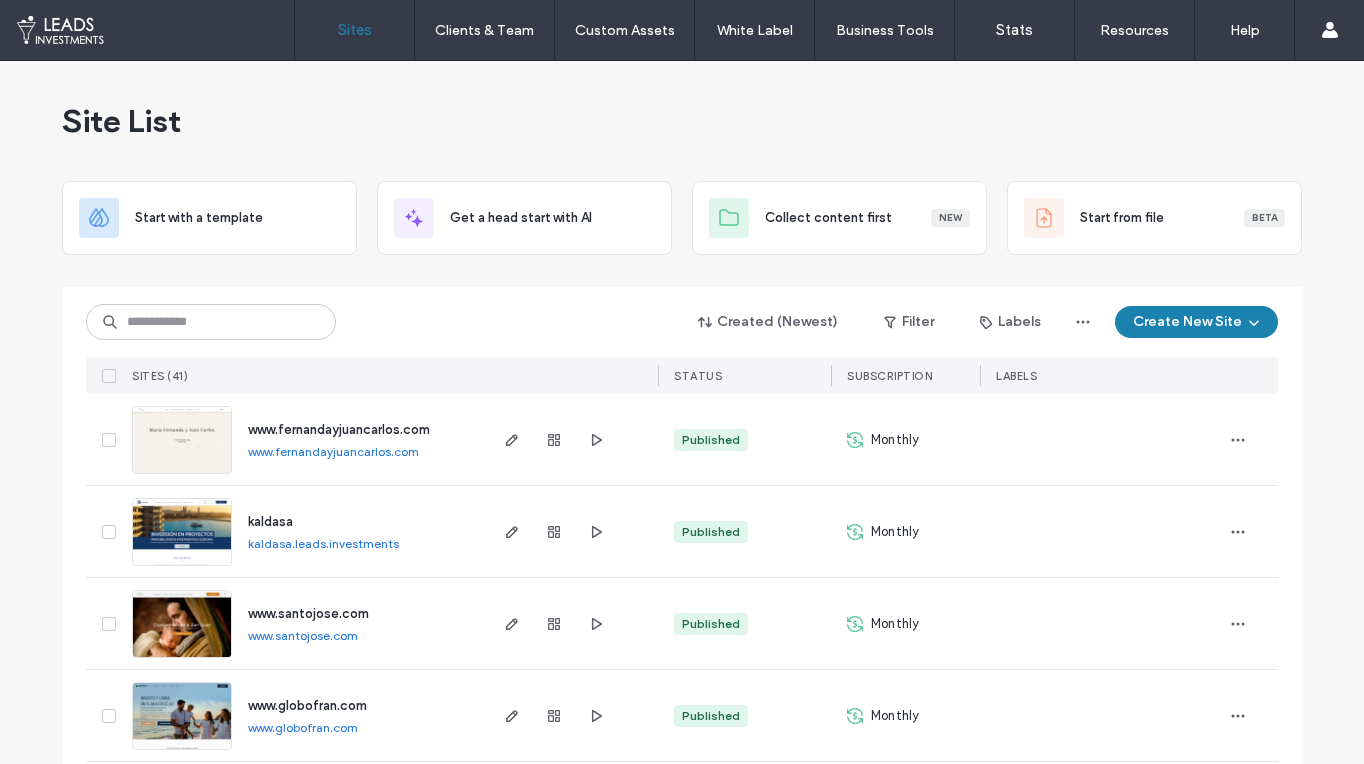 scroll, scrollTop: 0, scrollLeft: 0, axis: both 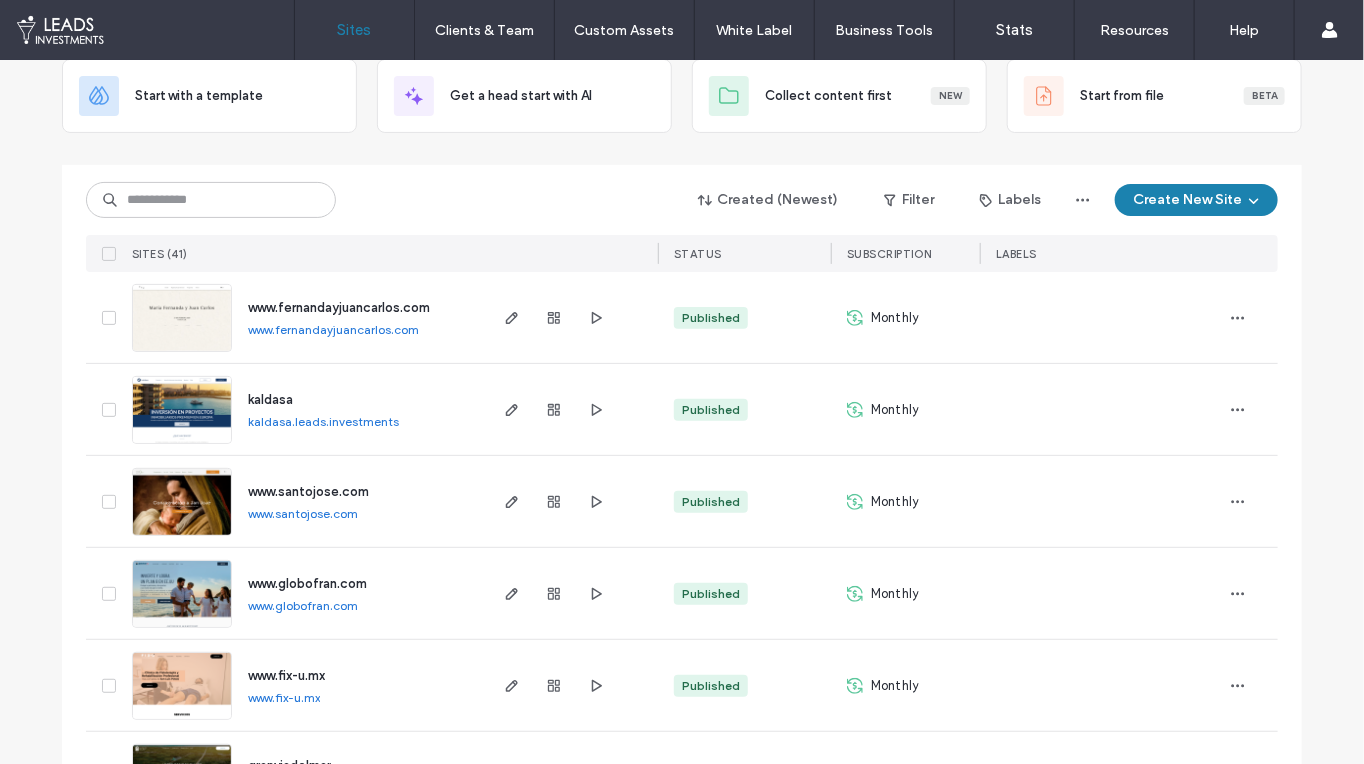 click on "www.globofran.com" at bounding box center [307, 583] 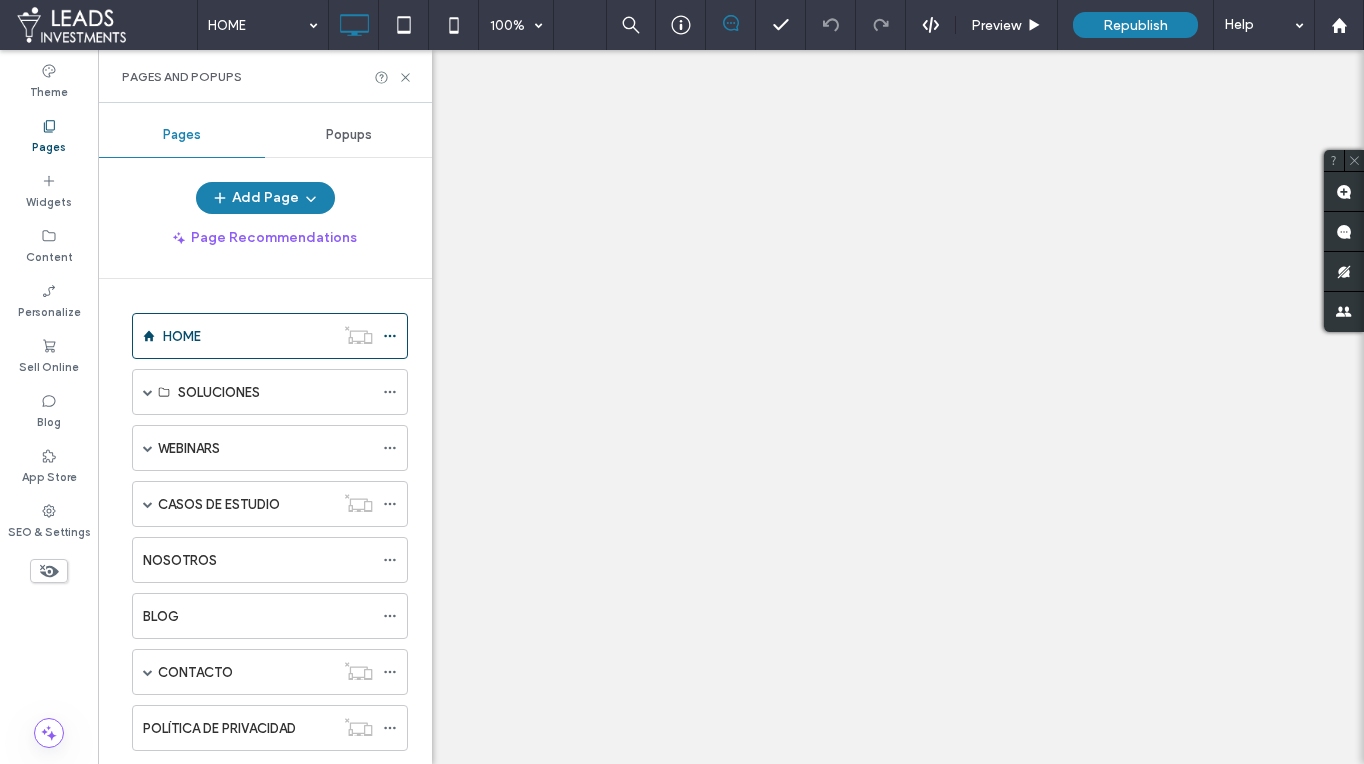 scroll, scrollTop: 0, scrollLeft: 0, axis: both 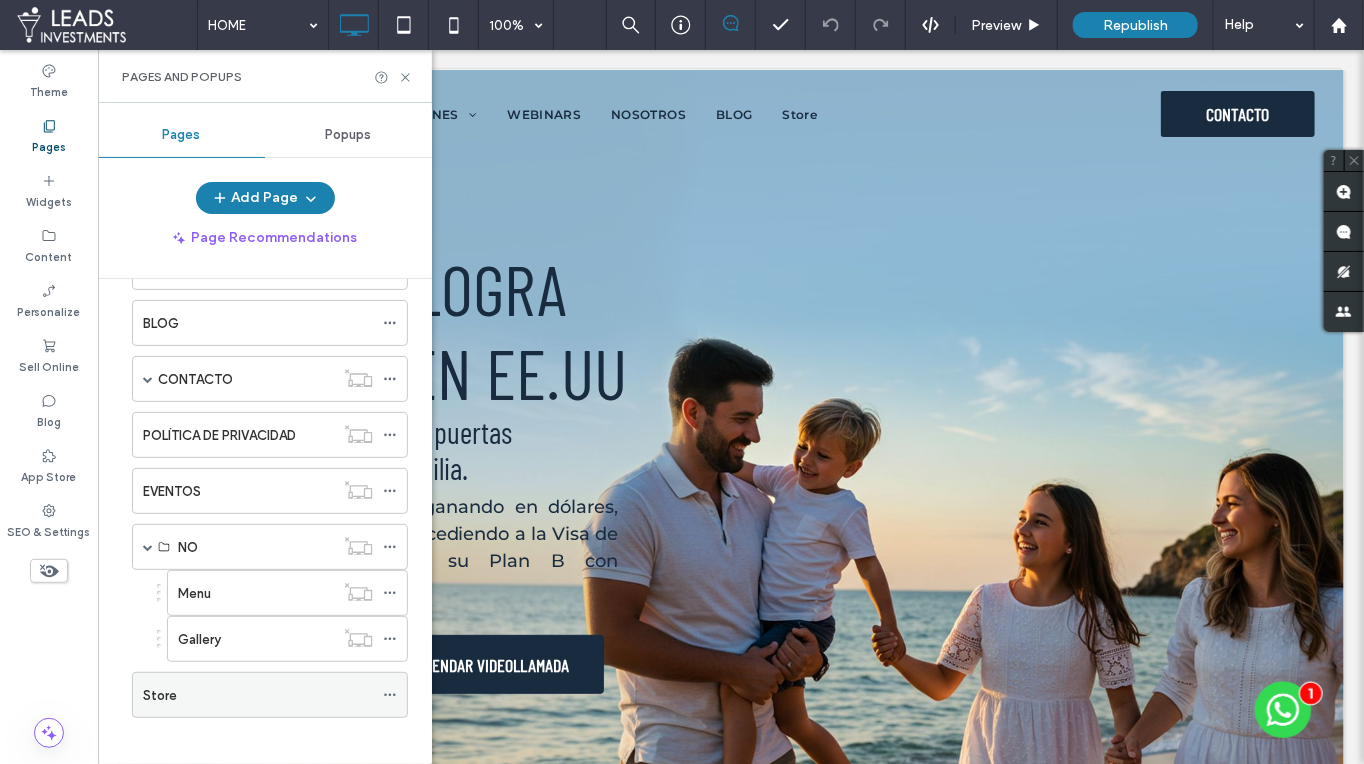 click 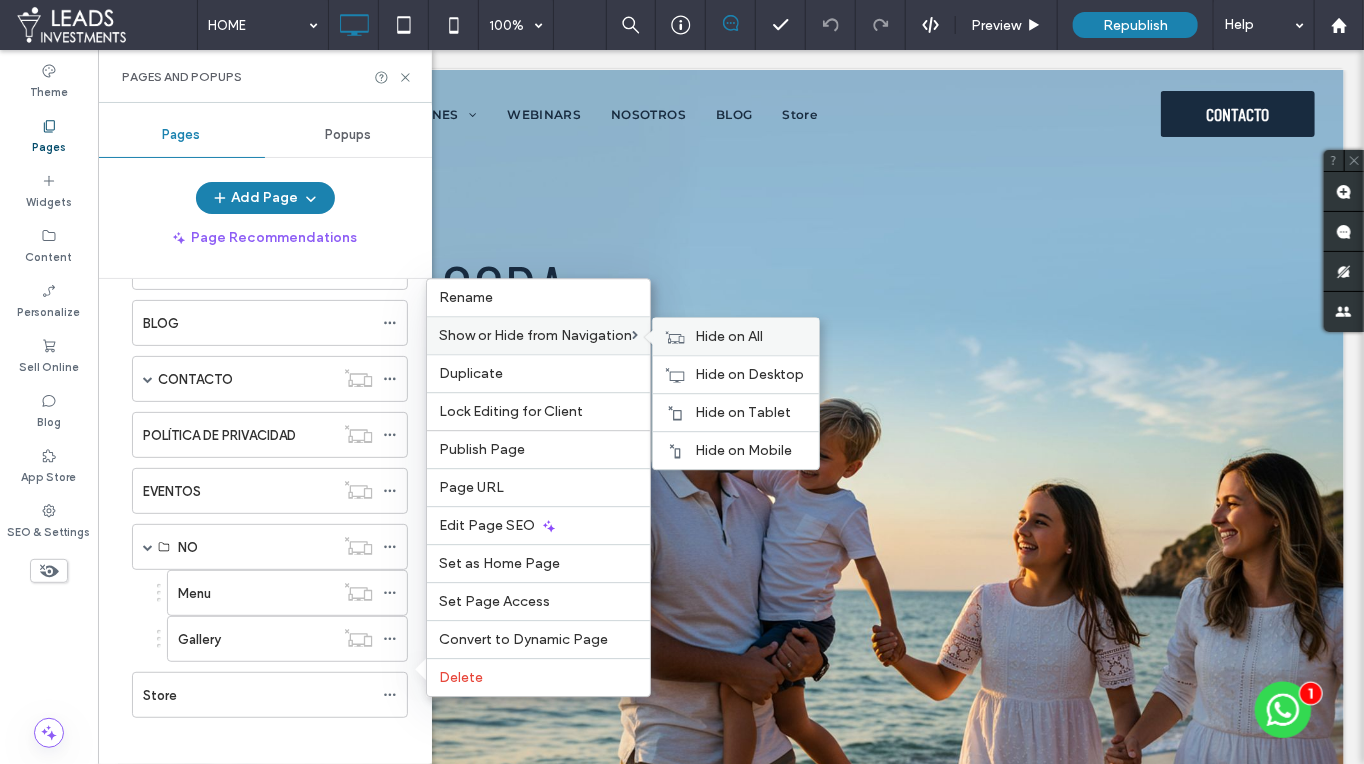 click on "Hide on All" at bounding box center [751, 336] 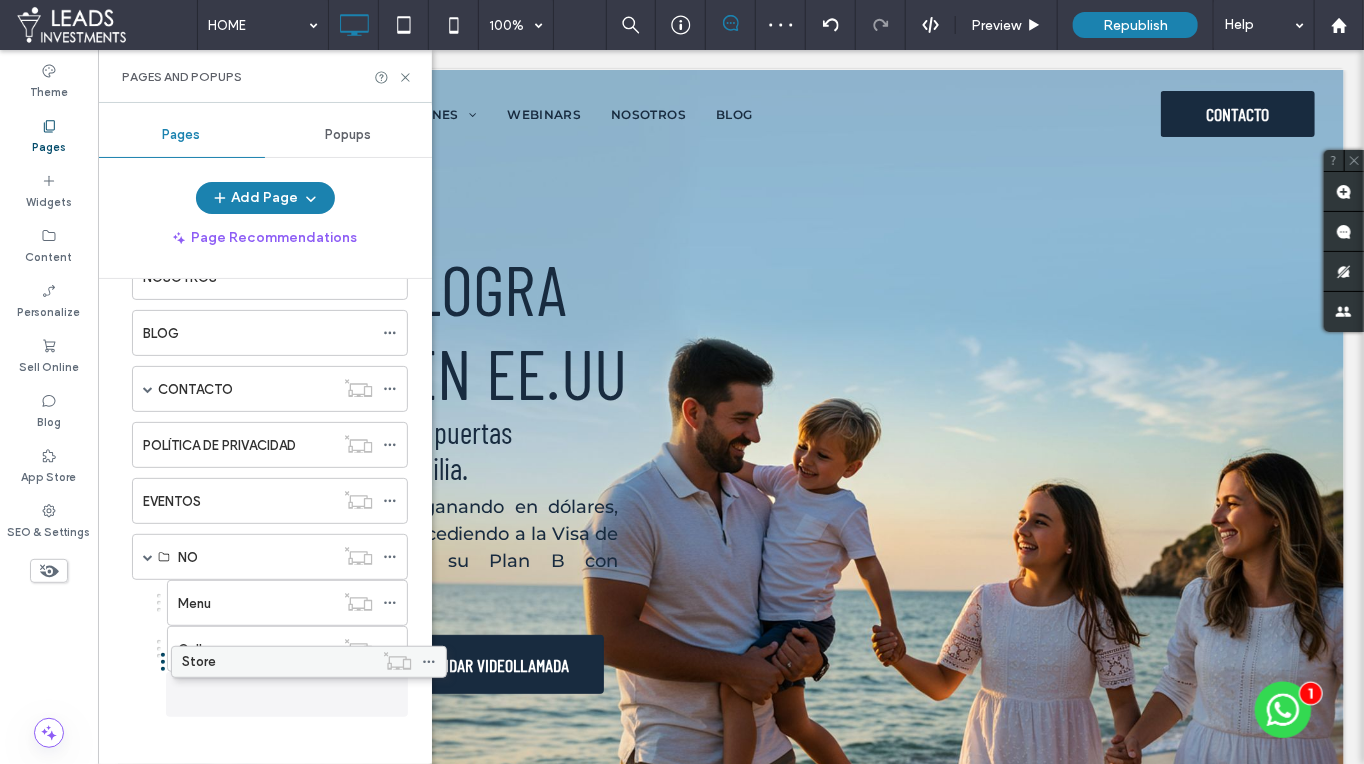 drag, startPoint x: 147, startPoint y: 673, endPoint x: 186, endPoint y: 659, distance: 41.4367 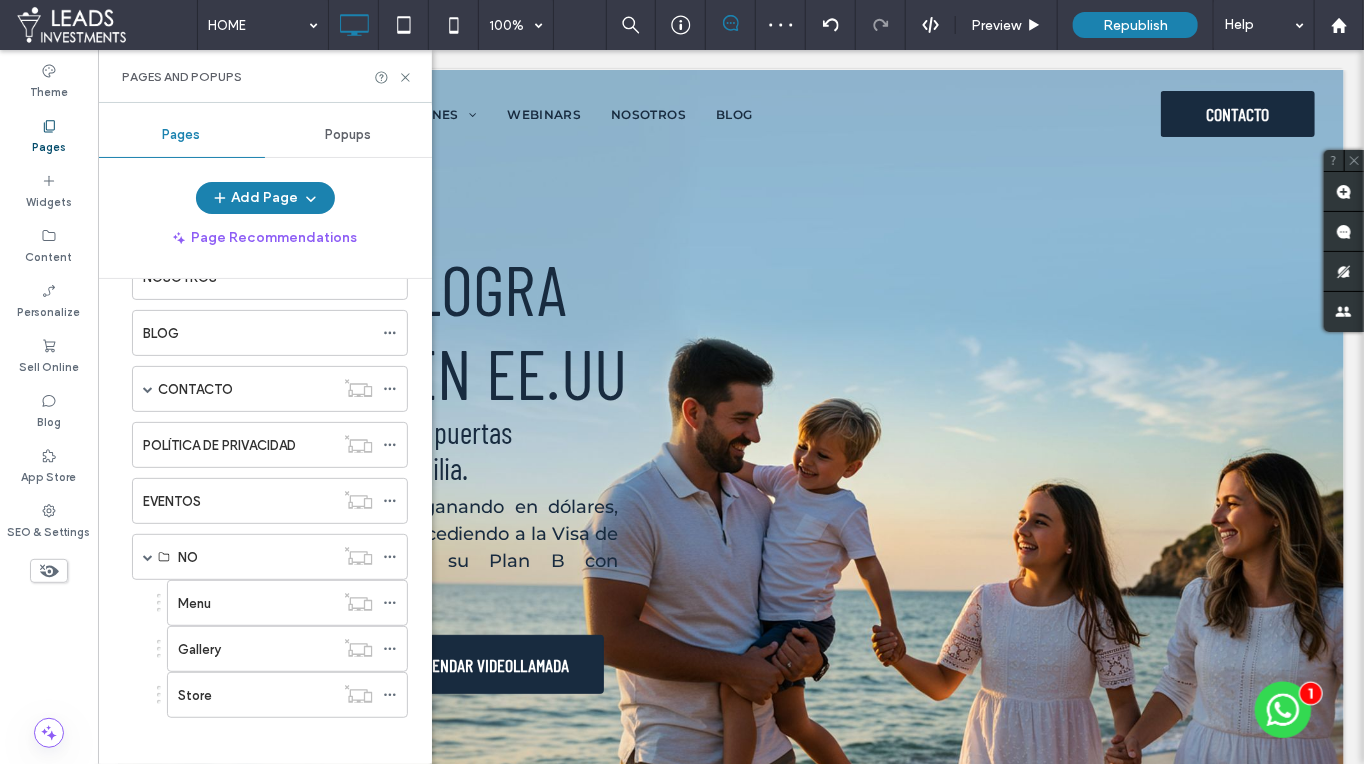 scroll, scrollTop: 283, scrollLeft: 0, axis: vertical 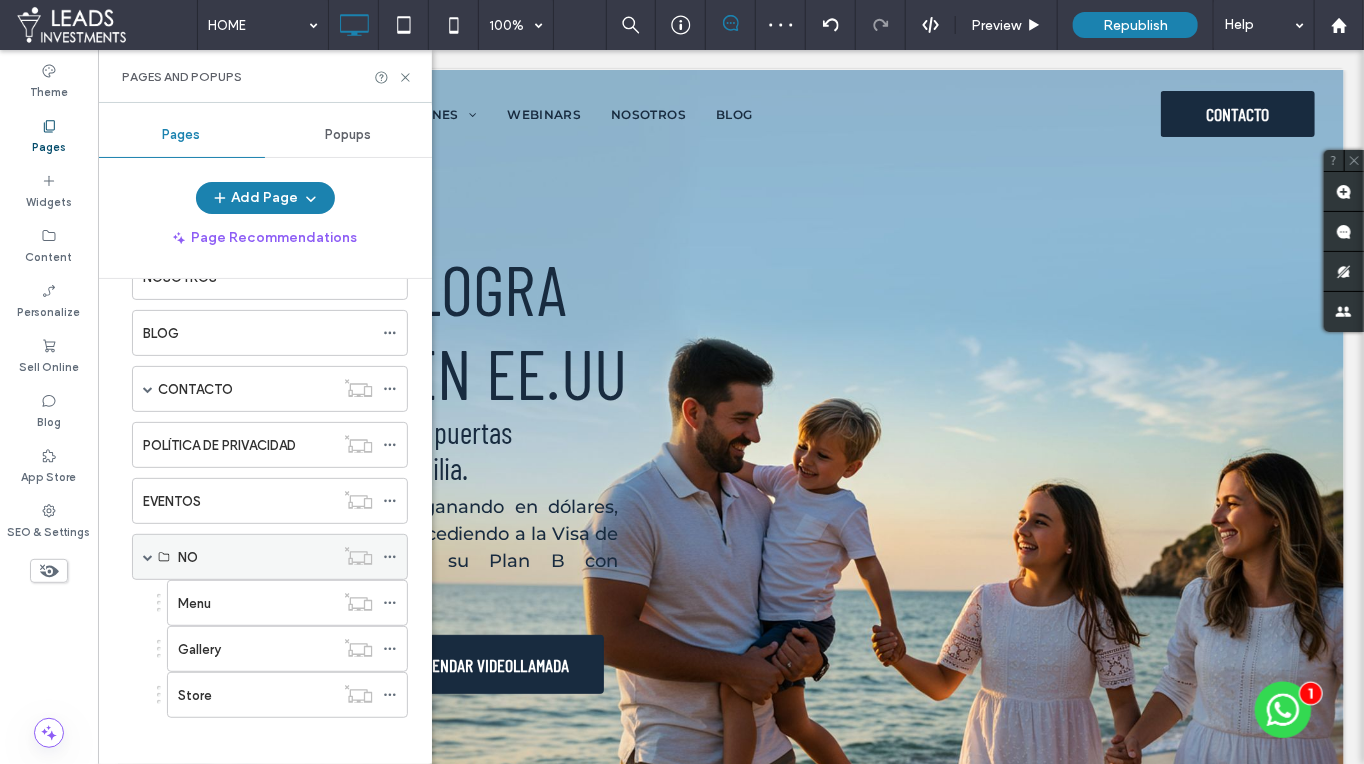 click at bounding box center [148, 557] 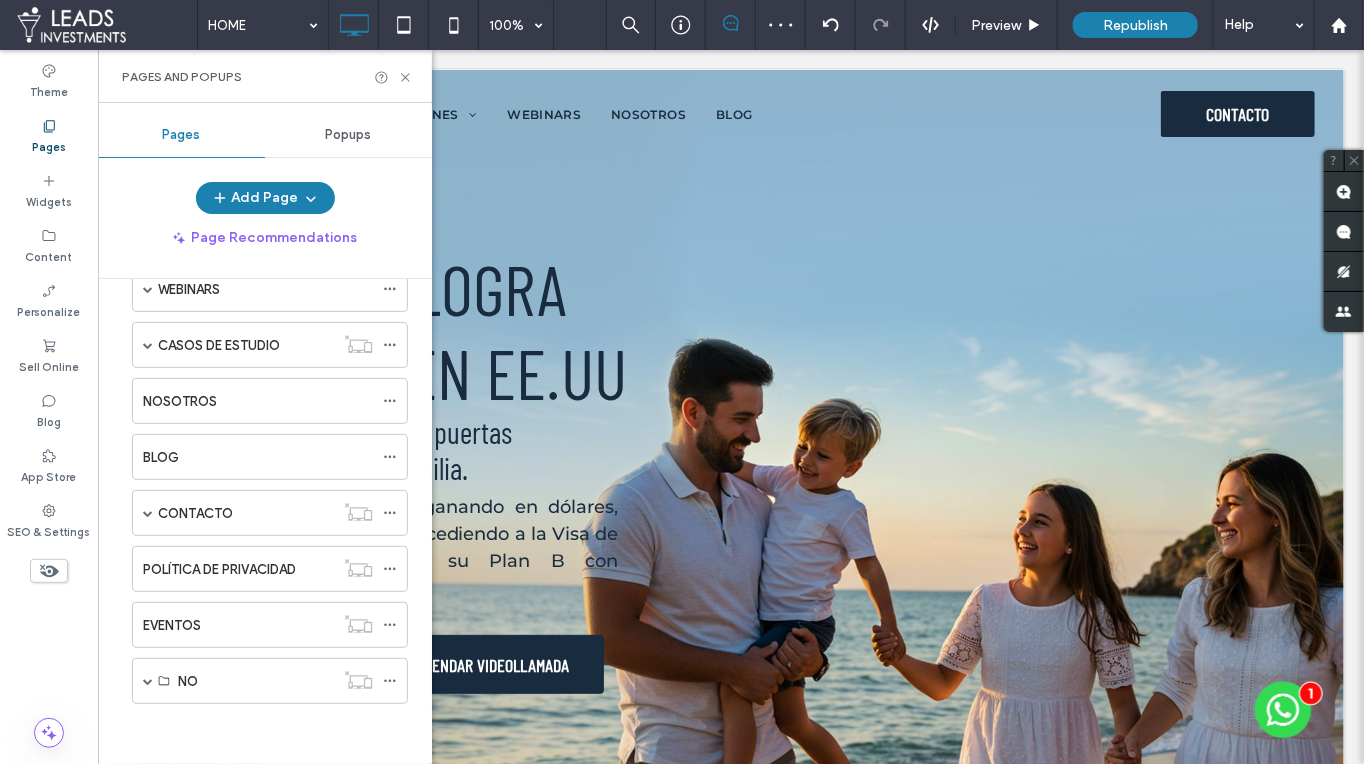scroll, scrollTop: 148, scrollLeft: 0, axis: vertical 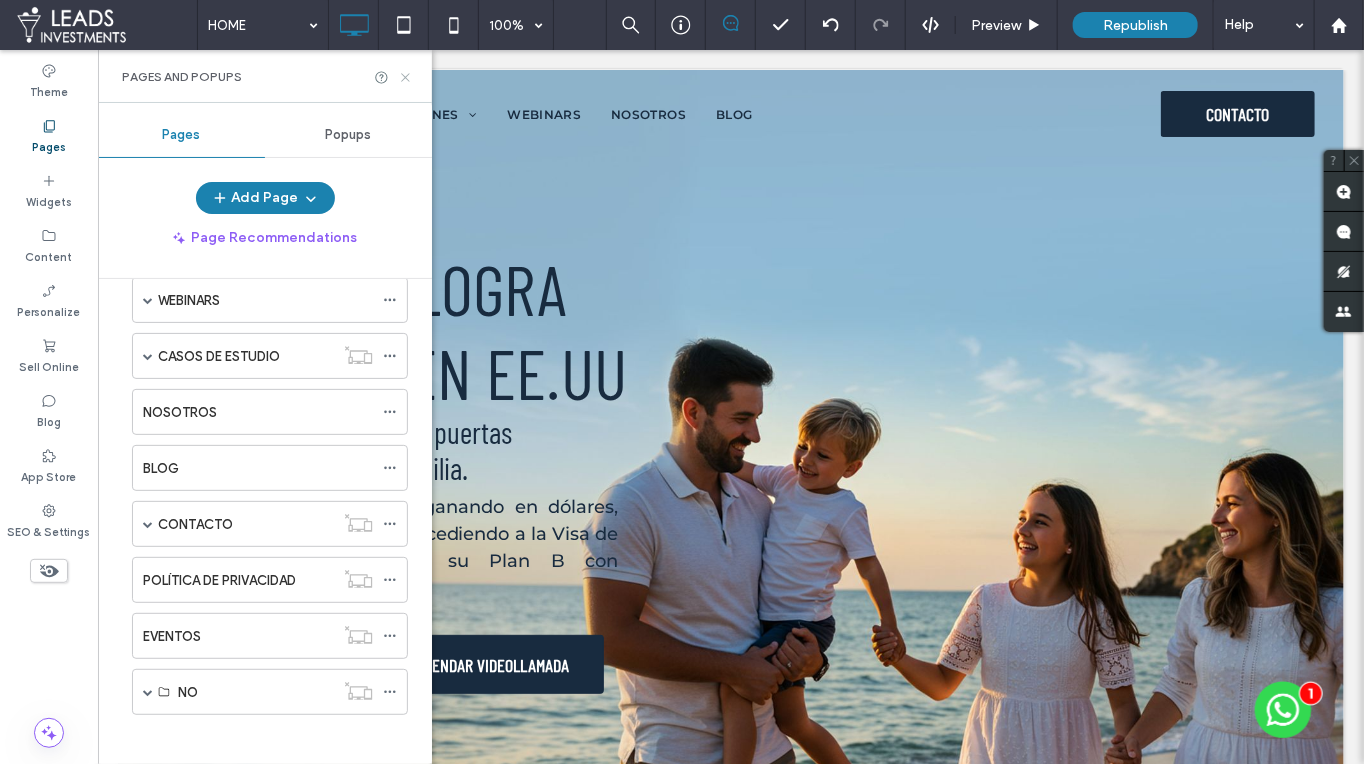 drag, startPoint x: 404, startPoint y: 81, endPoint x: 1038, endPoint y: 24, distance: 636.5571 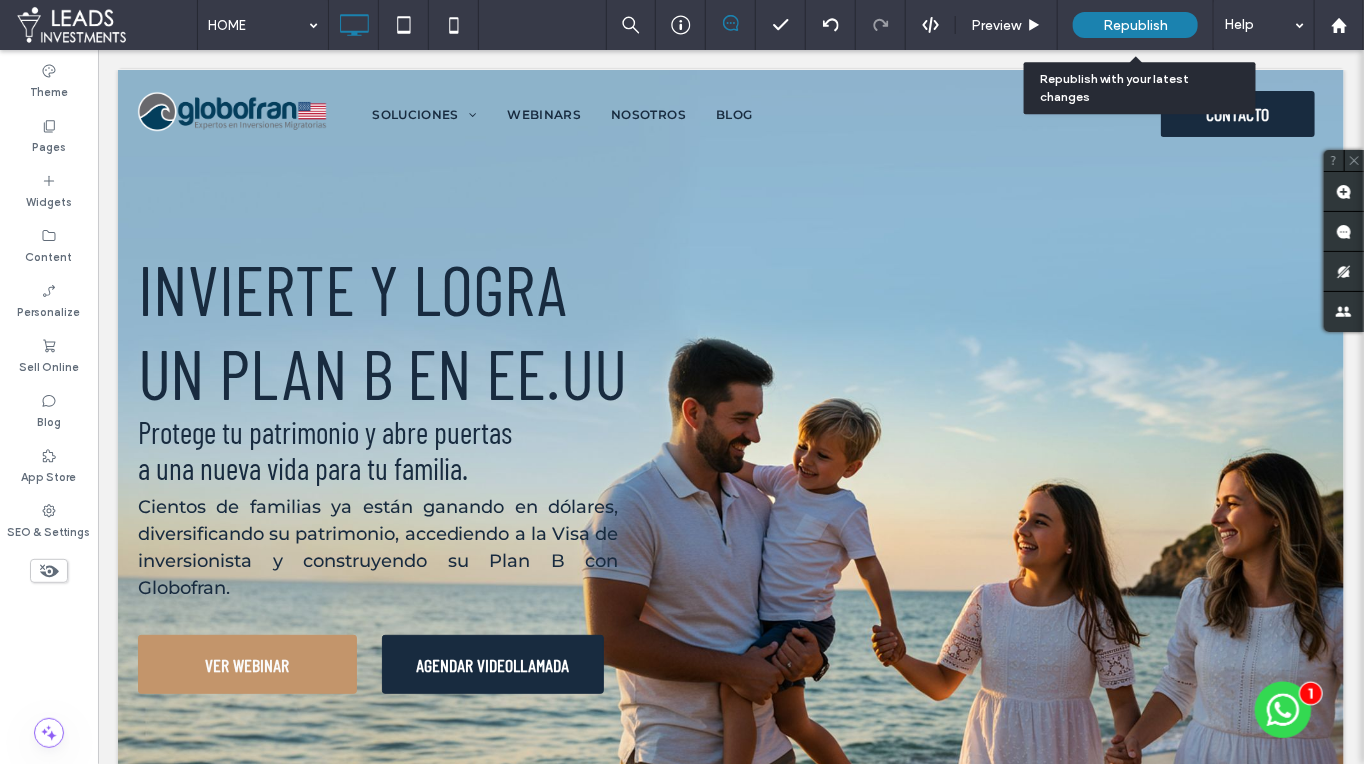 click on "Republish" at bounding box center (1135, 25) 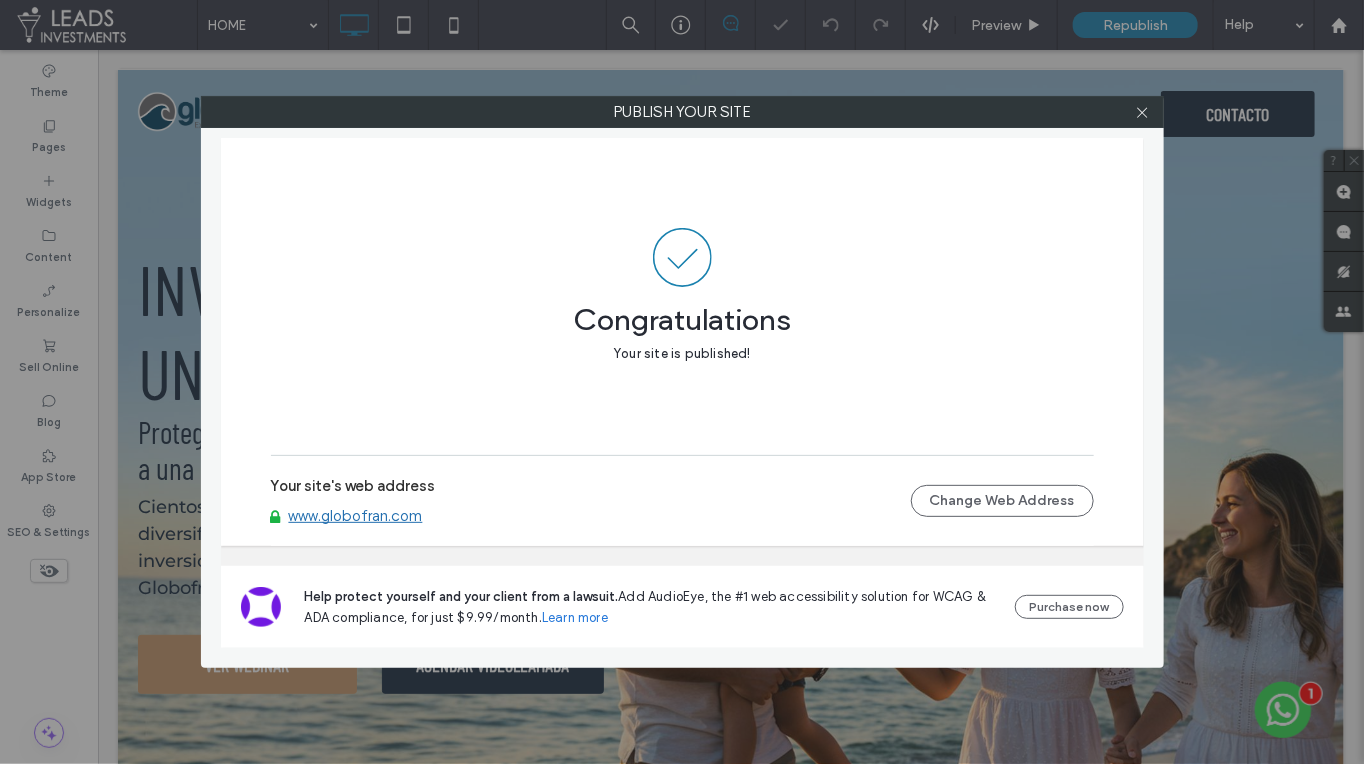 drag, startPoint x: 1143, startPoint y: 112, endPoint x: 1005, endPoint y: 168, distance: 148.92952 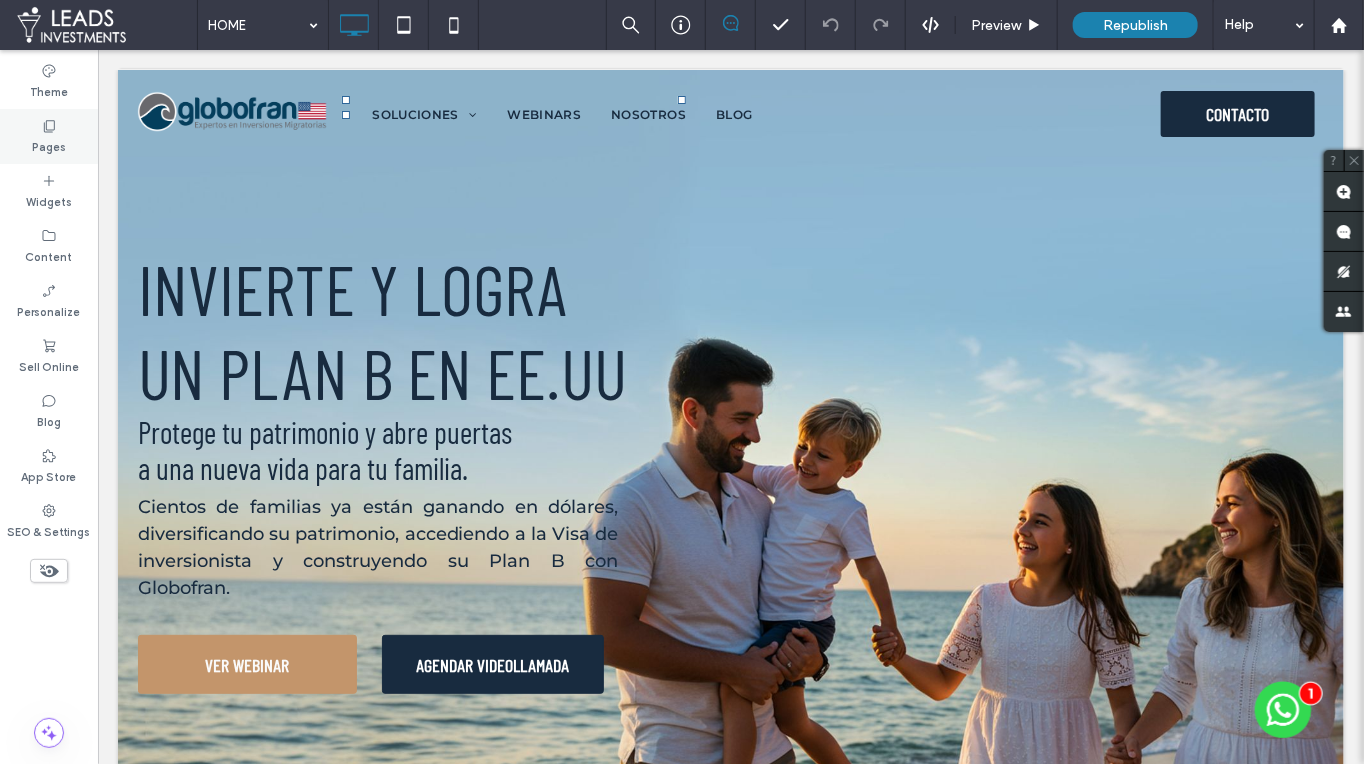 click on "Pages" at bounding box center [49, 136] 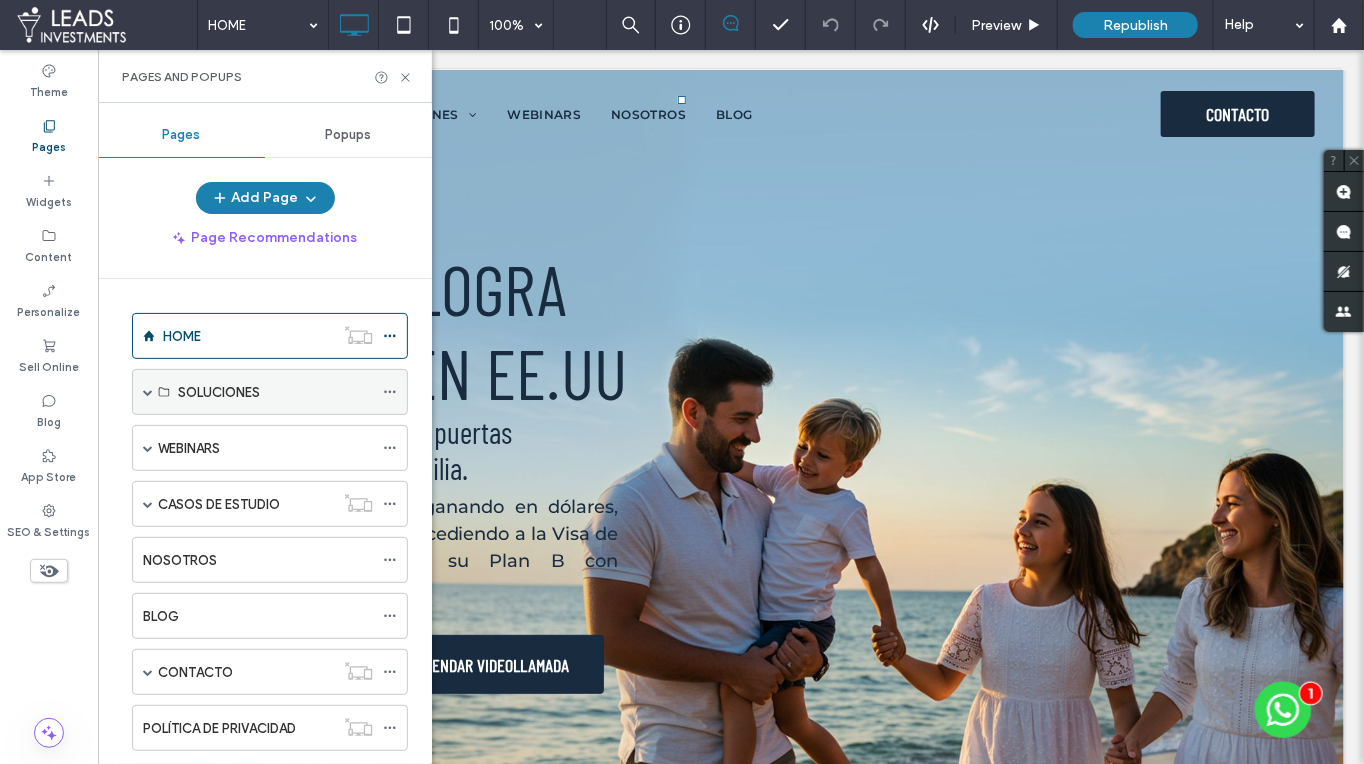 click at bounding box center [148, 392] 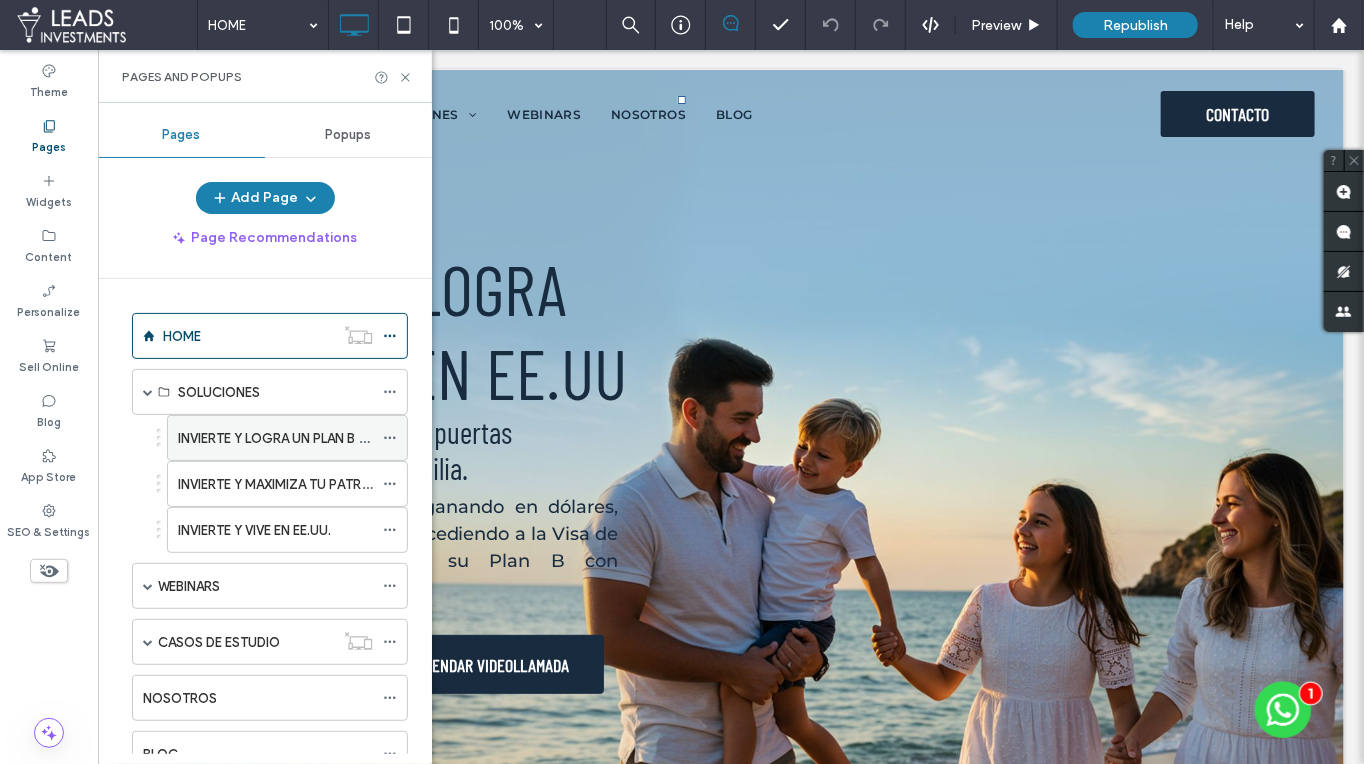 click on "INVIERTE Y LOGRA UN PLAN B EN EE.UU." at bounding box center [296, 438] 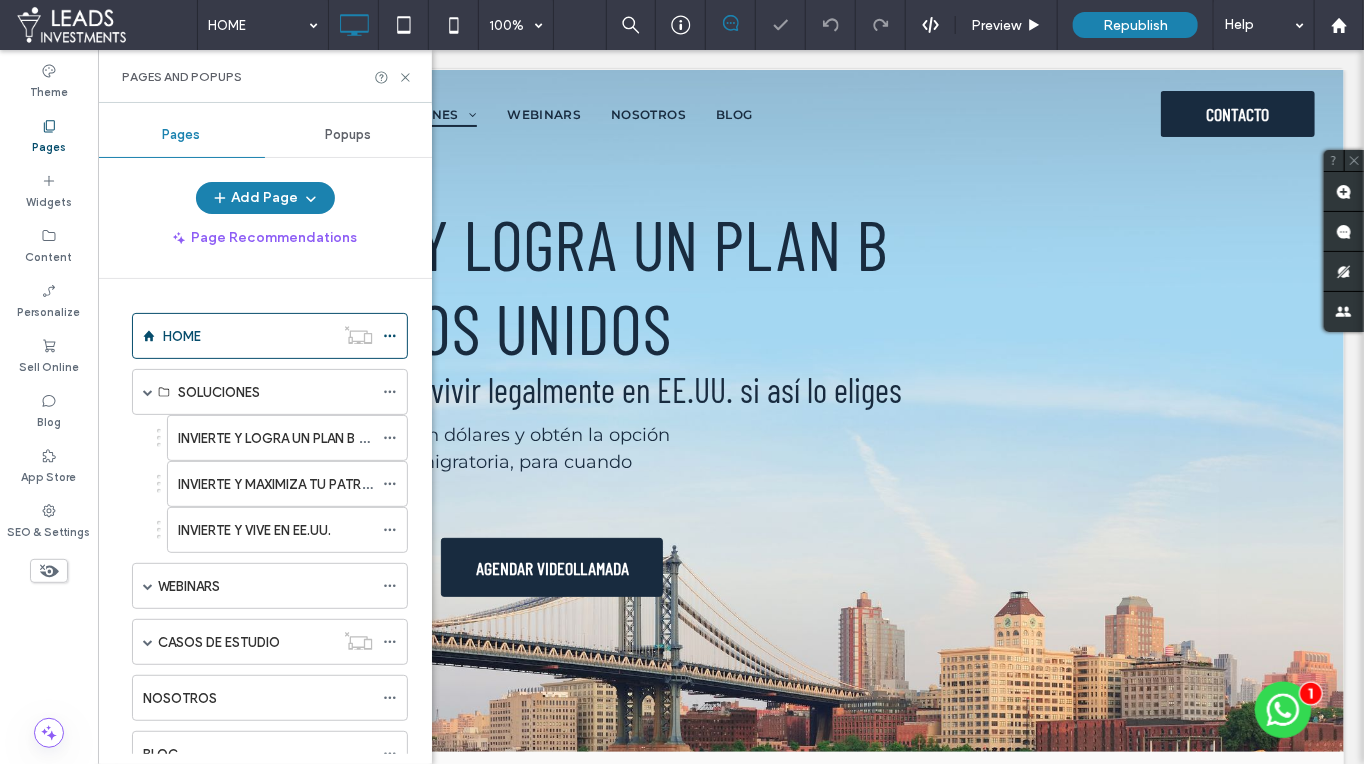 scroll, scrollTop: 0, scrollLeft: 0, axis: both 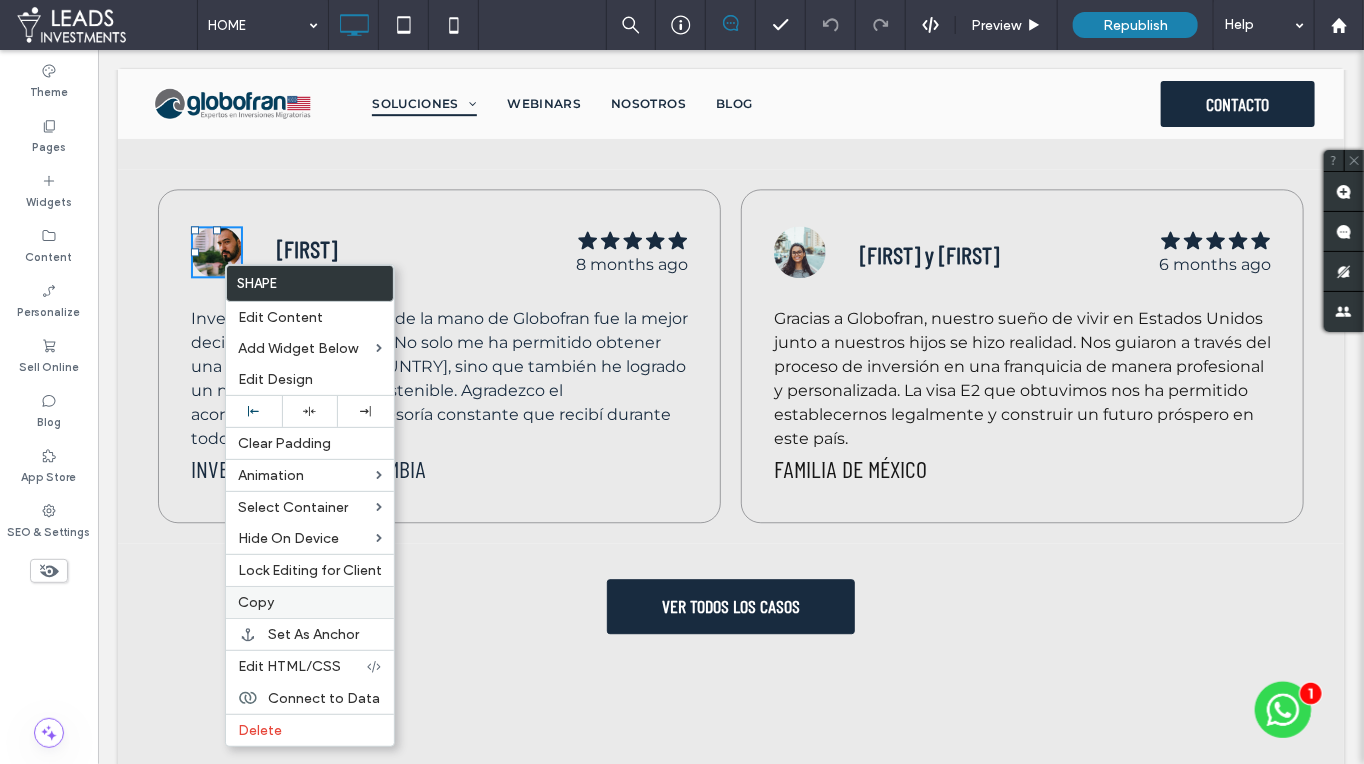 drag, startPoint x: 246, startPoint y: 597, endPoint x: 262, endPoint y: 587, distance: 18.867962 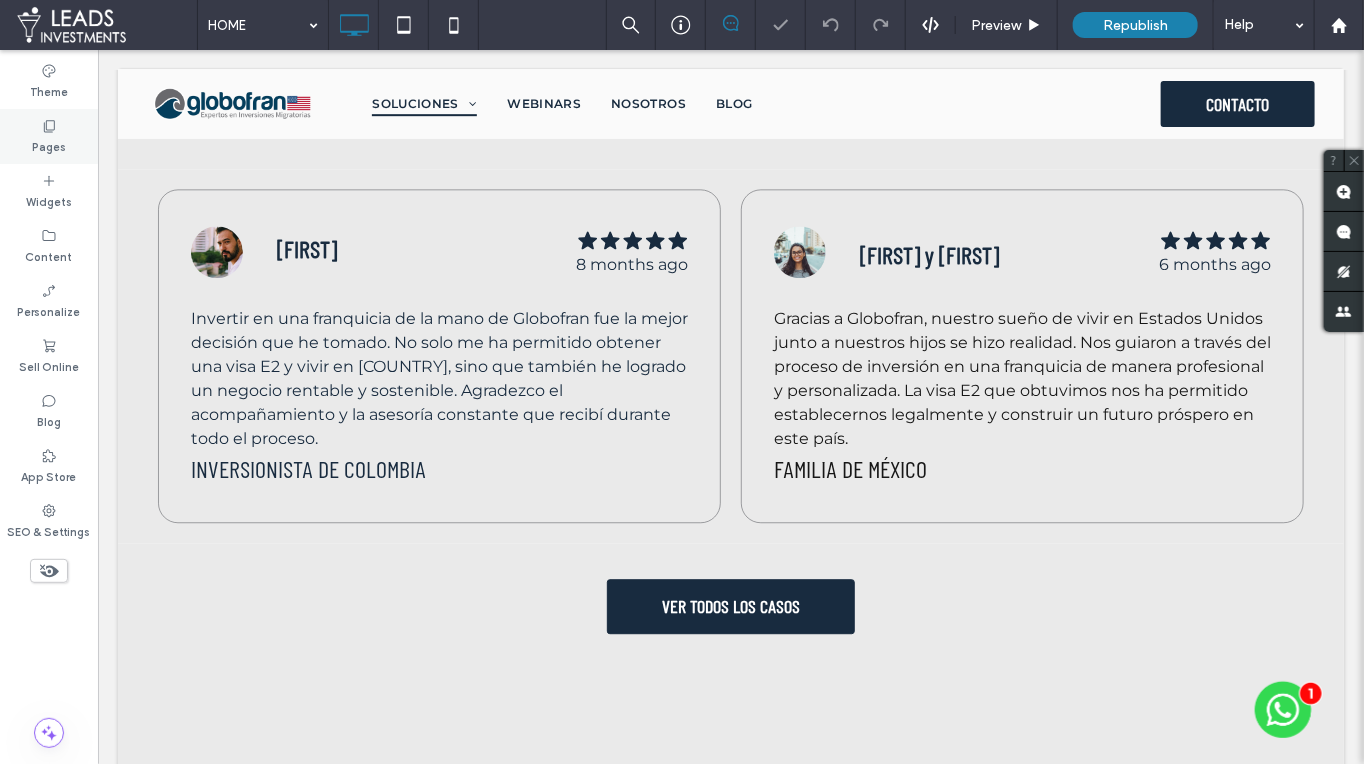 click on "Pages" at bounding box center [49, 136] 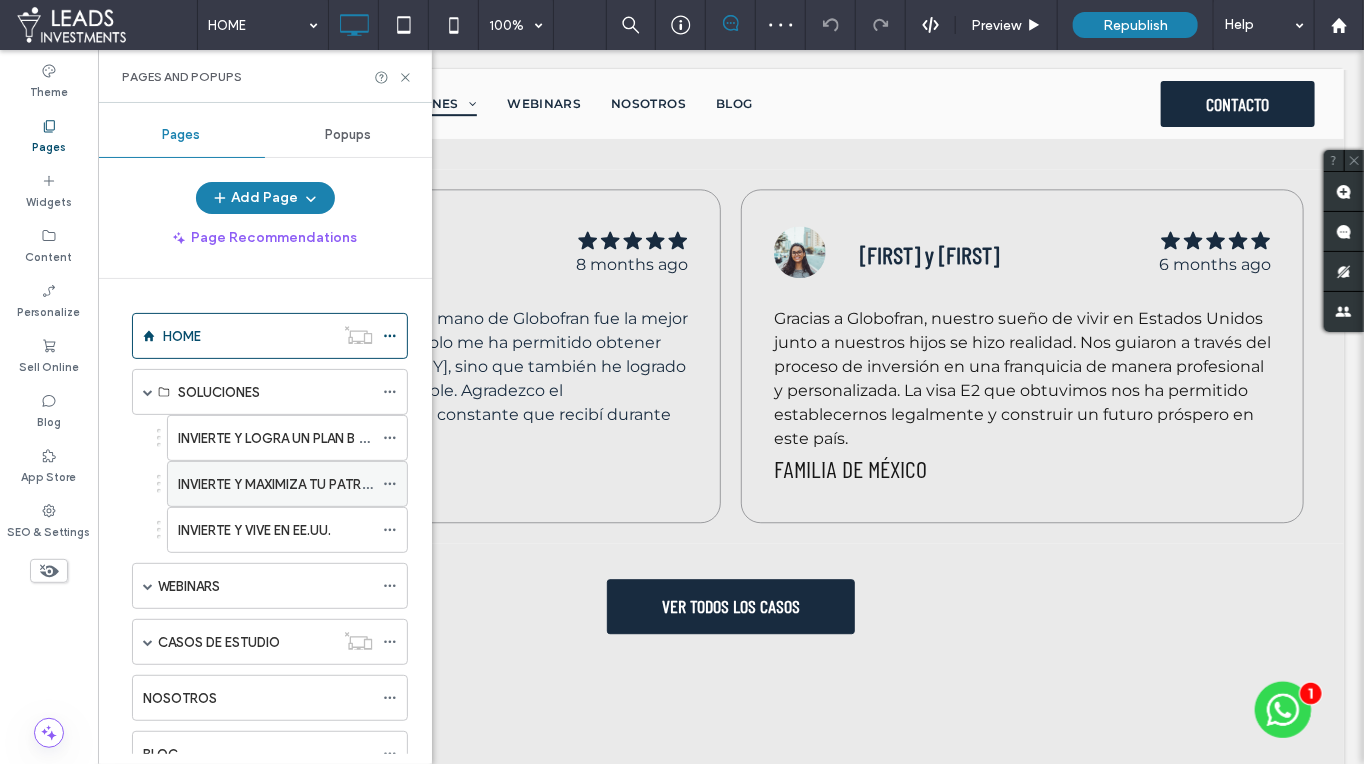 click on "INVIERTE Y MAXIMIZA TU PATRIMONIO EN EE.UU" at bounding box center (322, 484) 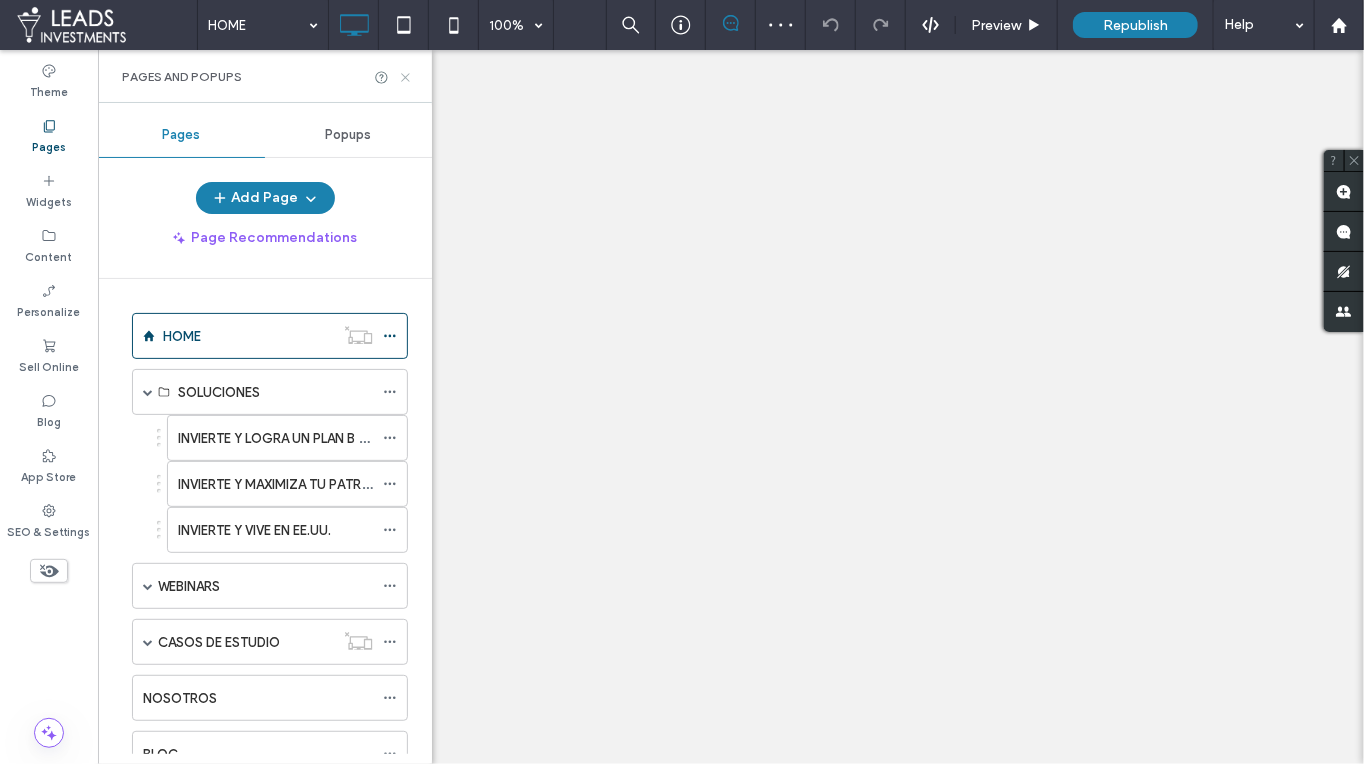 click 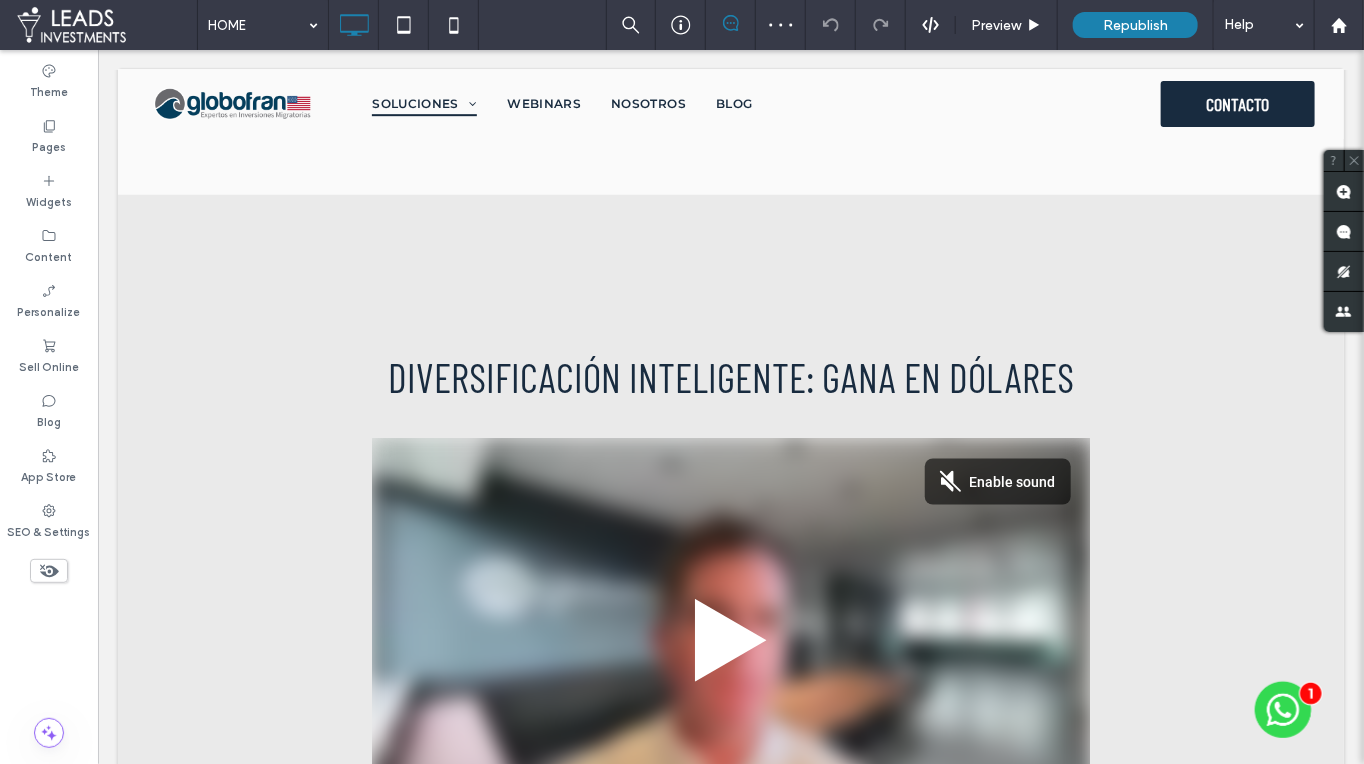 scroll, scrollTop: 2300, scrollLeft: 0, axis: vertical 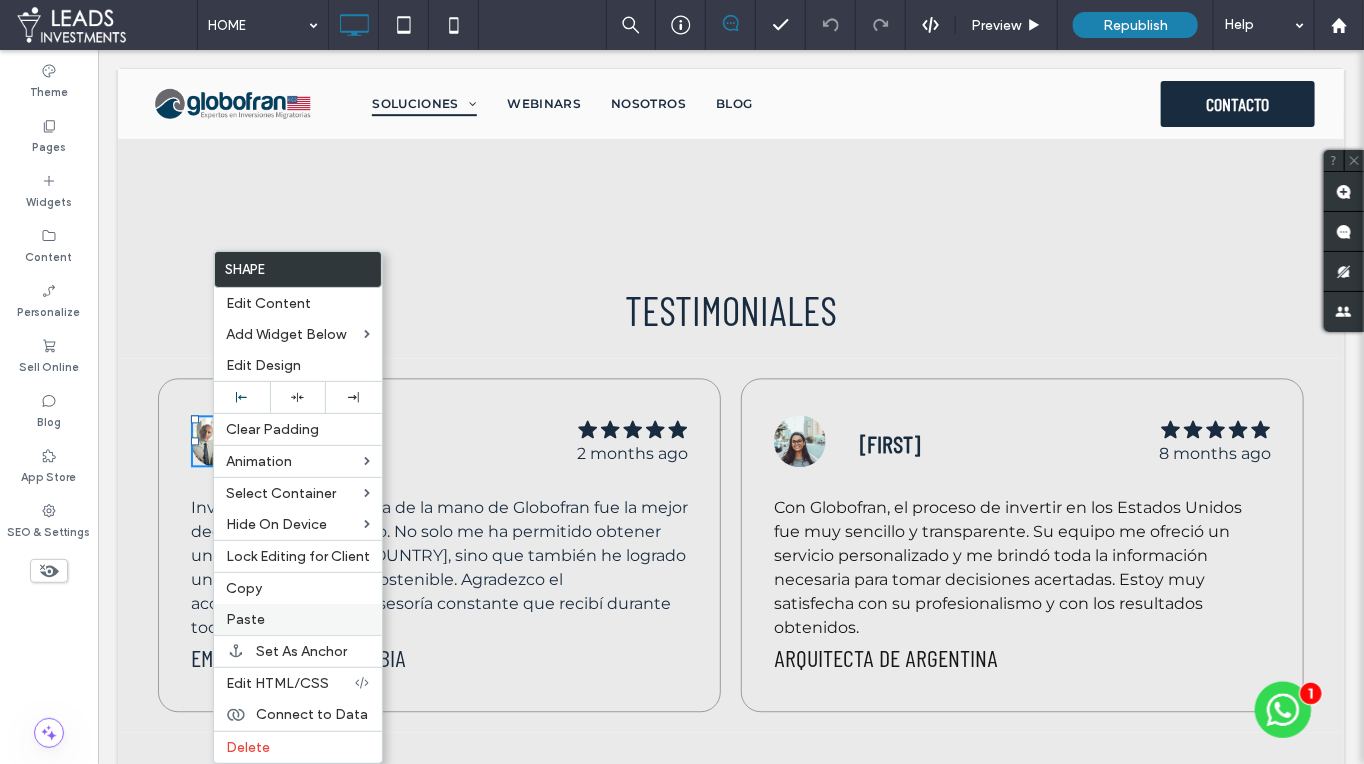 click on "Paste" at bounding box center [245, 619] 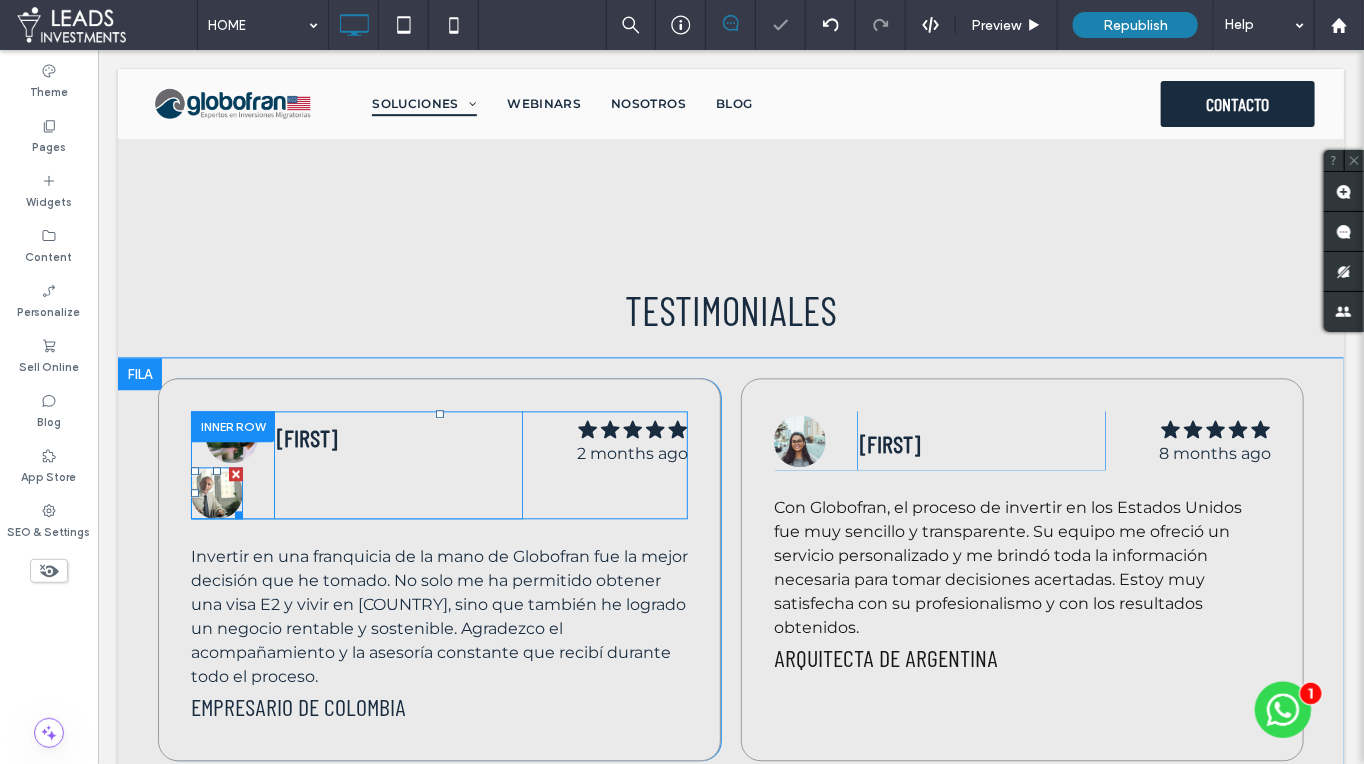 click at bounding box center (235, 473) 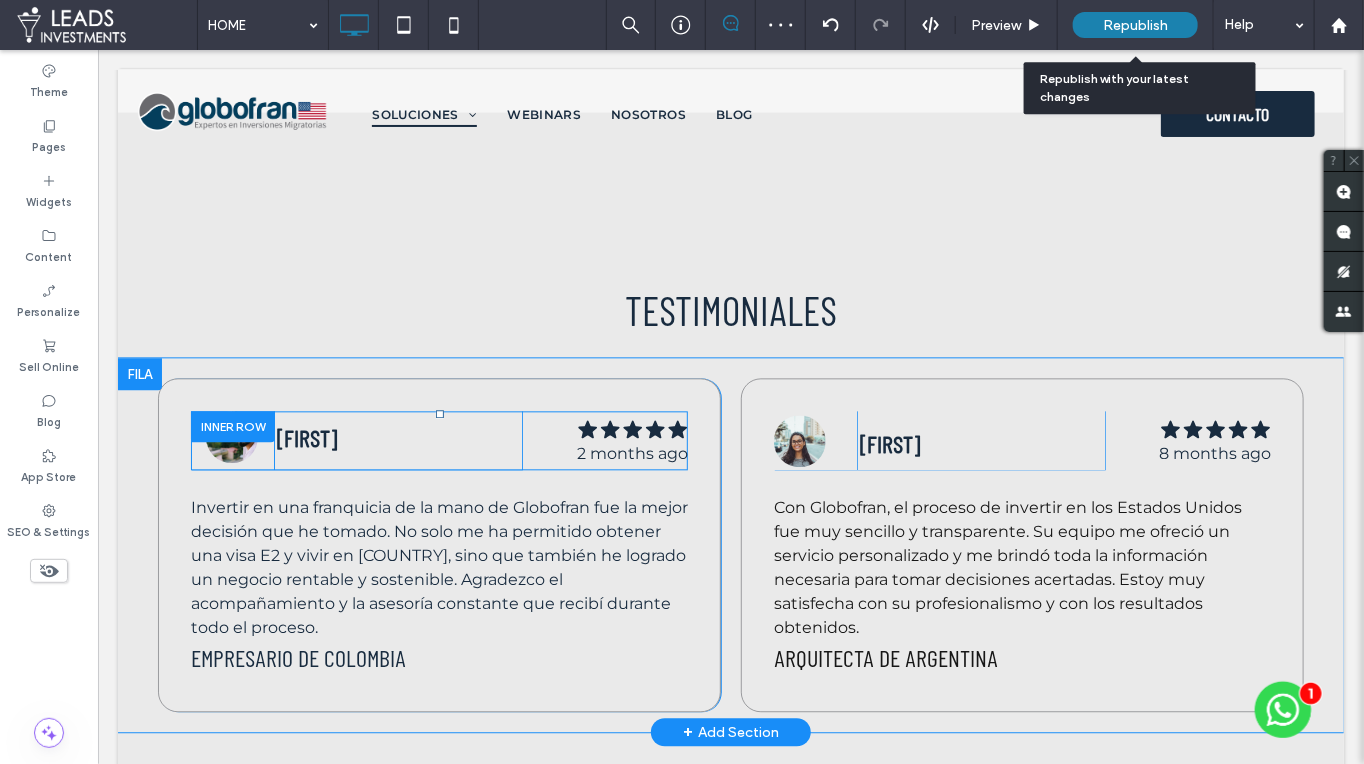 click on "Republish" at bounding box center (1135, 25) 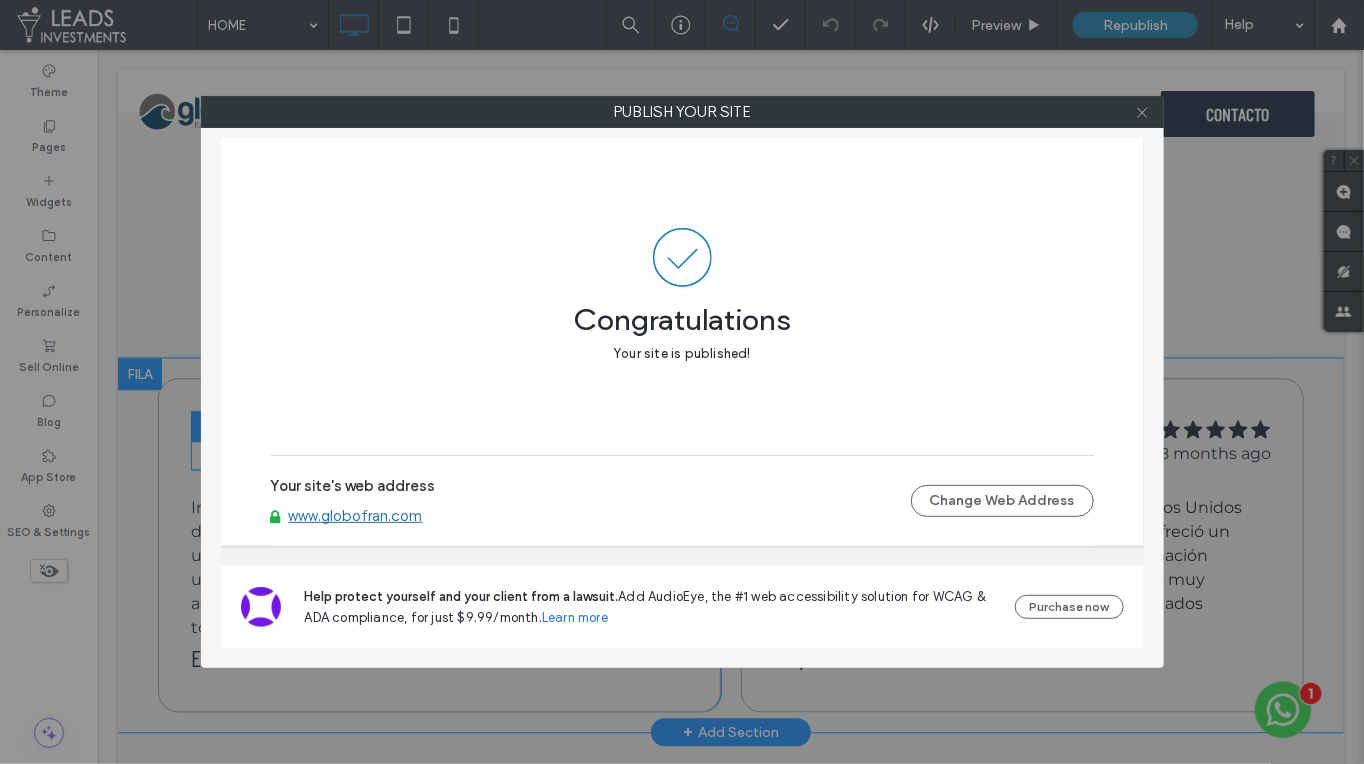 click 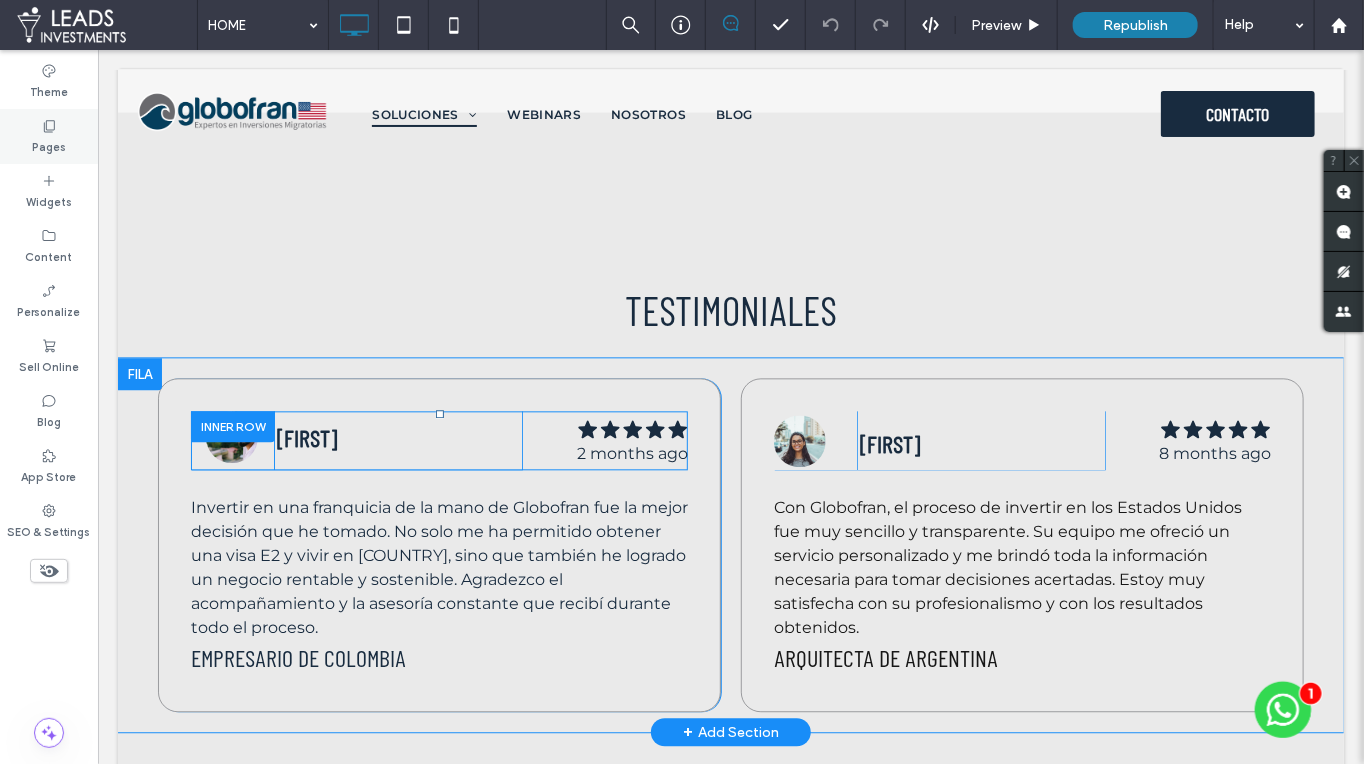 click on "Pages" at bounding box center (49, 136) 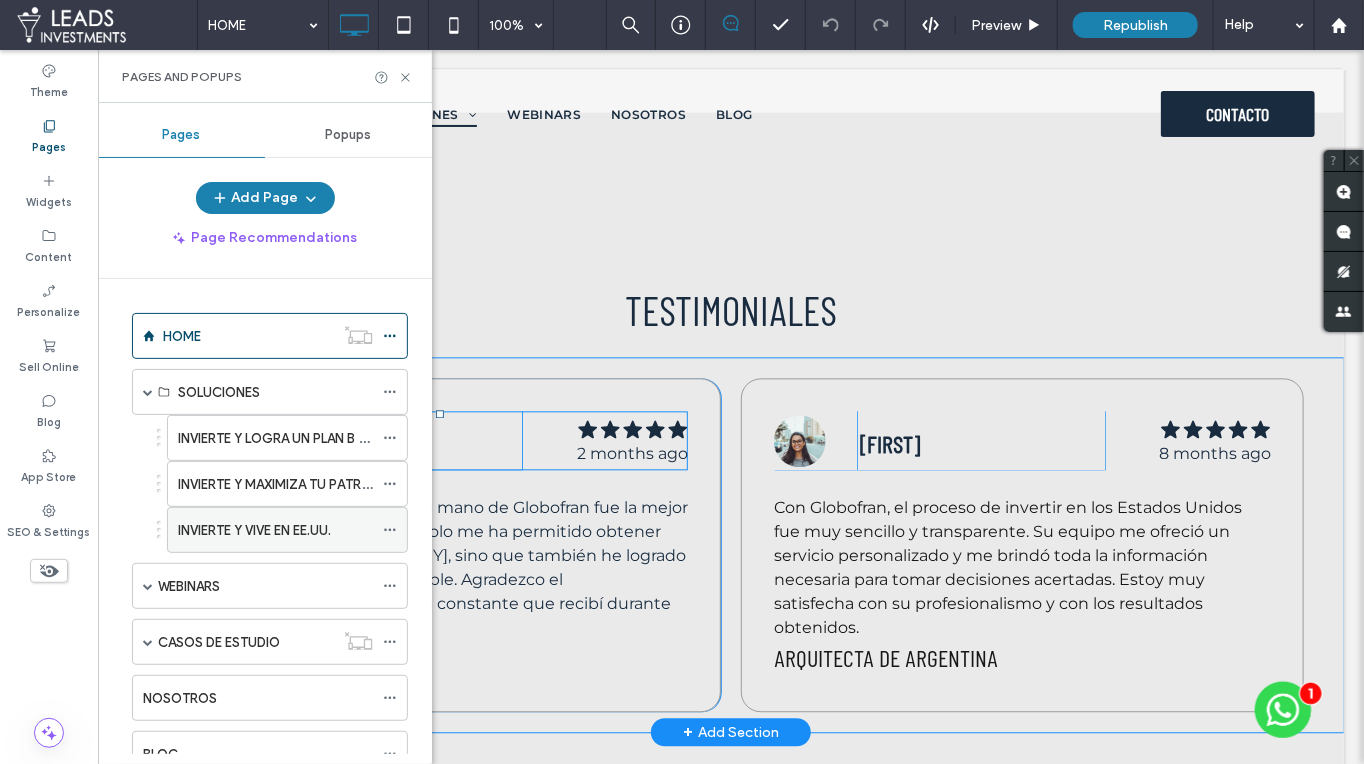 click on "INVIERTE Y VIVE EN EE.UU." at bounding box center (254, 530) 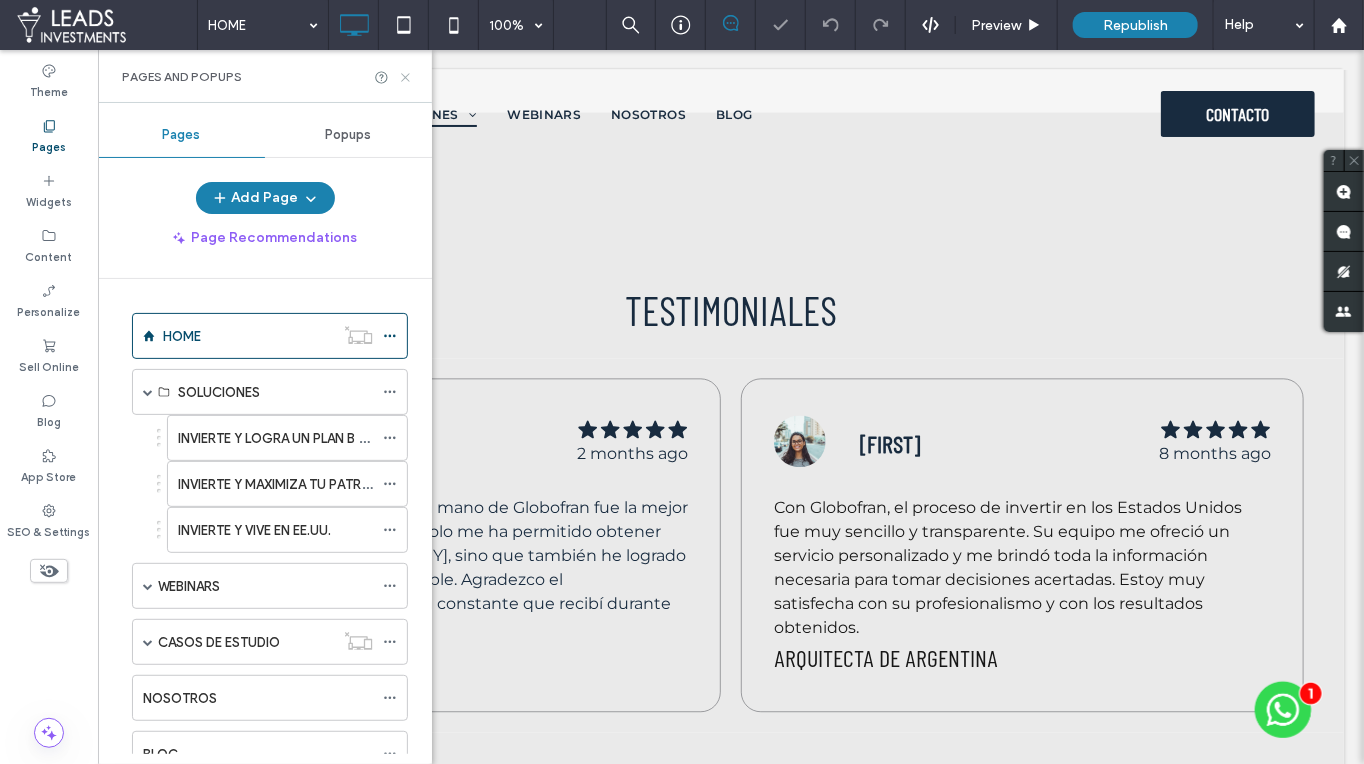 click 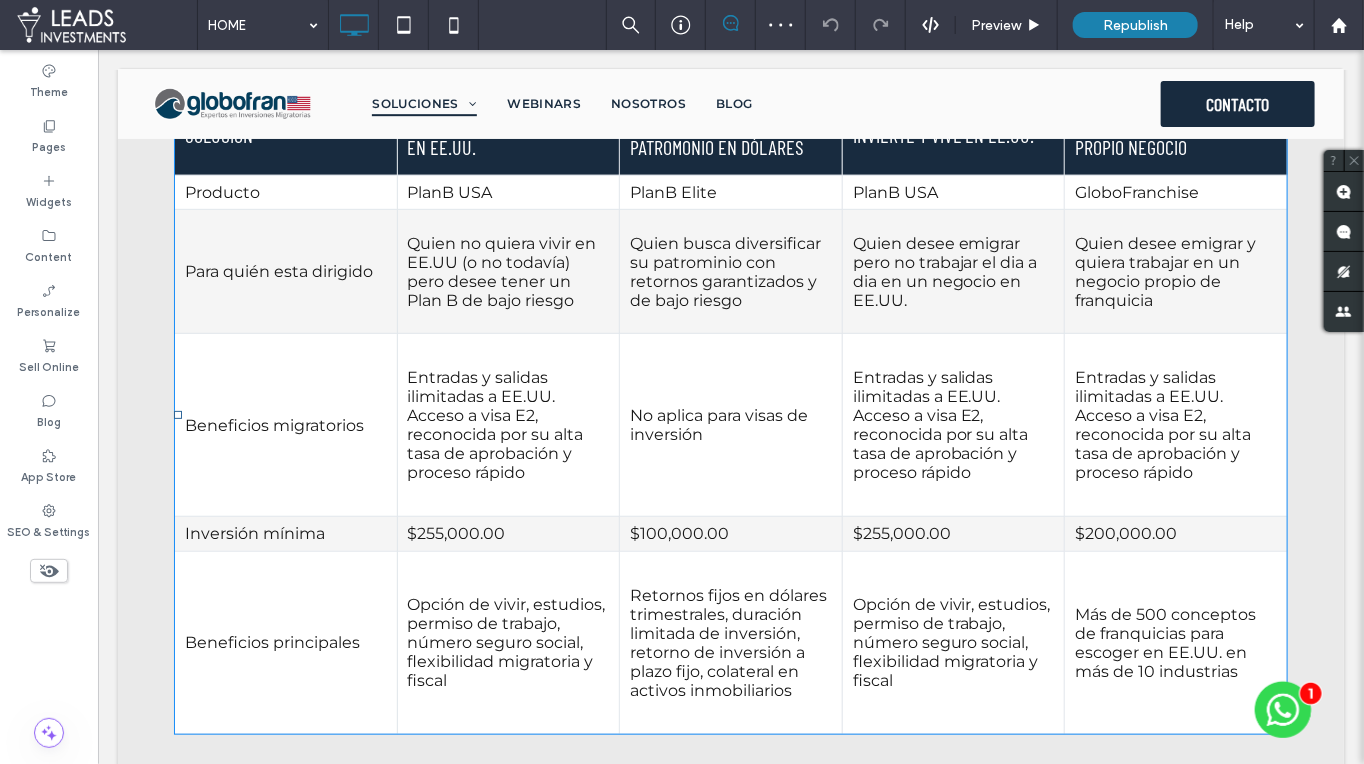 scroll, scrollTop: 4277, scrollLeft: 0, axis: vertical 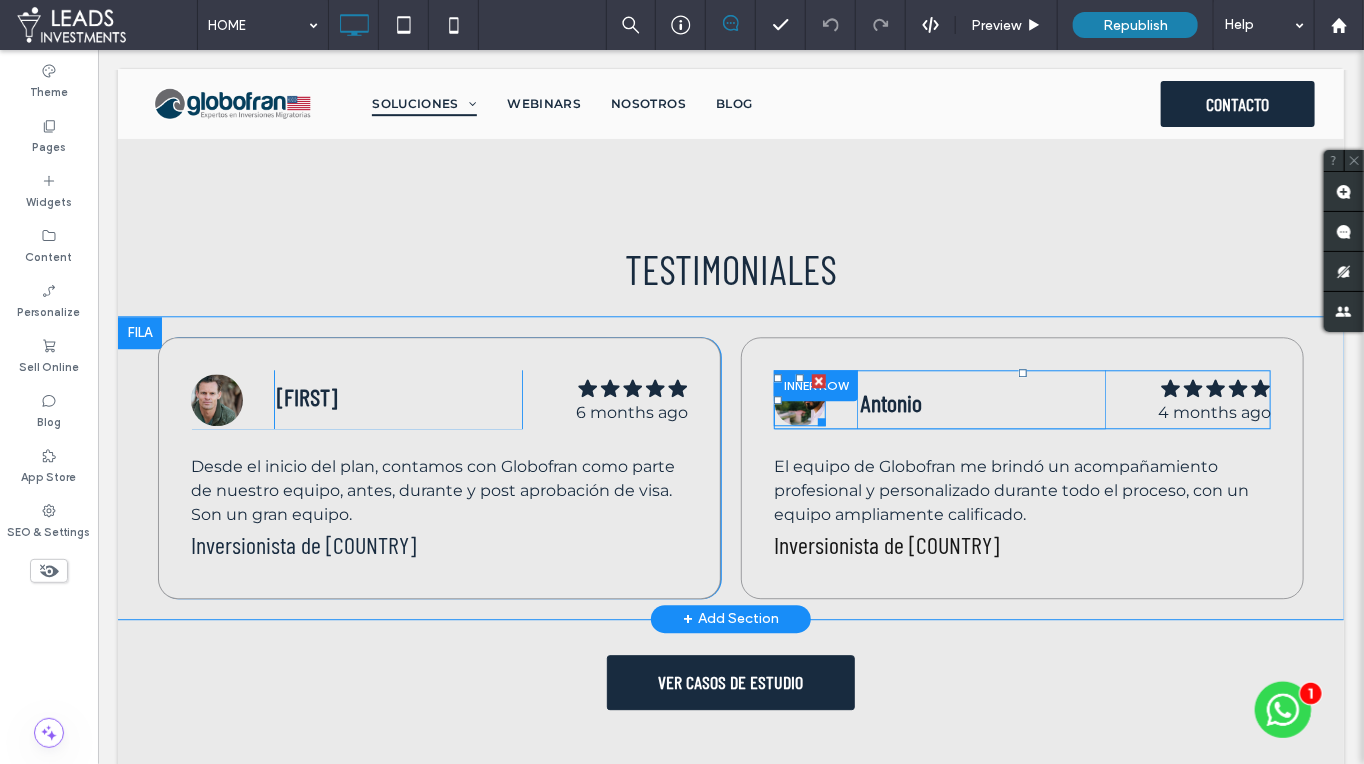 click at bounding box center (799, 399) 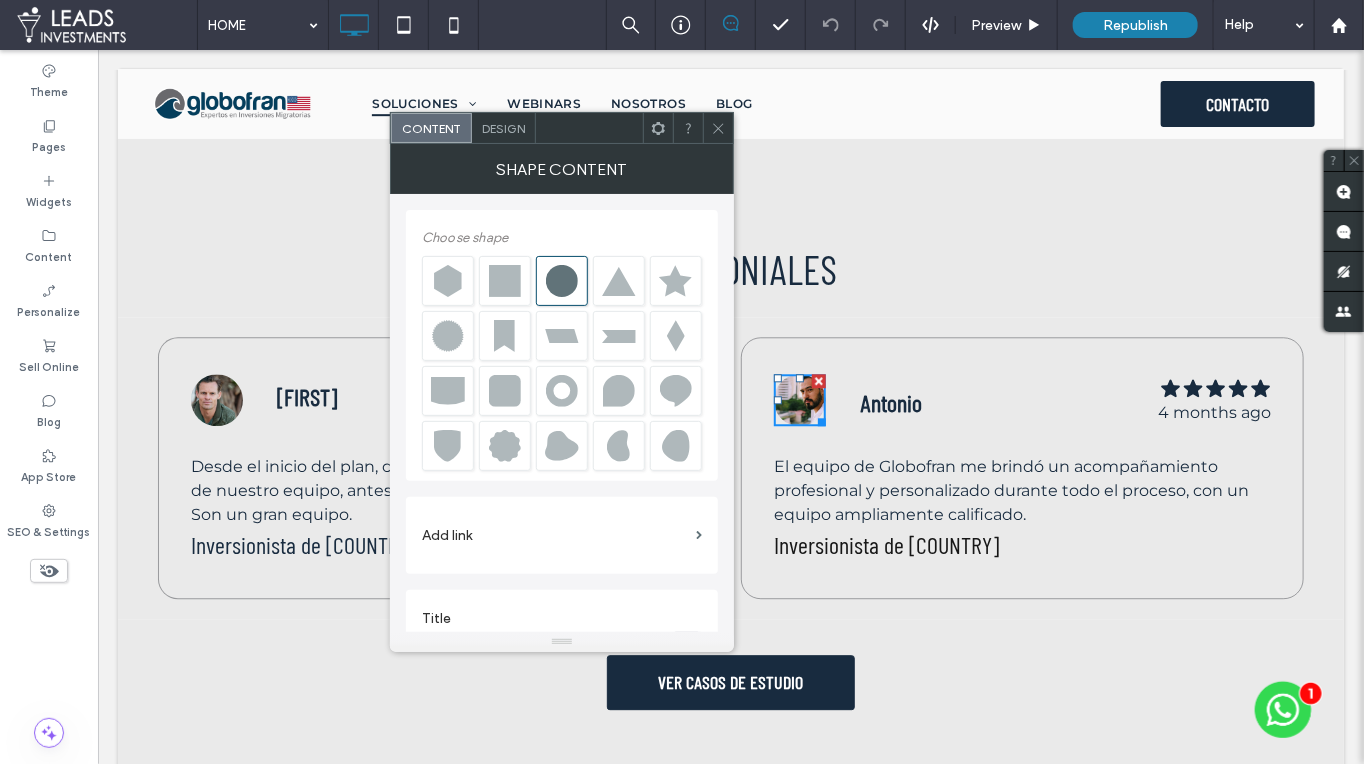 click on "Design" at bounding box center (503, 128) 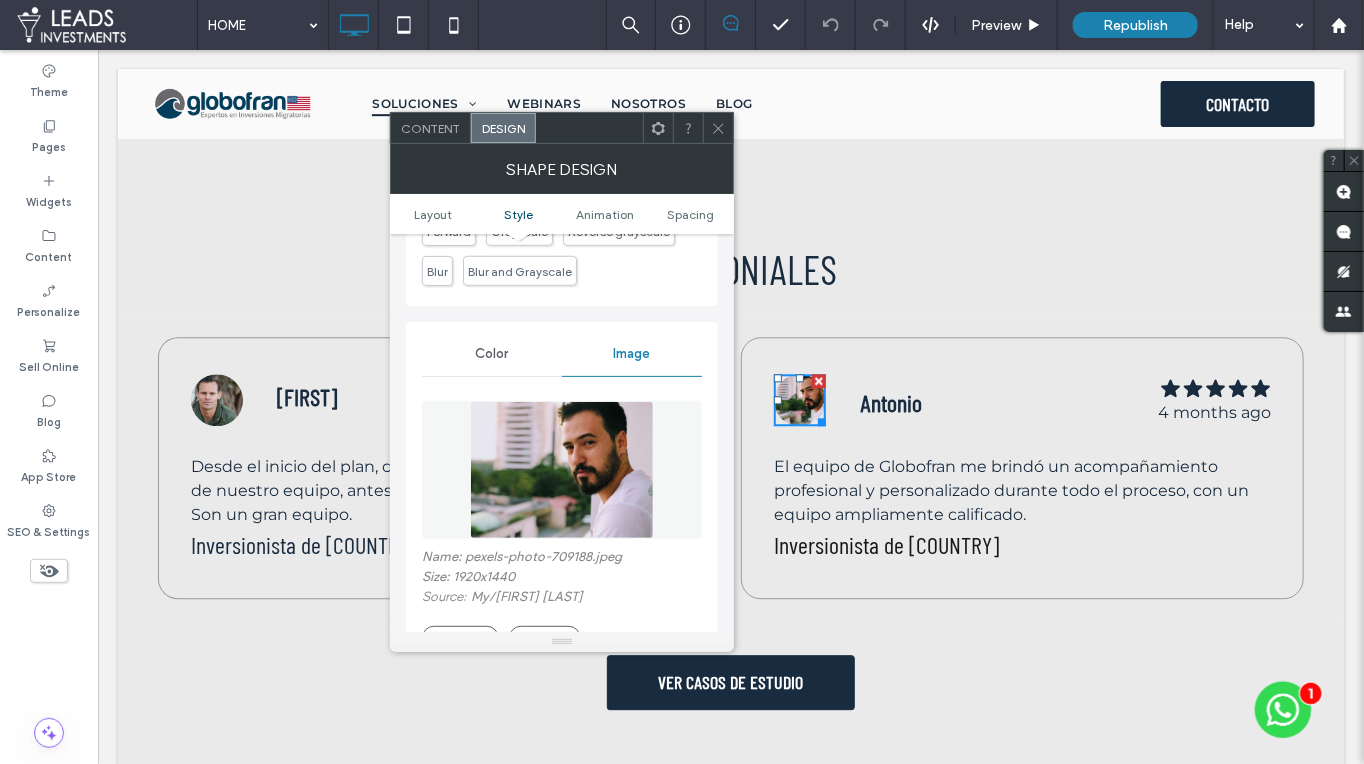 scroll, scrollTop: 681, scrollLeft: 0, axis: vertical 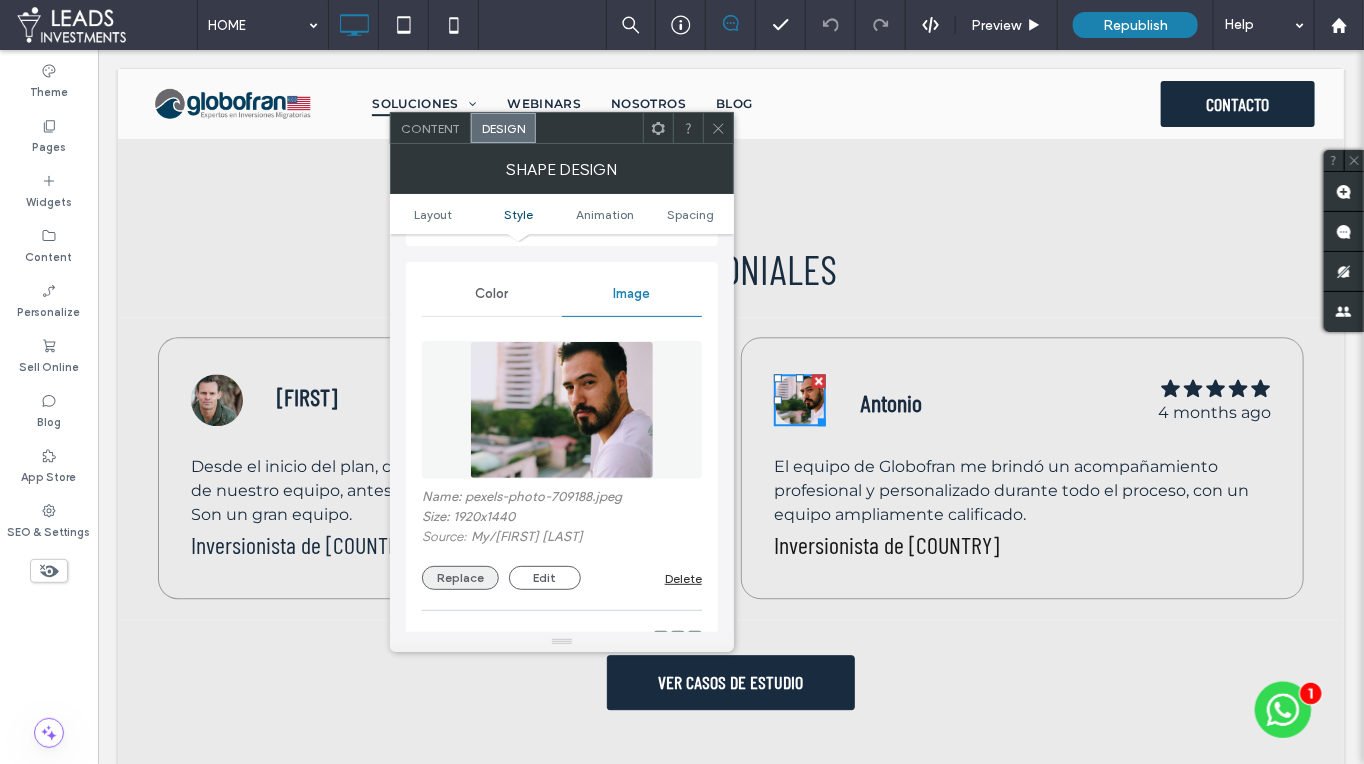 click on "Replace" at bounding box center (460, 578) 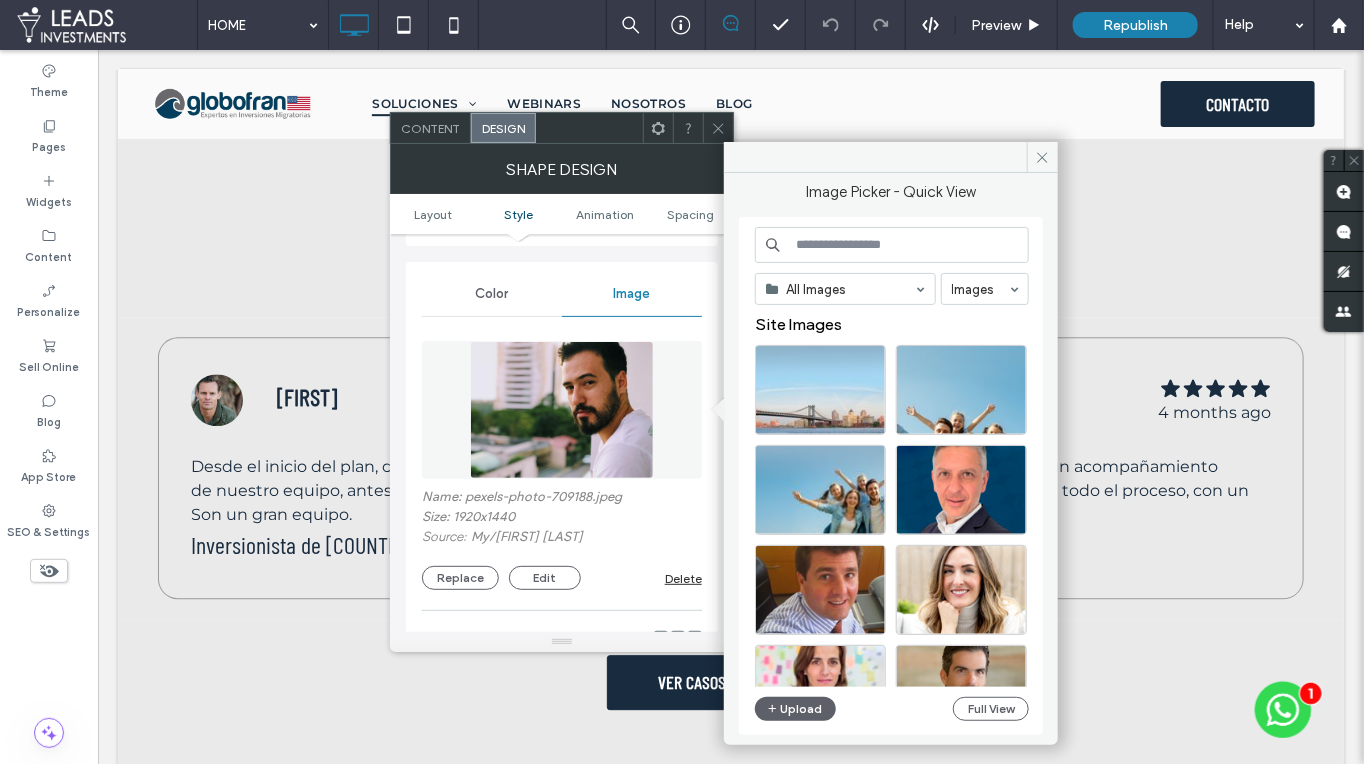 click at bounding box center (892, 245) 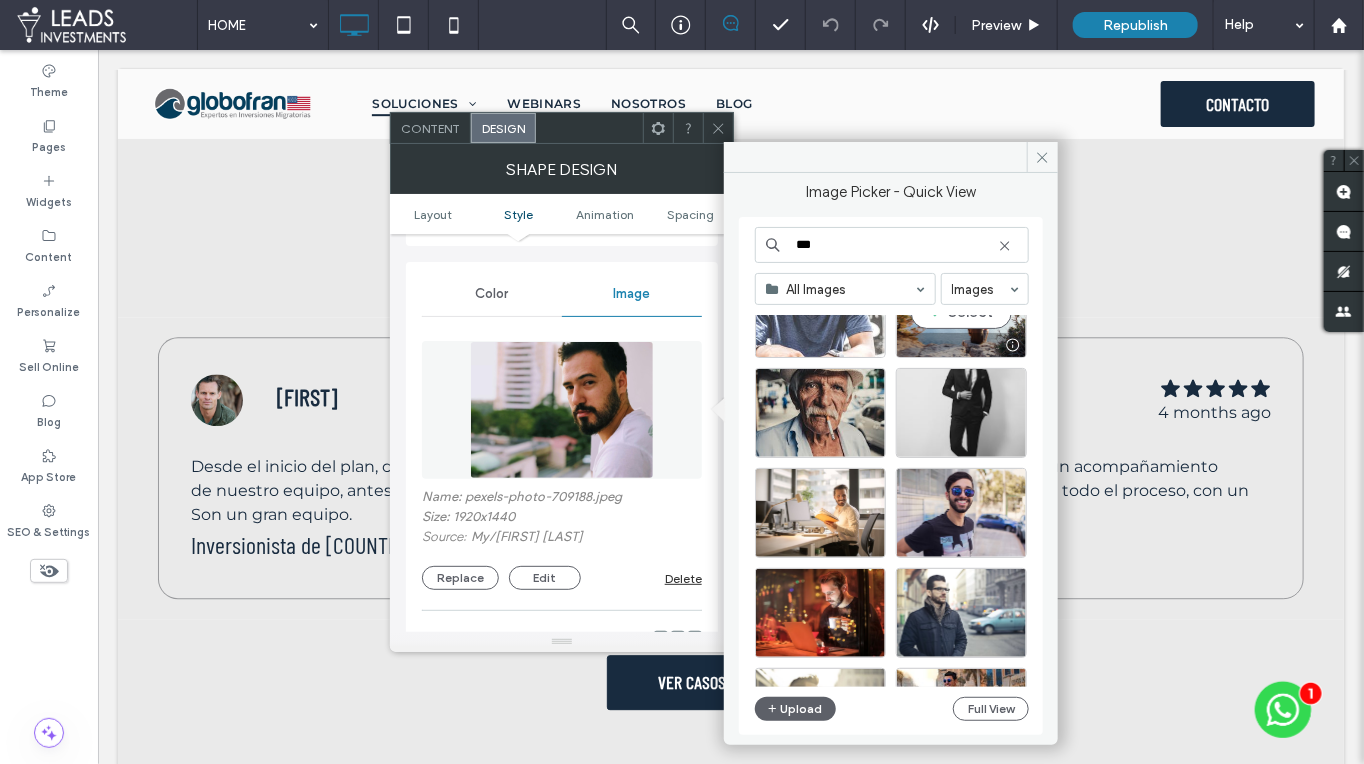 scroll, scrollTop: 3021, scrollLeft: 0, axis: vertical 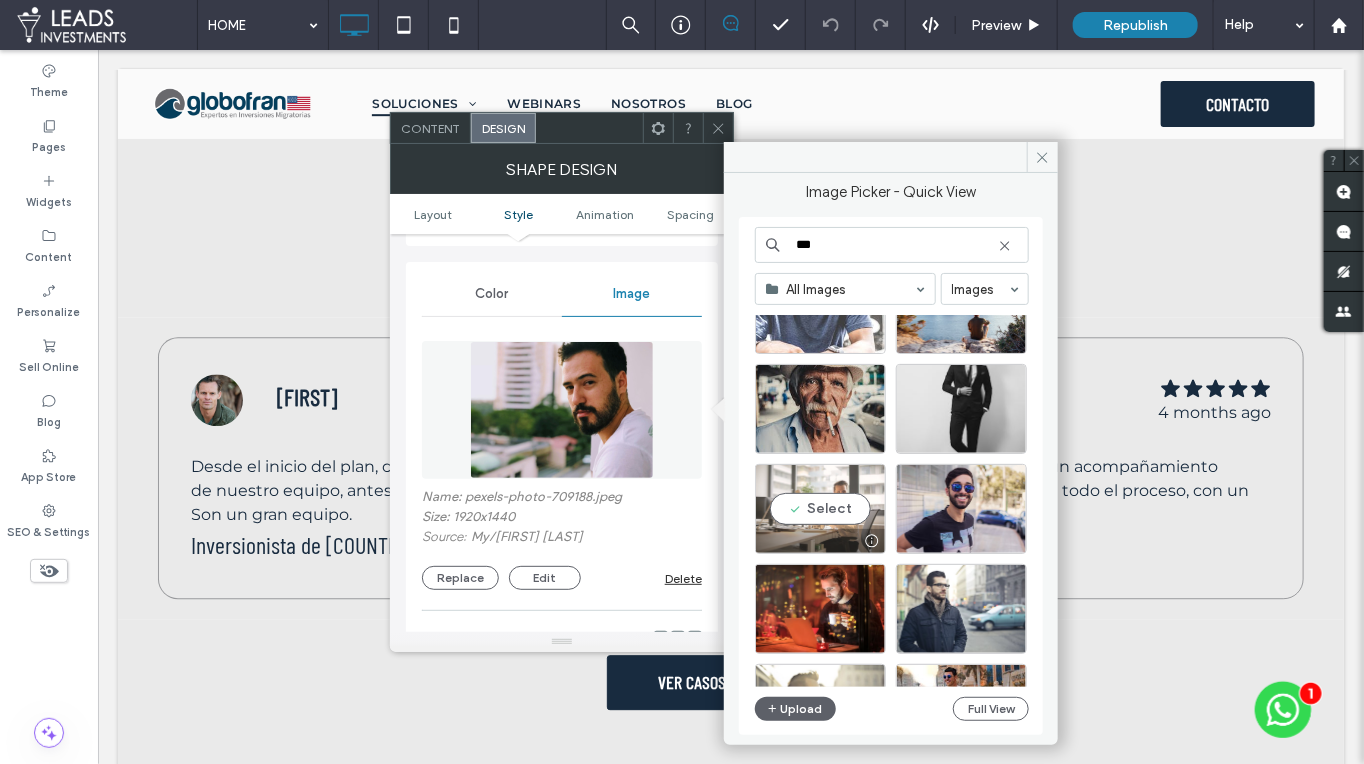type on "***" 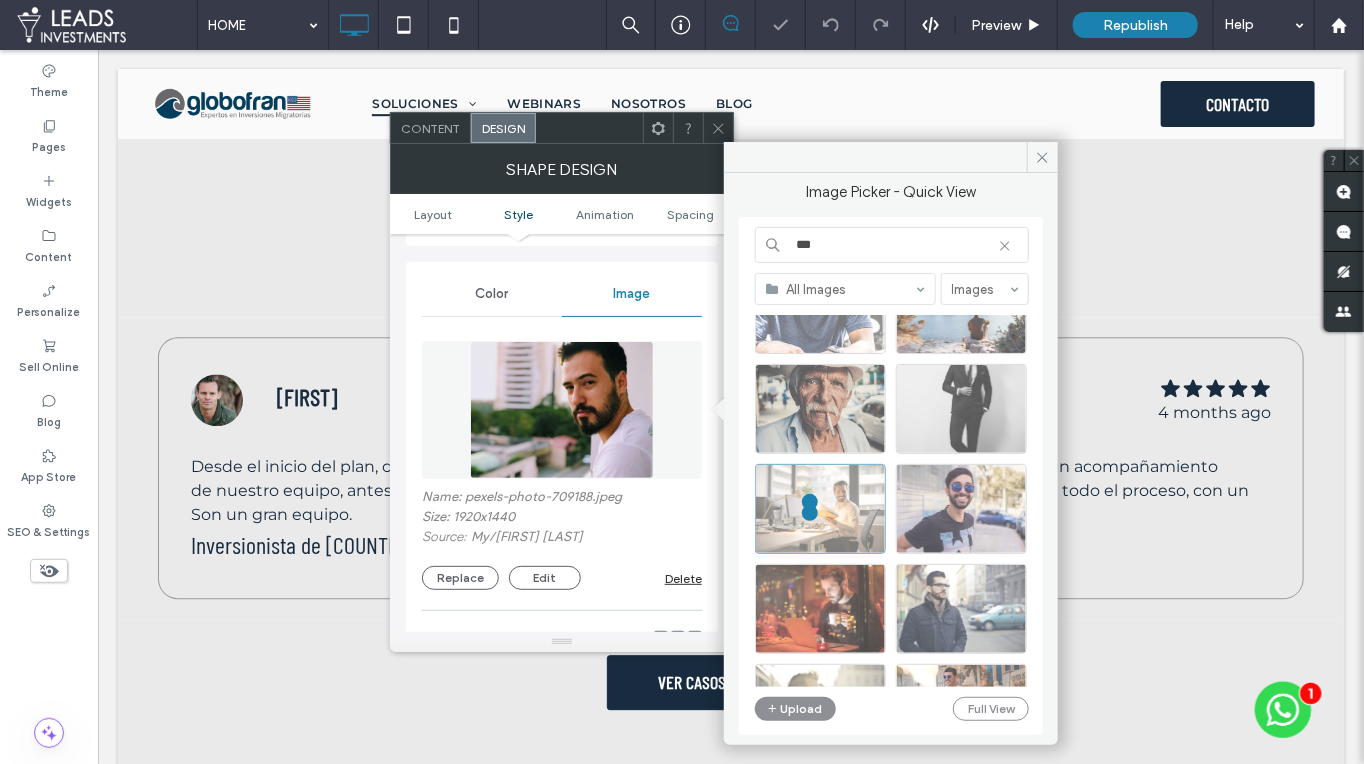 click 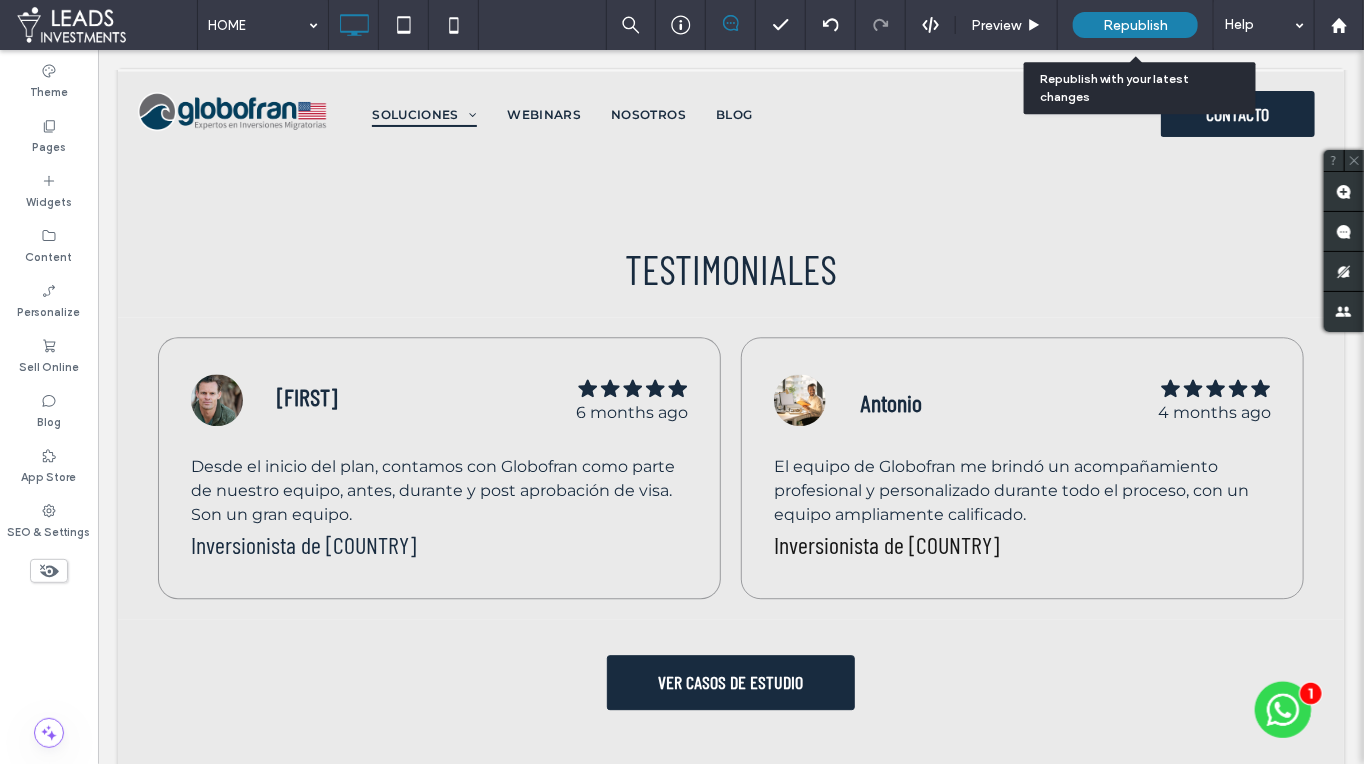 click on "Republish" at bounding box center [1135, 25] 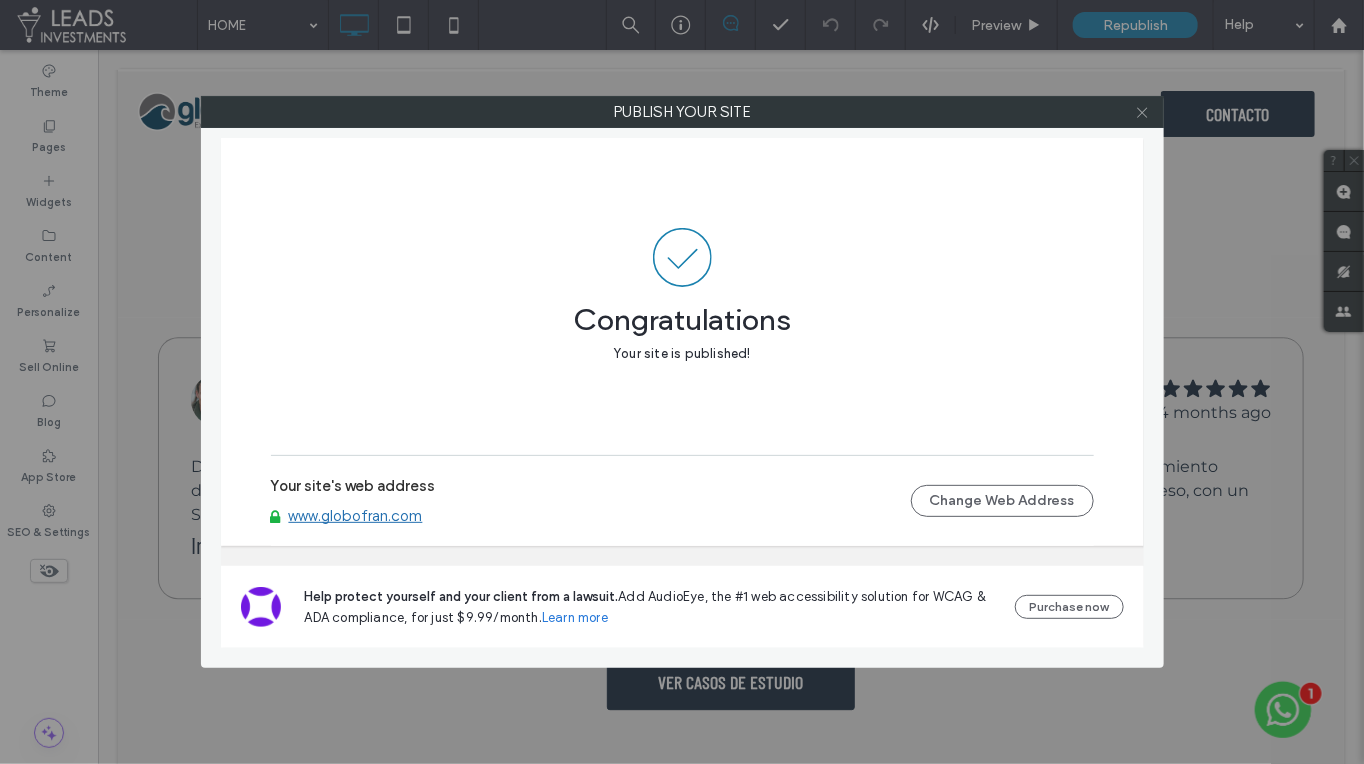 click 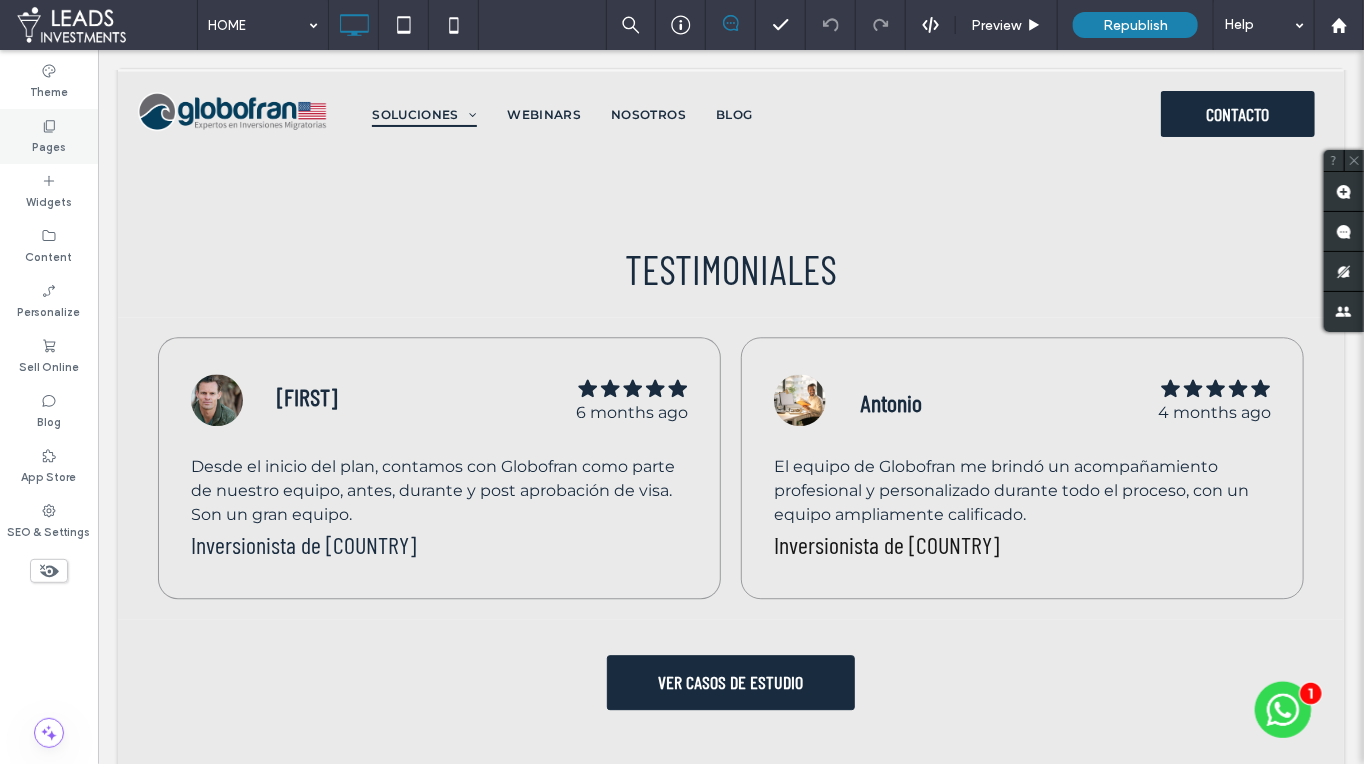 drag, startPoint x: 70, startPoint y: 128, endPoint x: 69, endPoint y: 139, distance: 11.045361 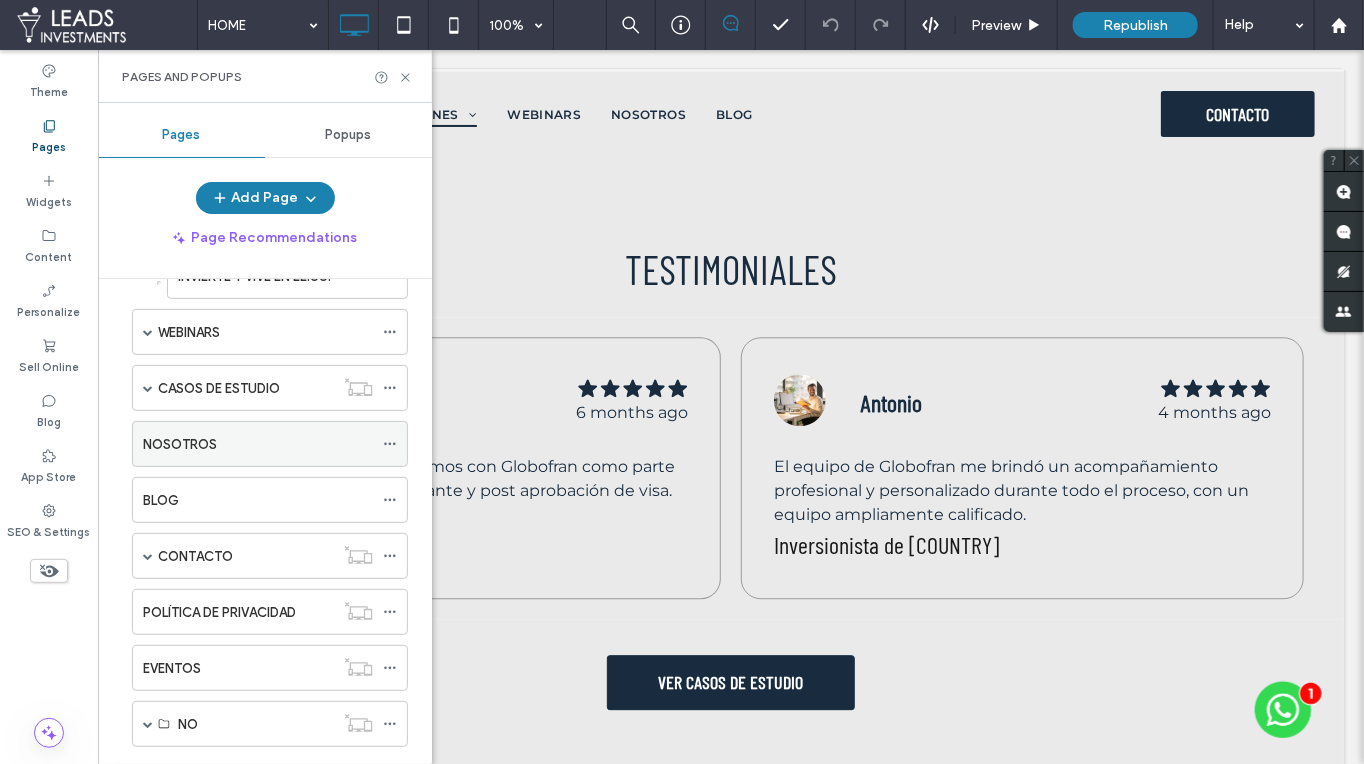 click on "NOSOTROS" at bounding box center (258, 444) 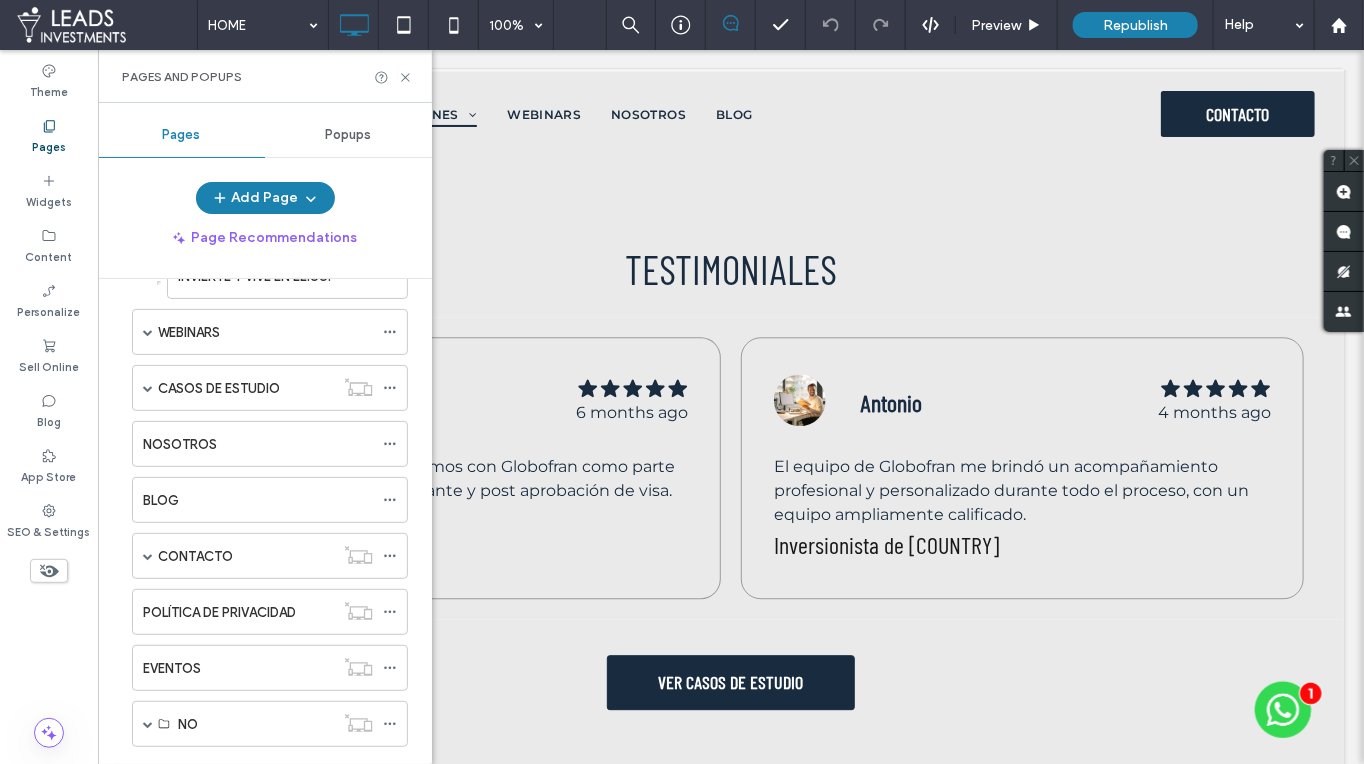 scroll, scrollTop: 251, scrollLeft: 0, axis: vertical 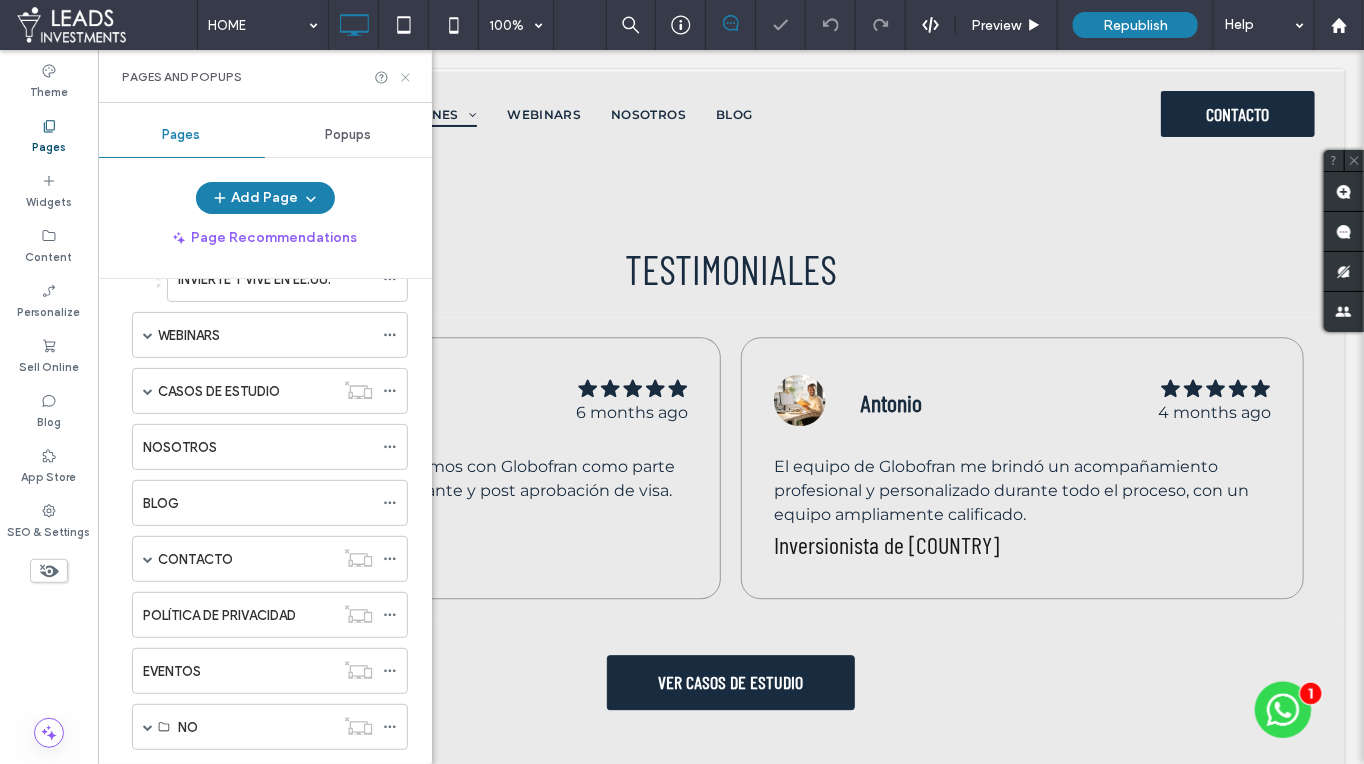 click 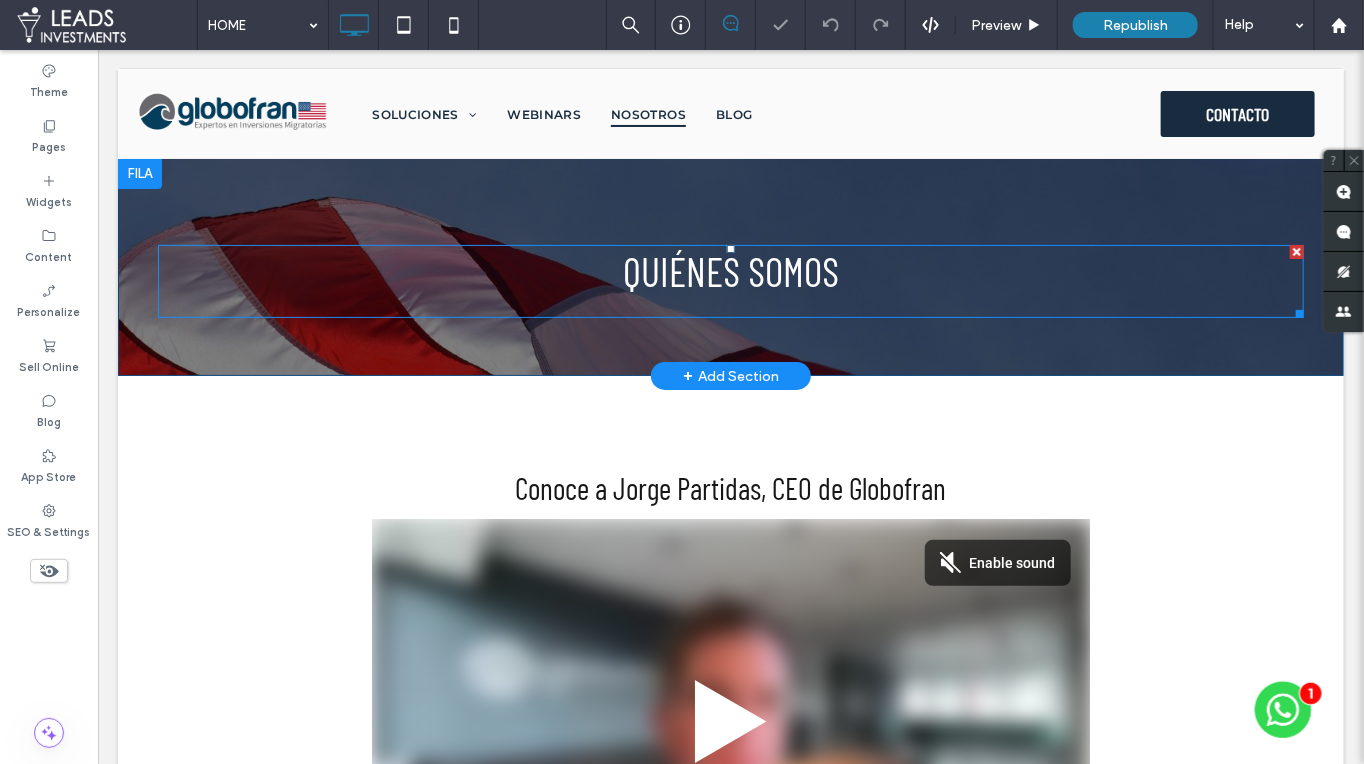 scroll, scrollTop: 0, scrollLeft: 0, axis: both 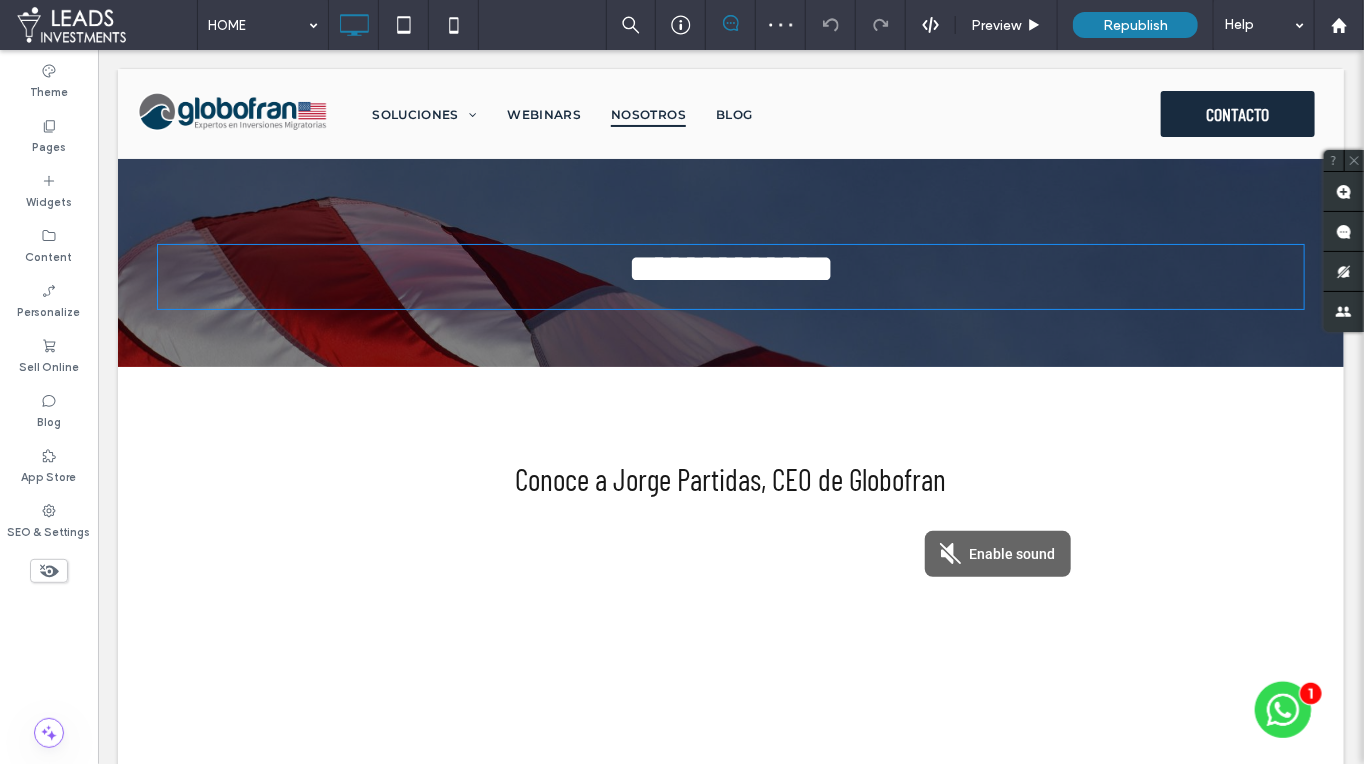 type on "**********" 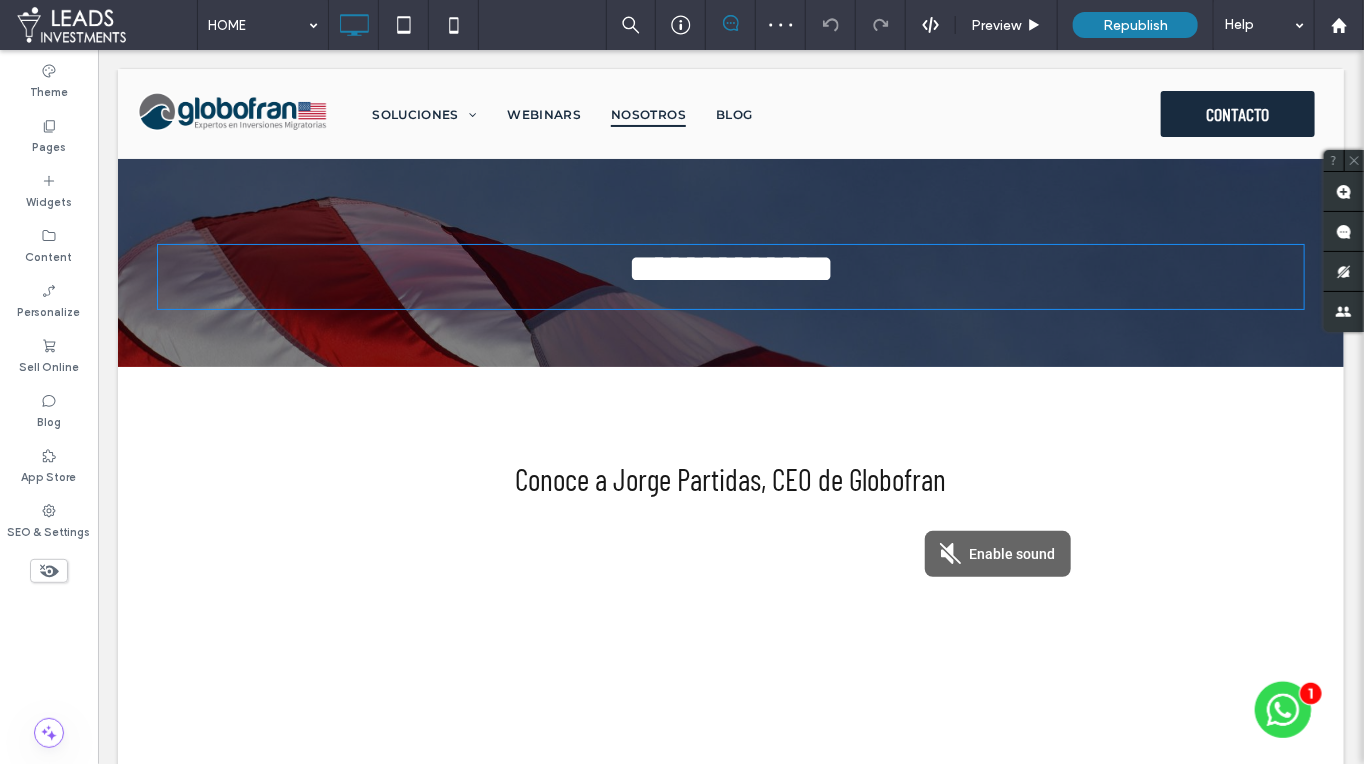 type on "**" 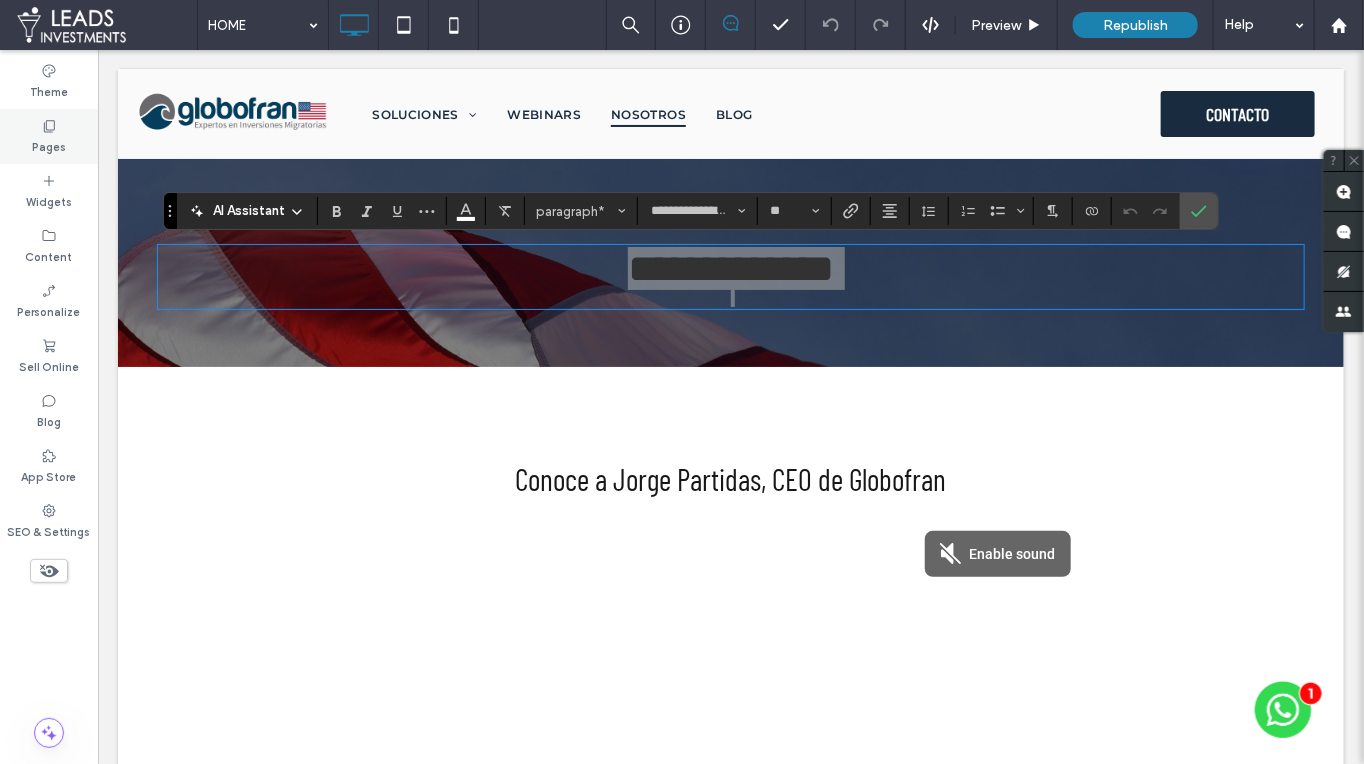 click on "Pages" at bounding box center [49, 136] 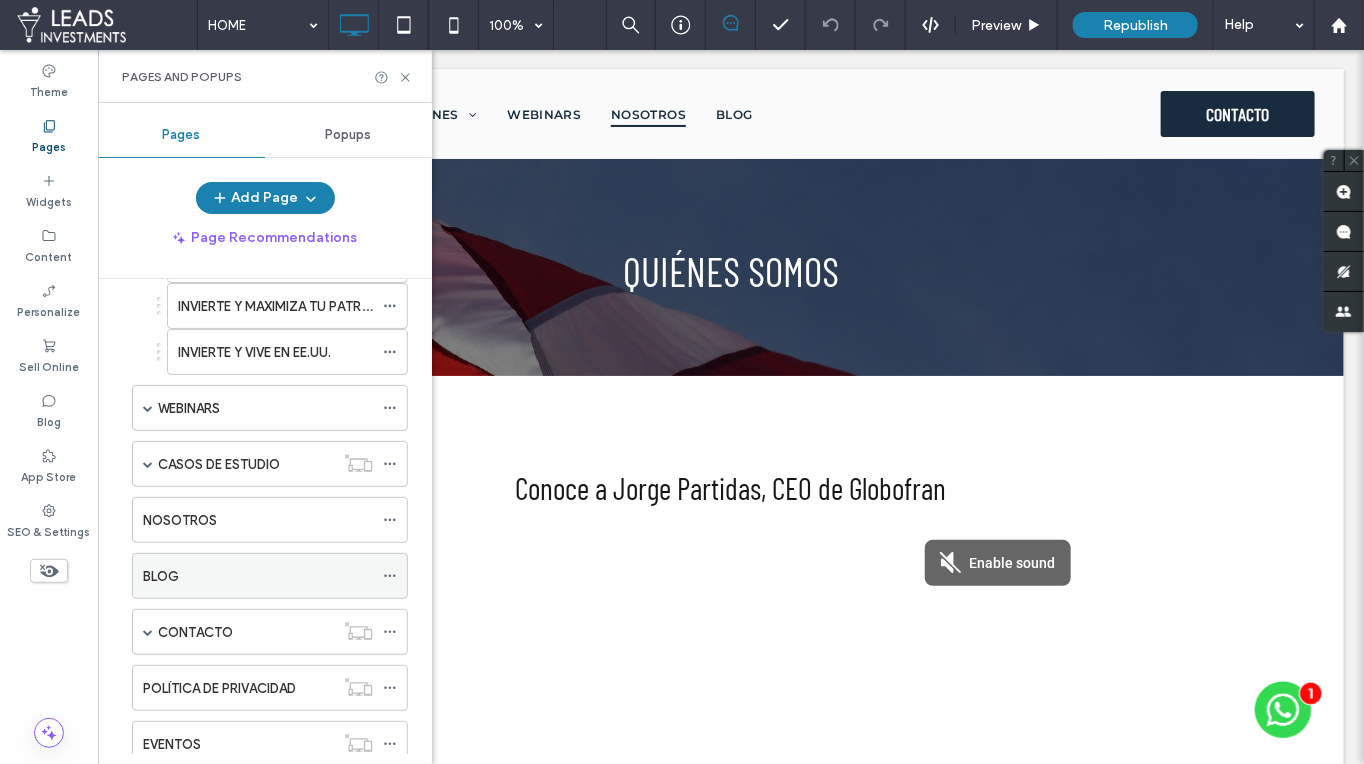 scroll, scrollTop: 181, scrollLeft: 0, axis: vertical 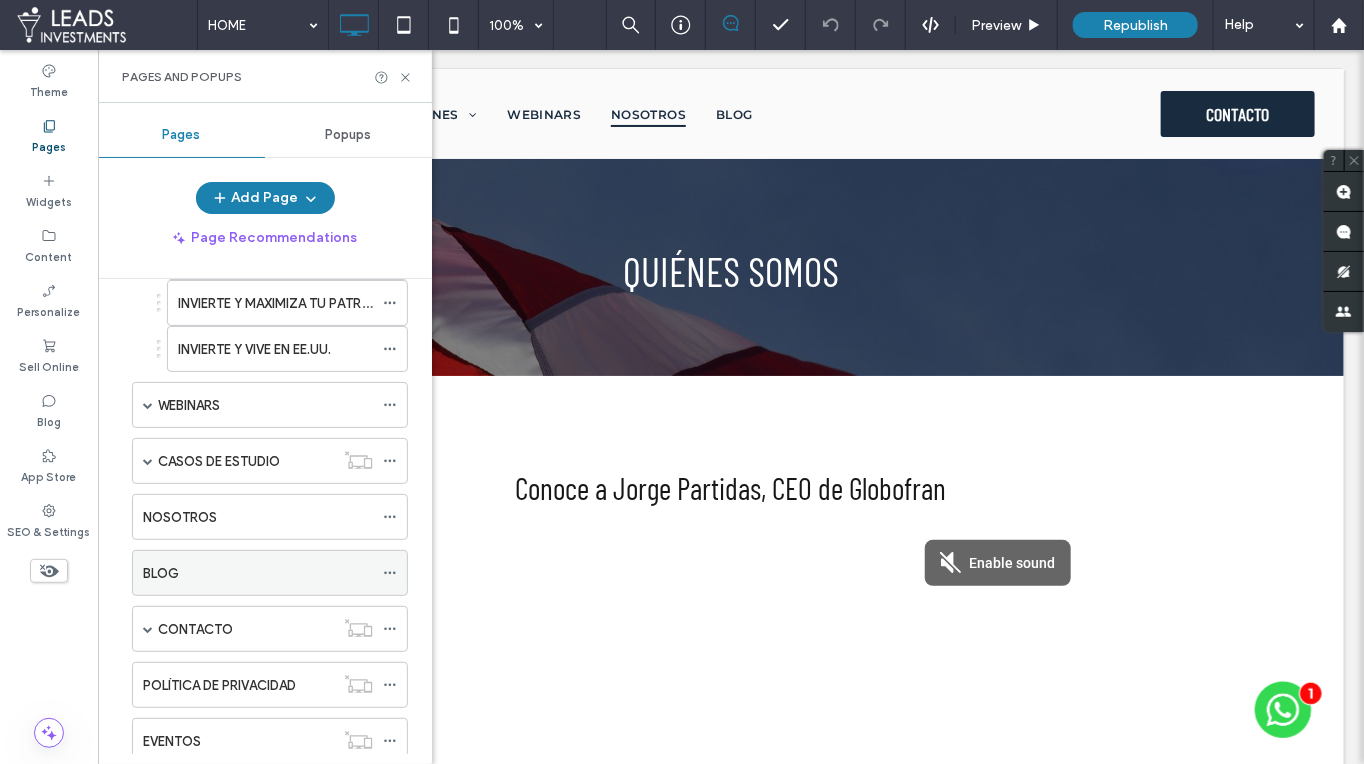 click on "BLOG" at bounding box center (258, 573) 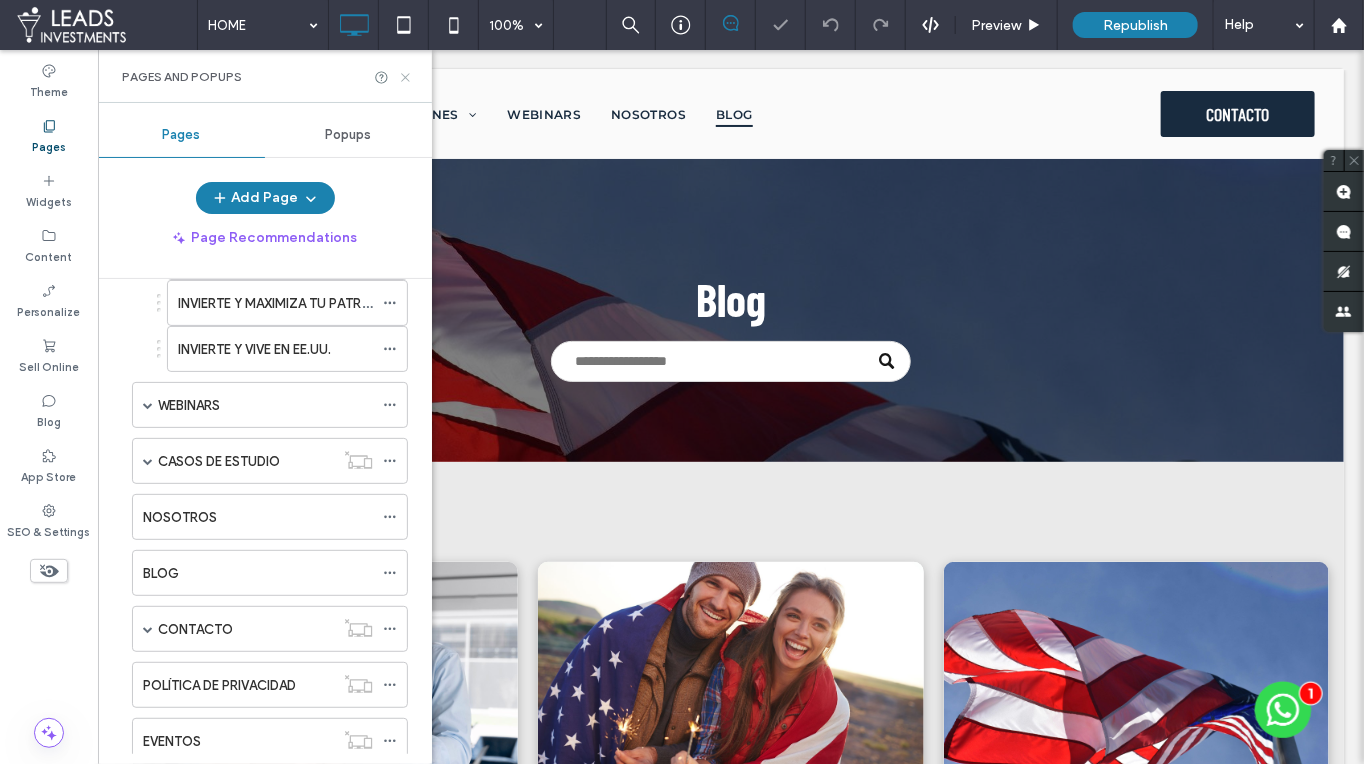 scroll, scrollTop: 0, scrollLeft: 0, axis: both 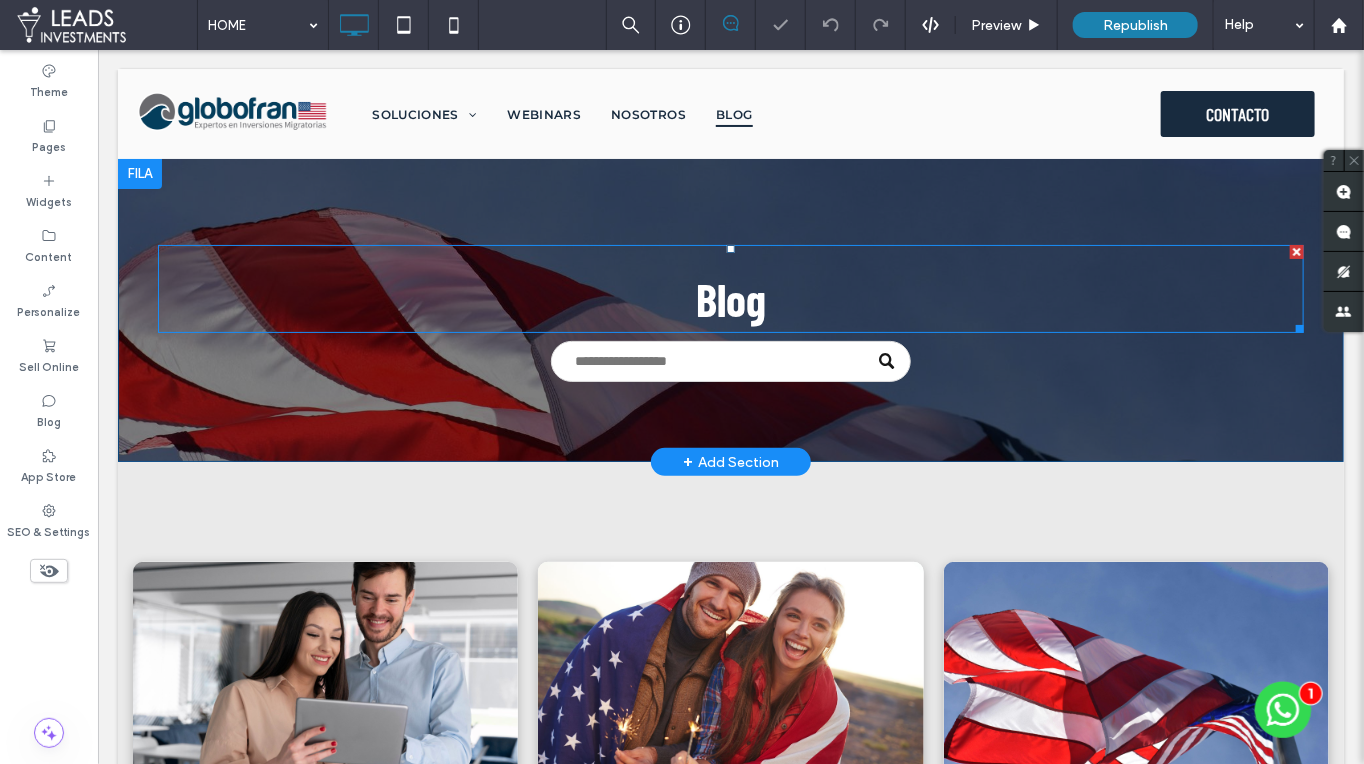click on "Blog" at bounding box center [730, 298] 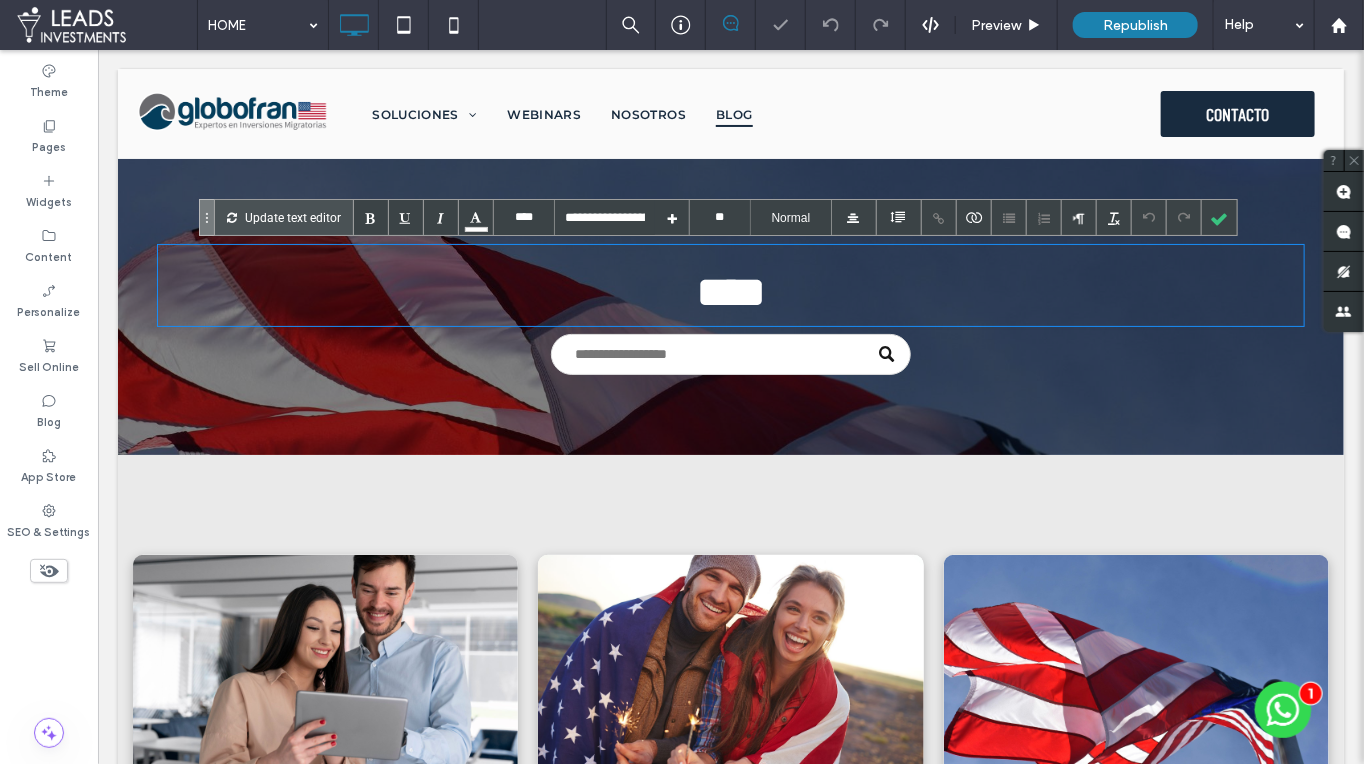 type on "****" 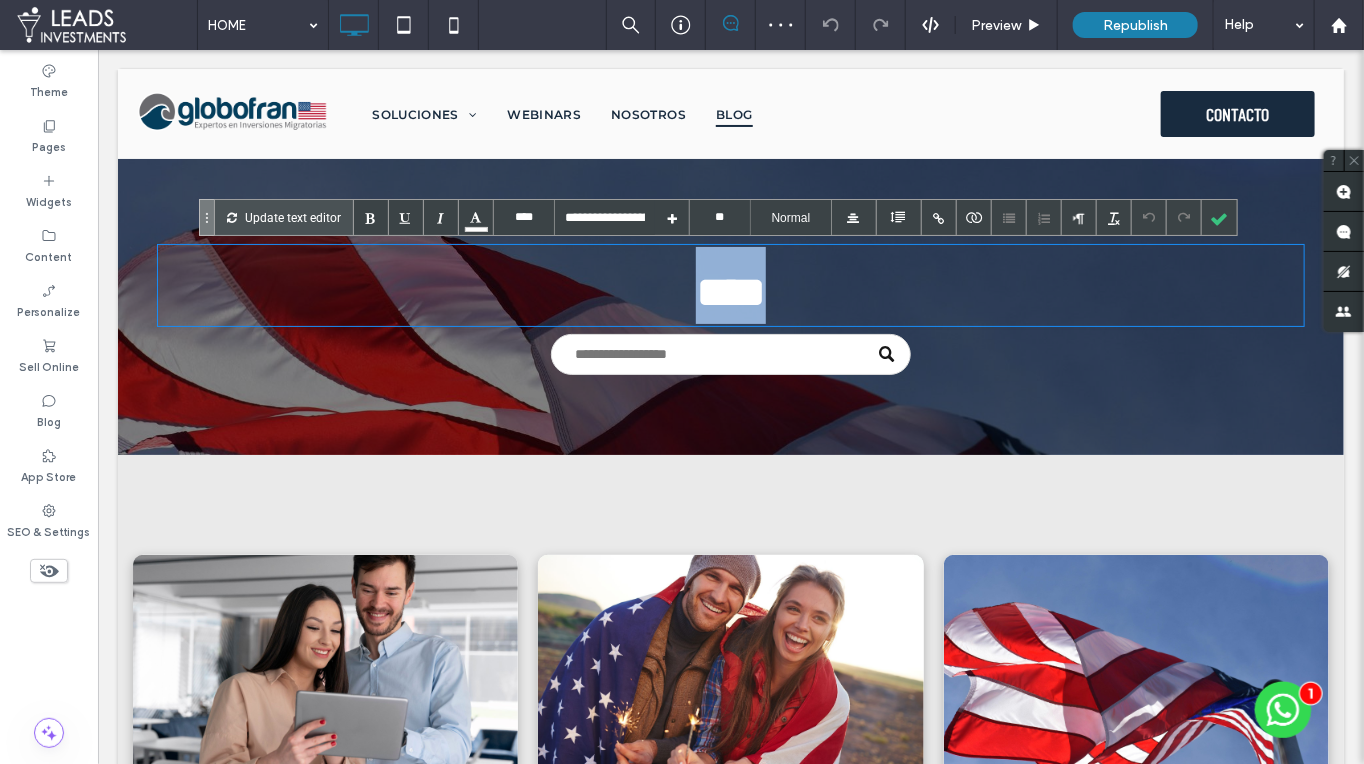 drag, startPoint x: 694, startPoint y: 297, endPoint x: 815, endPoint y: 296, distance: 121.004135 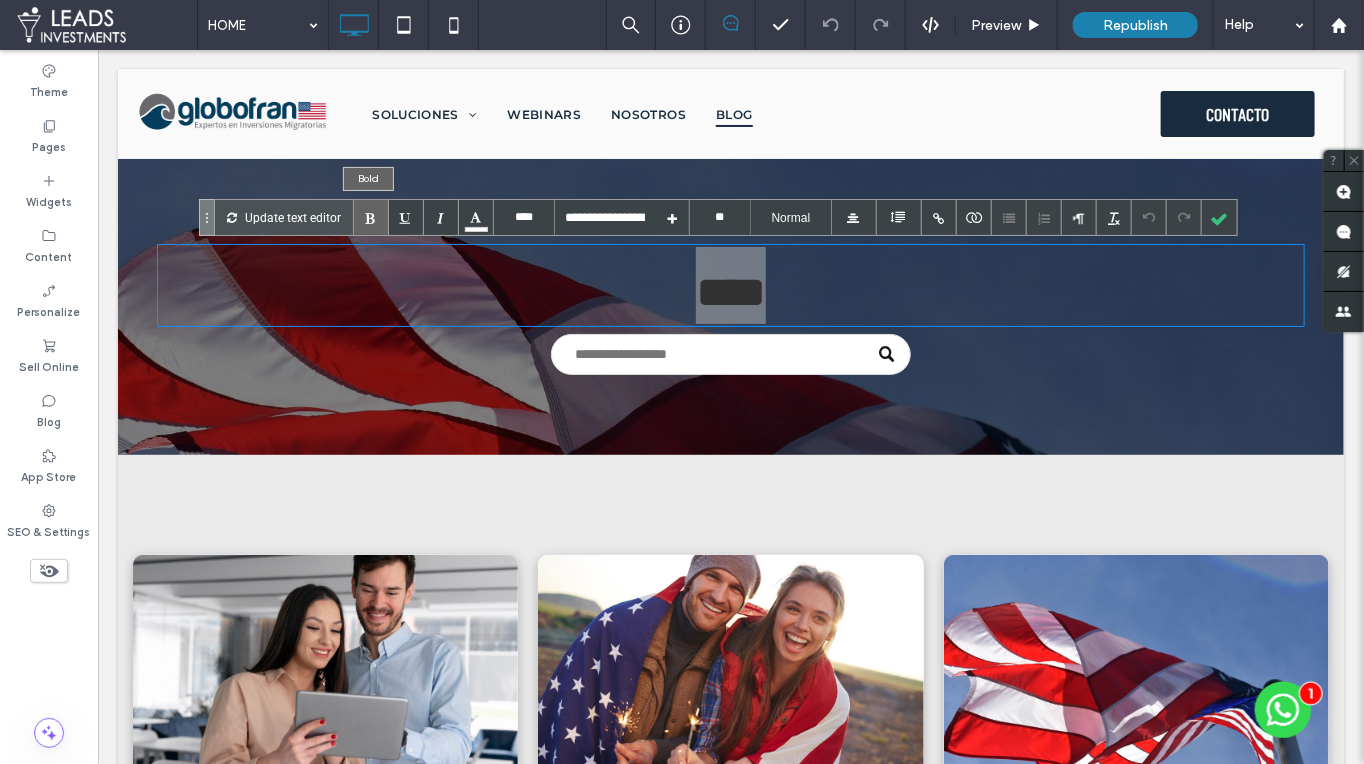 click at bounding box center [371, 217] 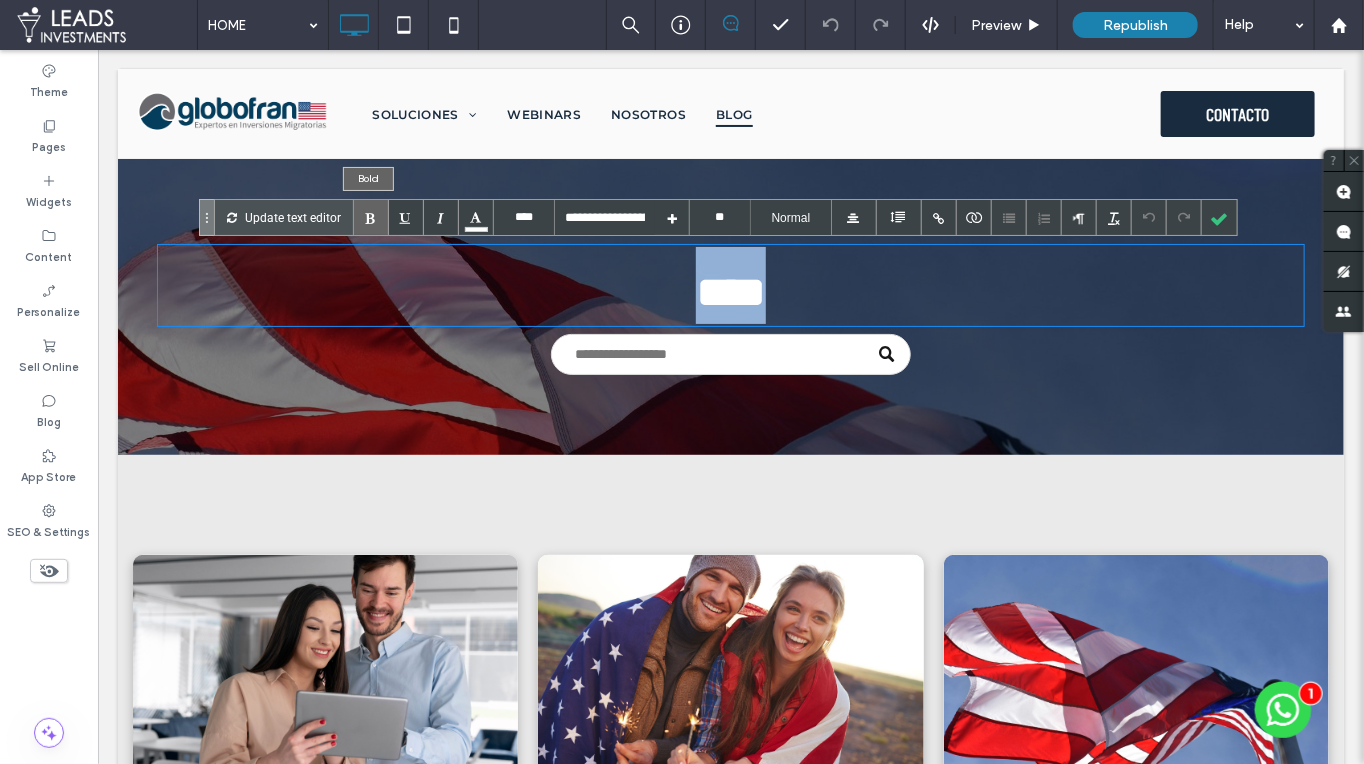 type 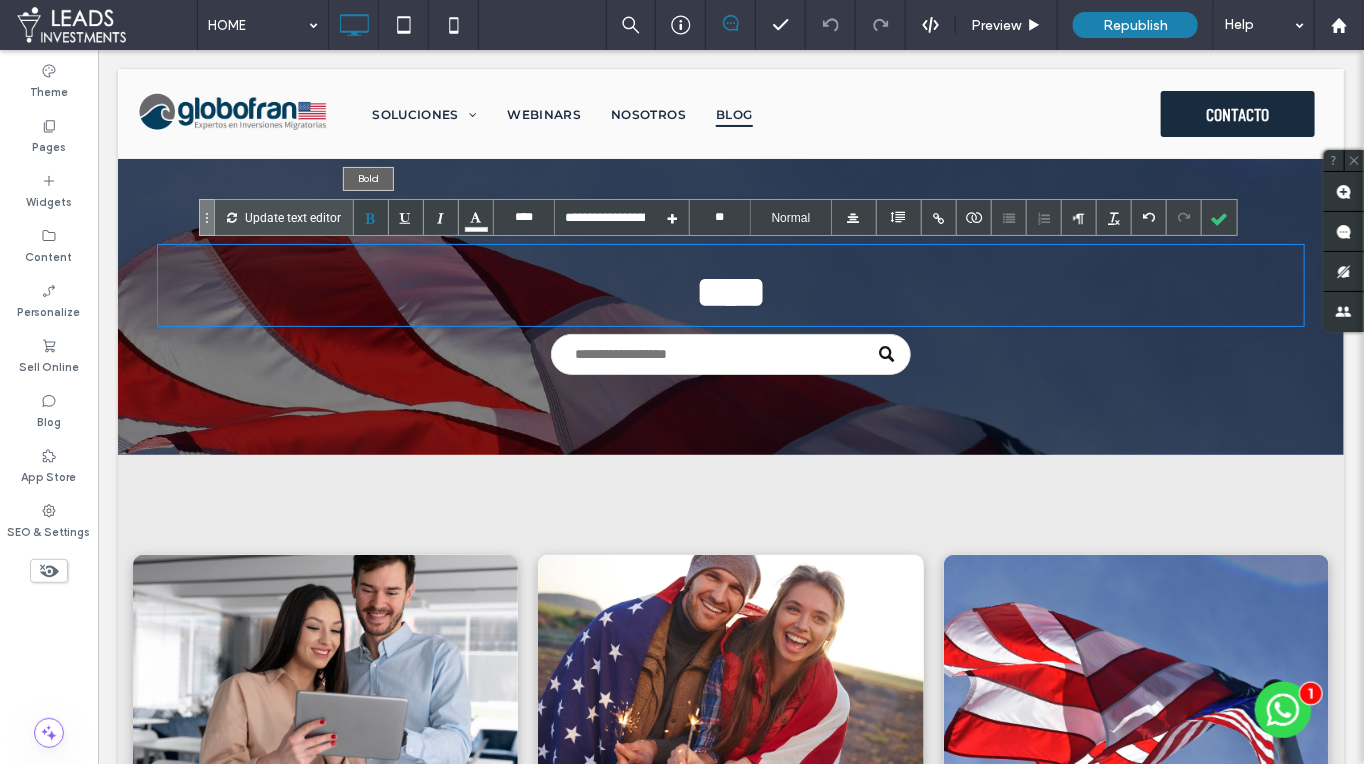click at bounding box center (371, 217) 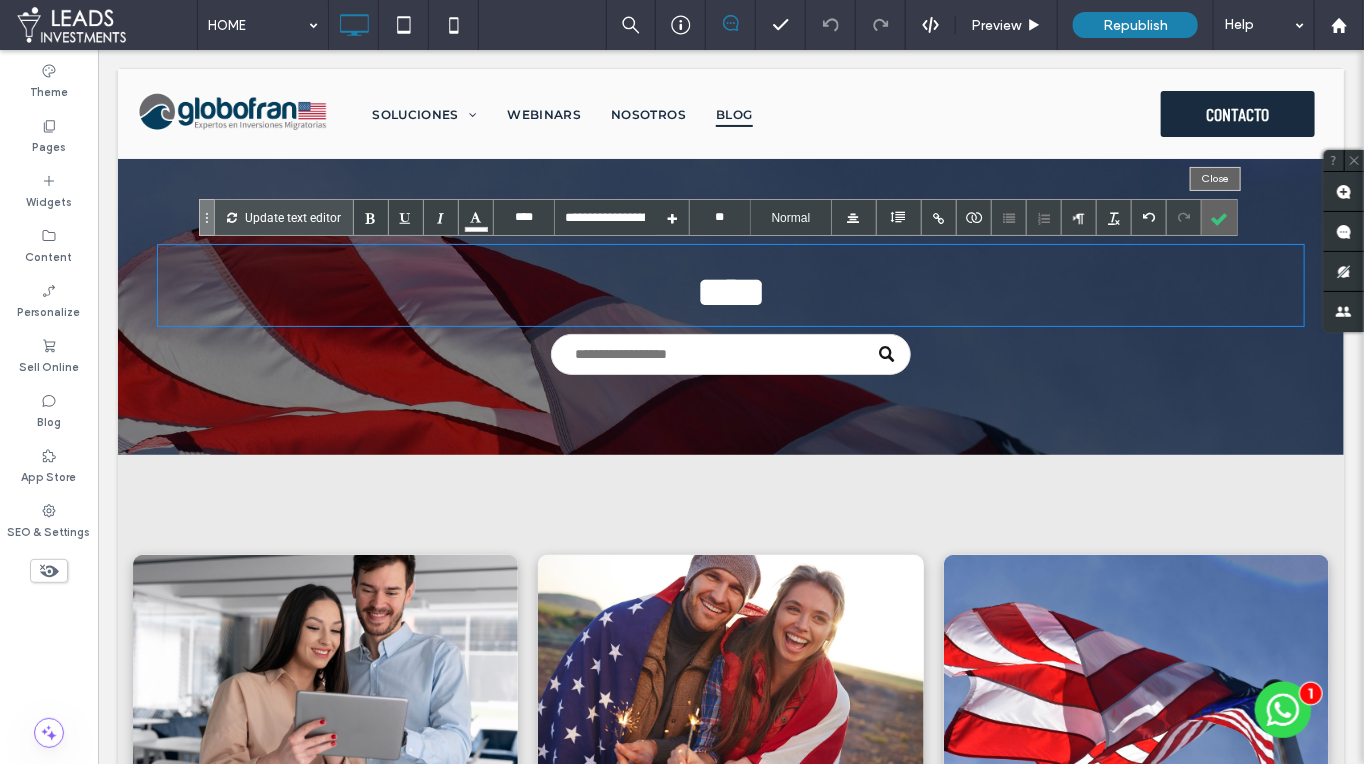 click at bounding box center (1219, 217) 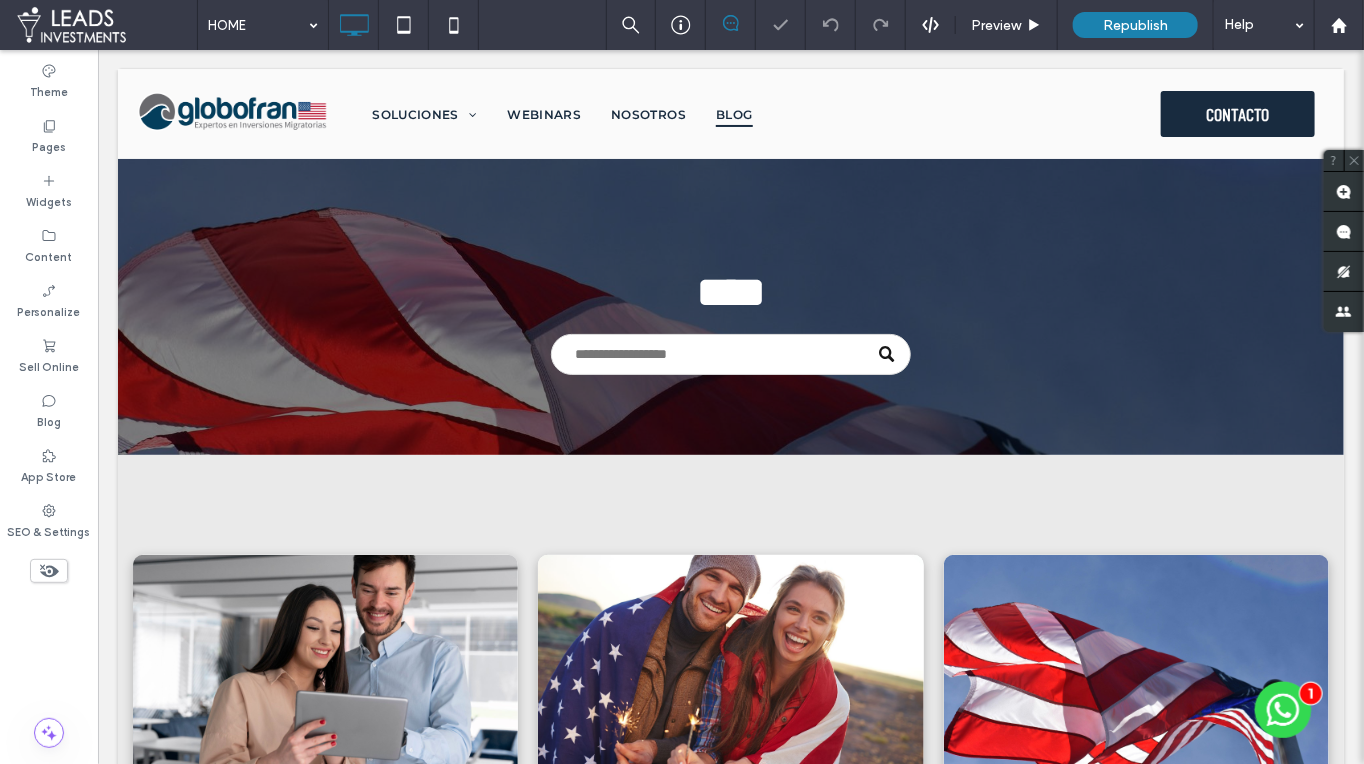 click on "Theme Pages Widgets Content Personalize Sell Online Blog App Store SEO & Settings" at bounding box center (49, 407) 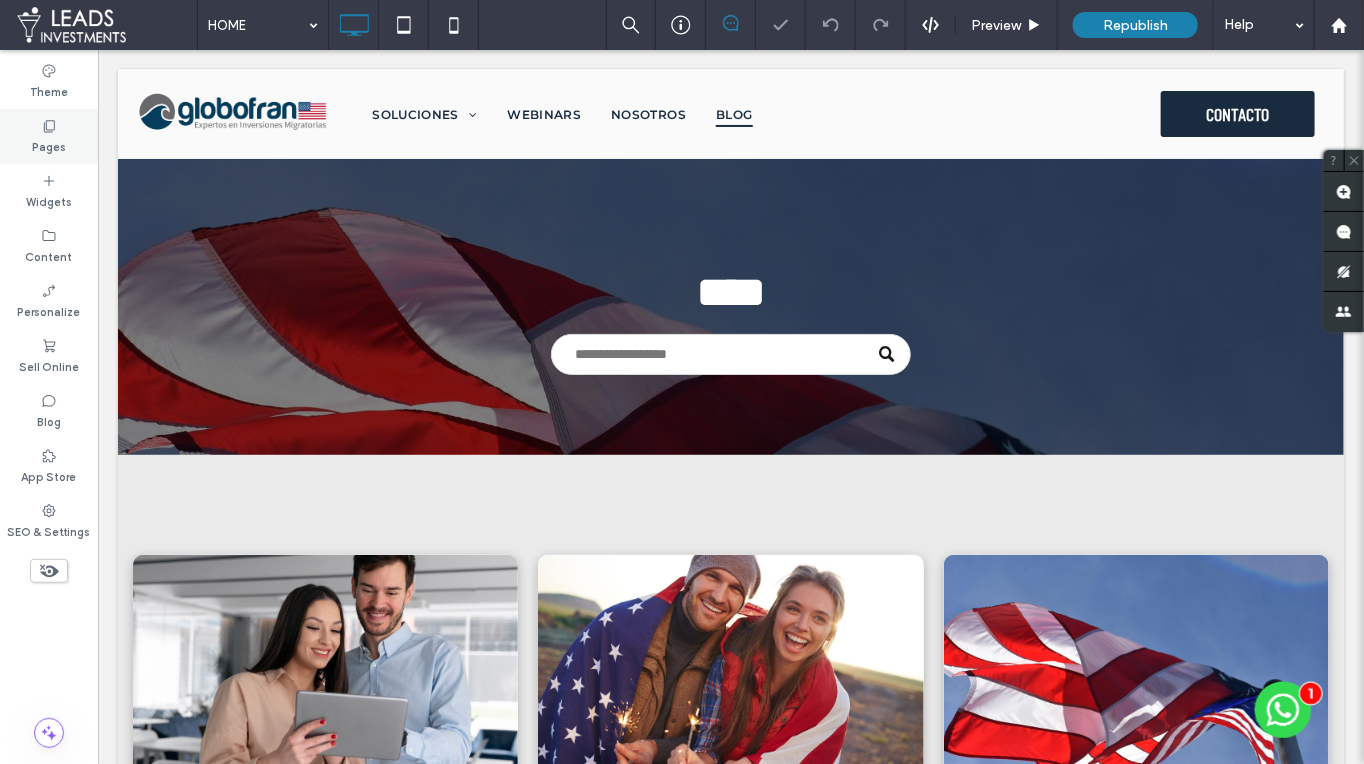 click on "Pages" at bounding box center (49, 136) 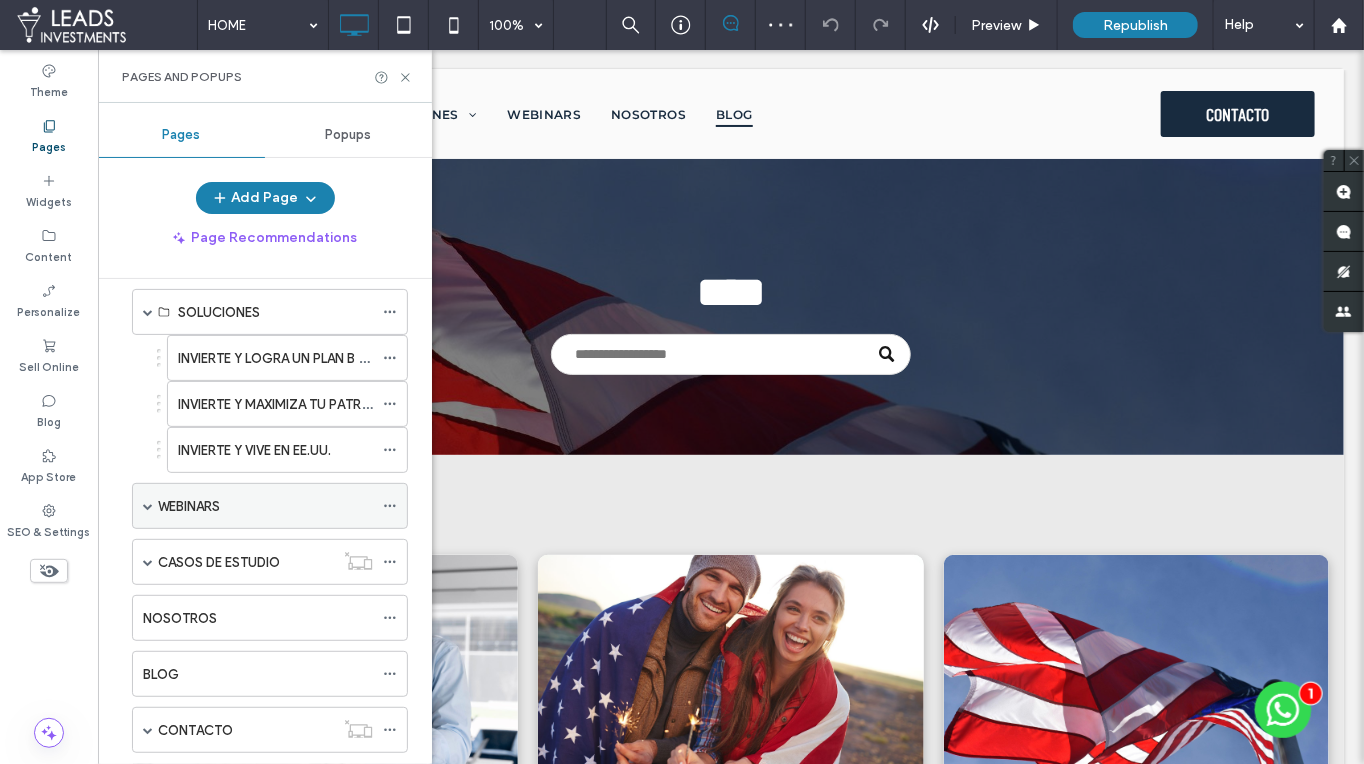 scroll, scrollTop: 100, scrollLeft: 0, axis: vertical 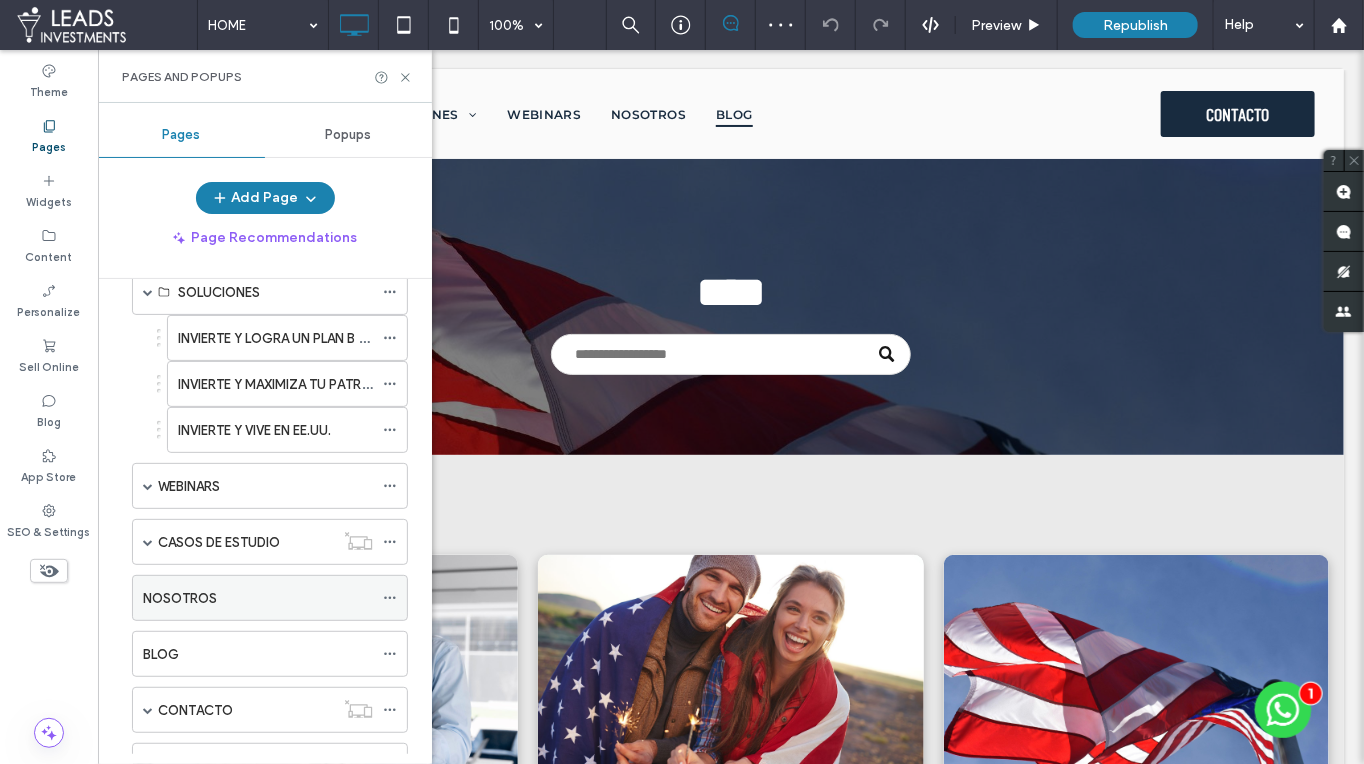 click on "NOSOTROS" at bounding box center [180, 598] 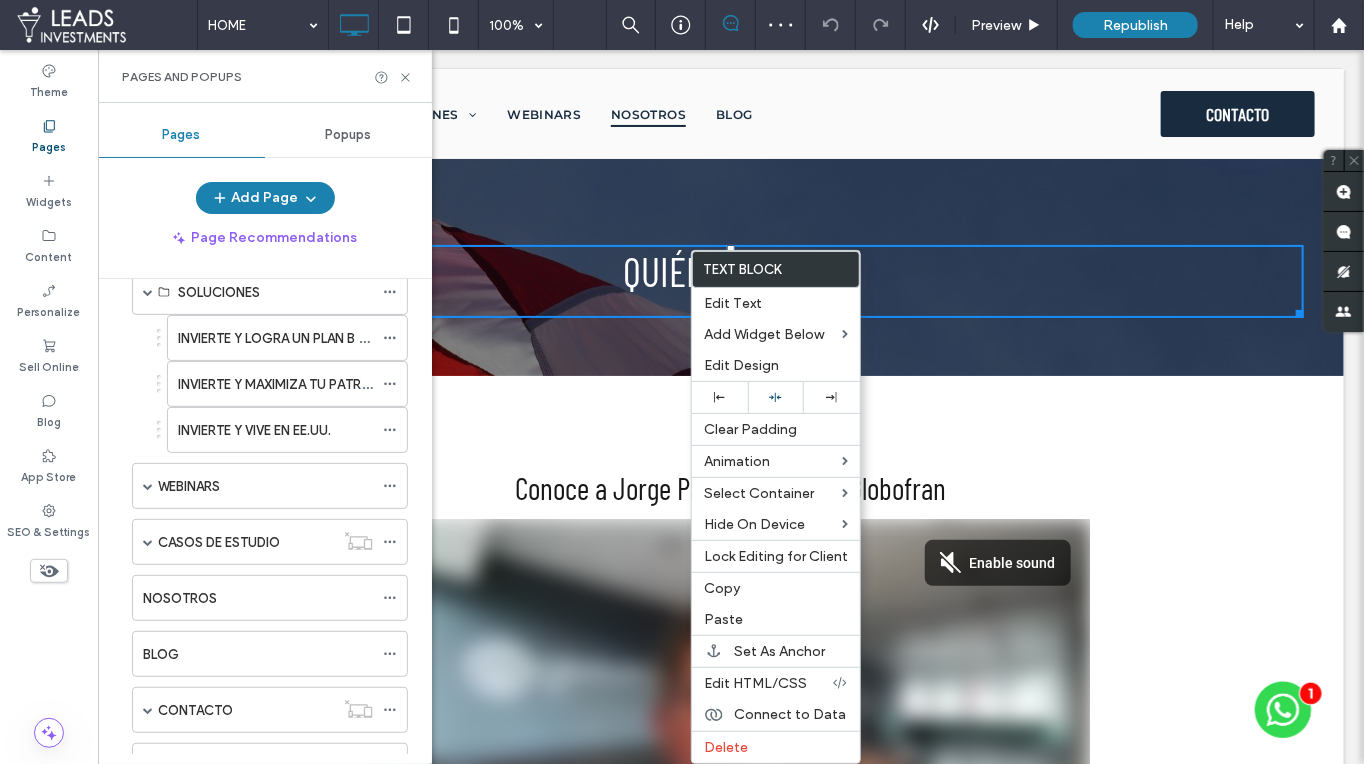 scroll, scrollTop: 0, scrollLeft: 0, axis: both 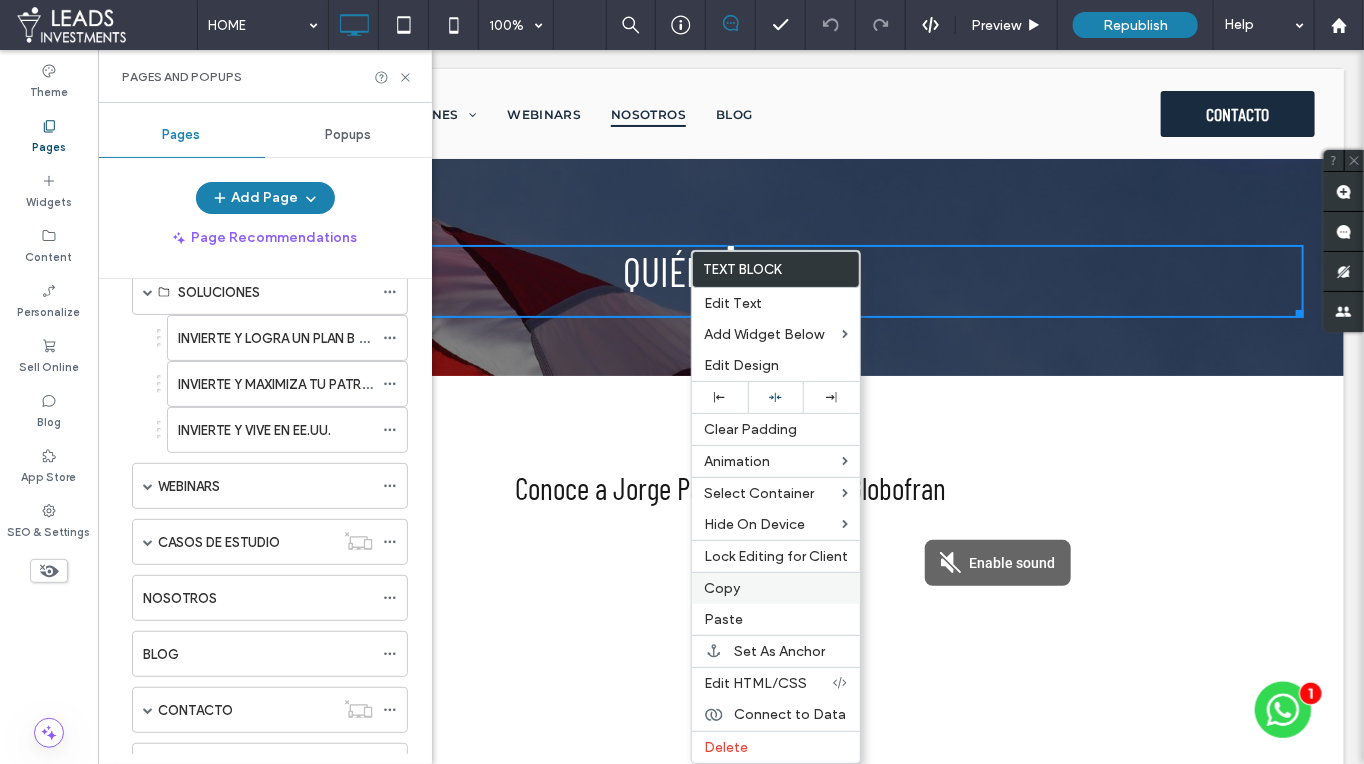 click on "Copy" at bounding box center (776, 588) 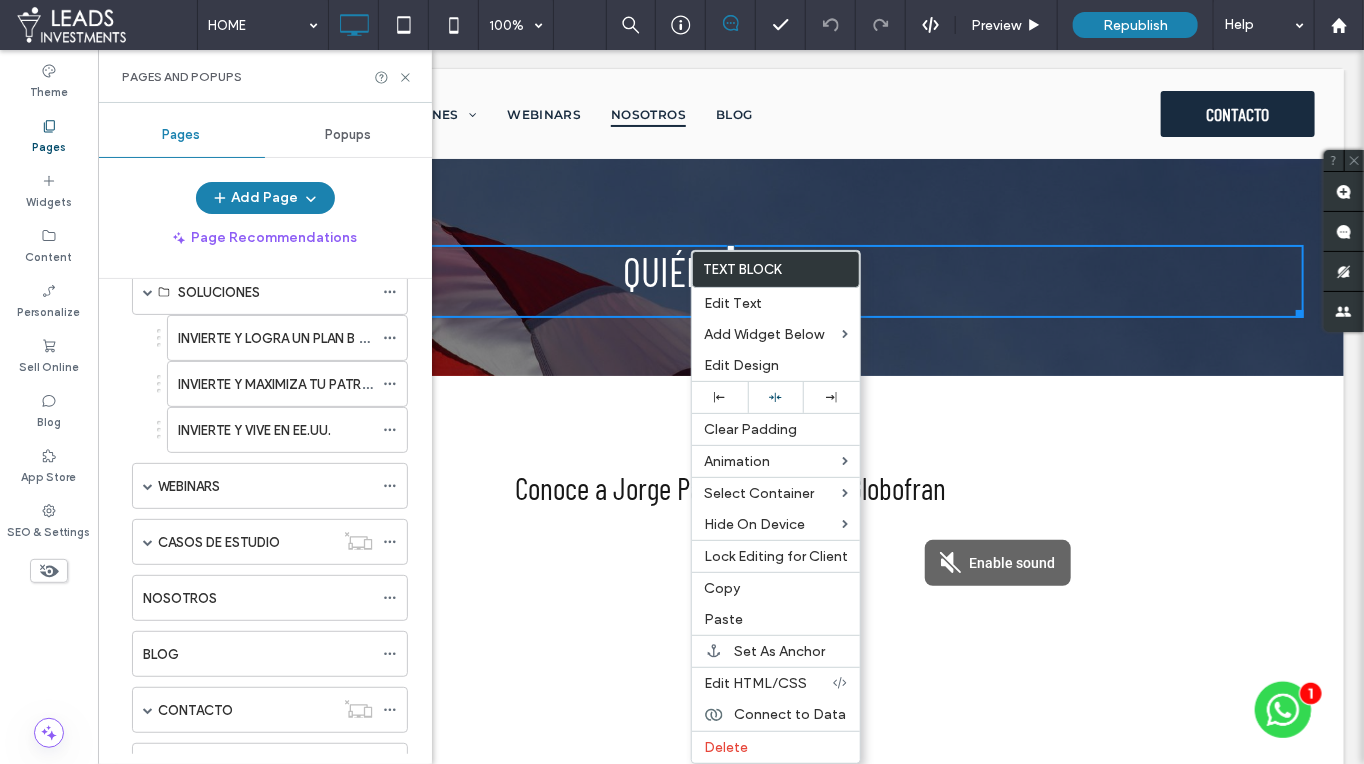click on "BLOG" at bounding box center (161, 654) 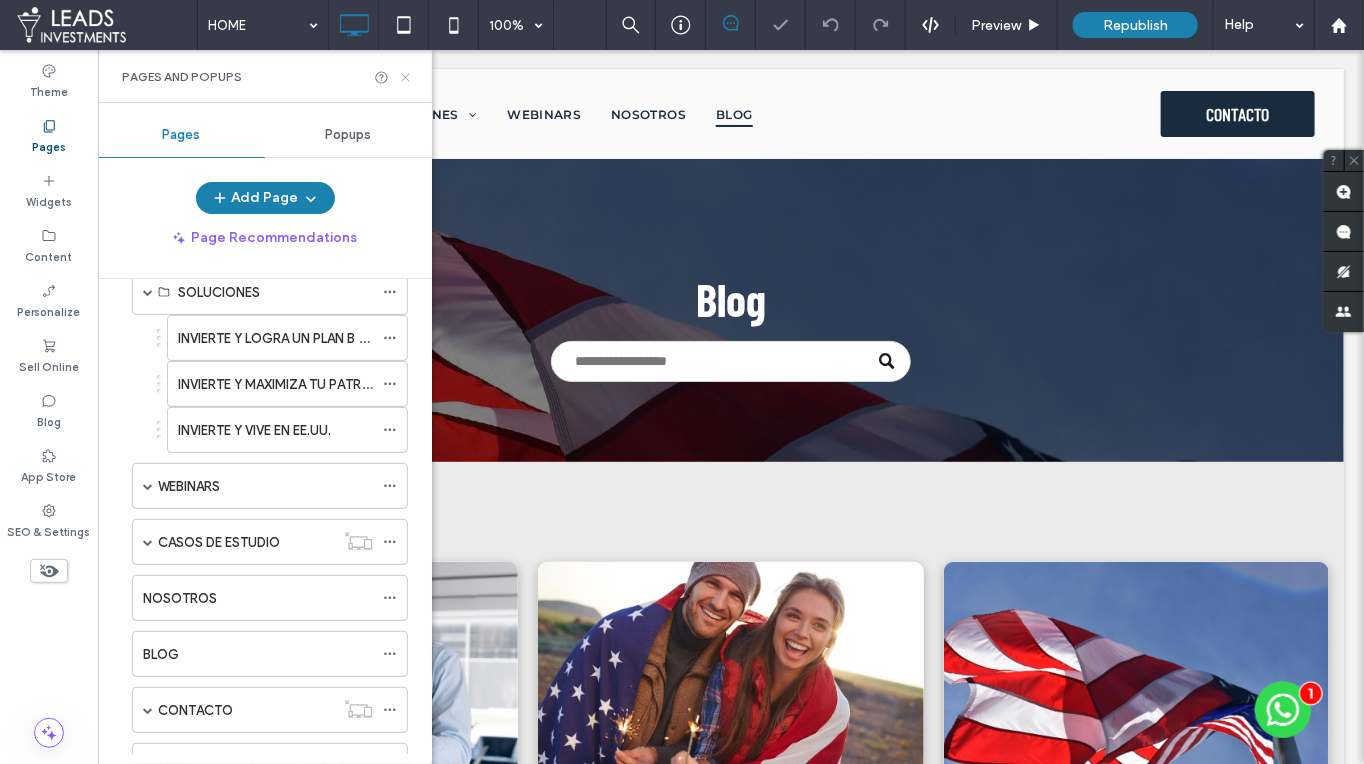 scroll, scrollTop: 0, scrollLeft: 0, axis: both 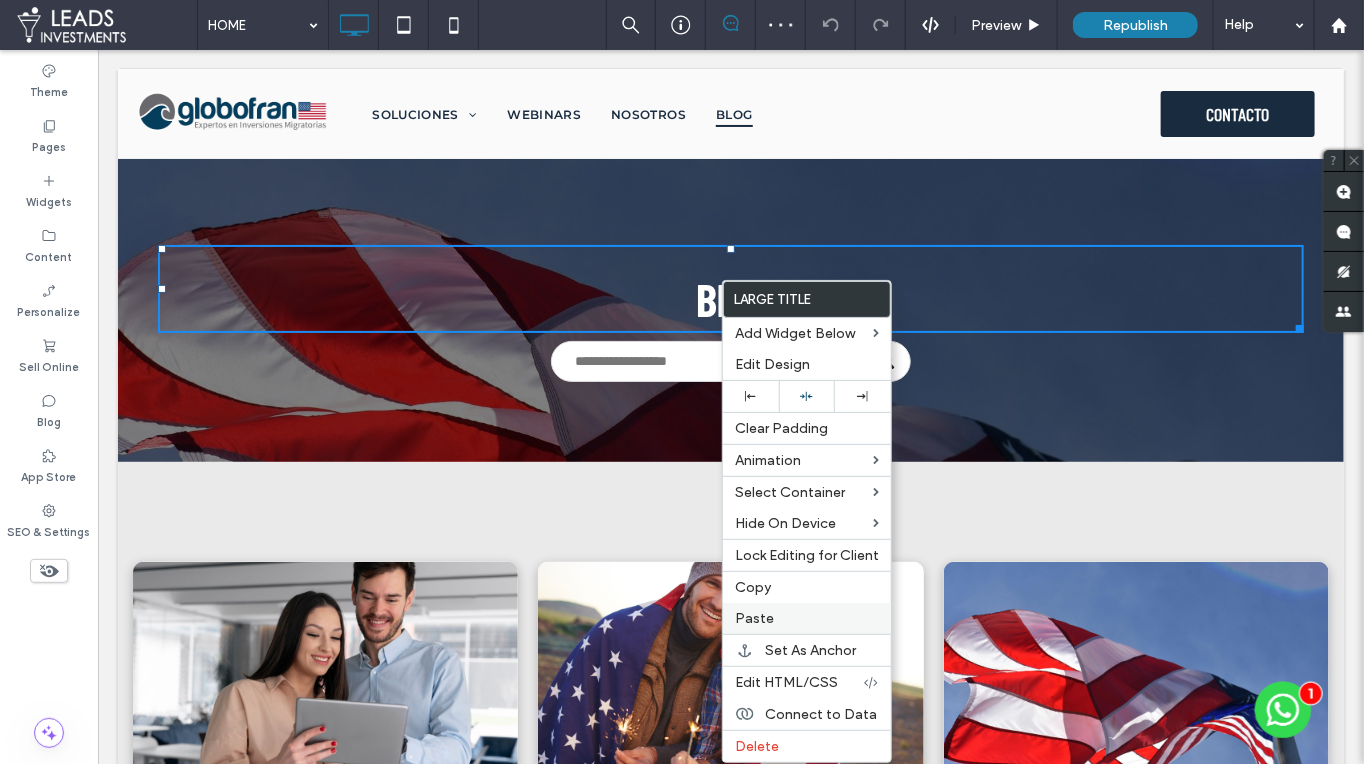 click on "Paste" at bounding box center [754, 618] 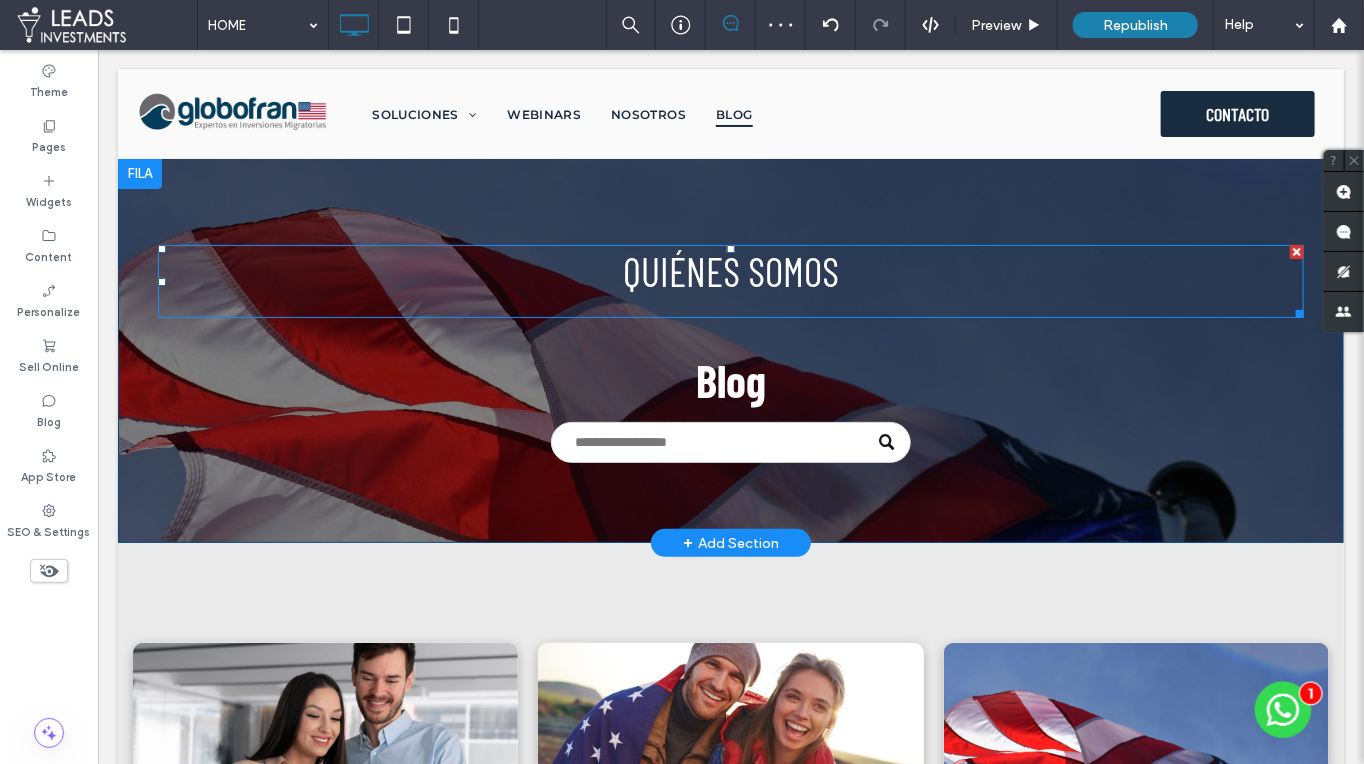 click on "QUIÉNES SOMOS" at bounding box center [730, 270] 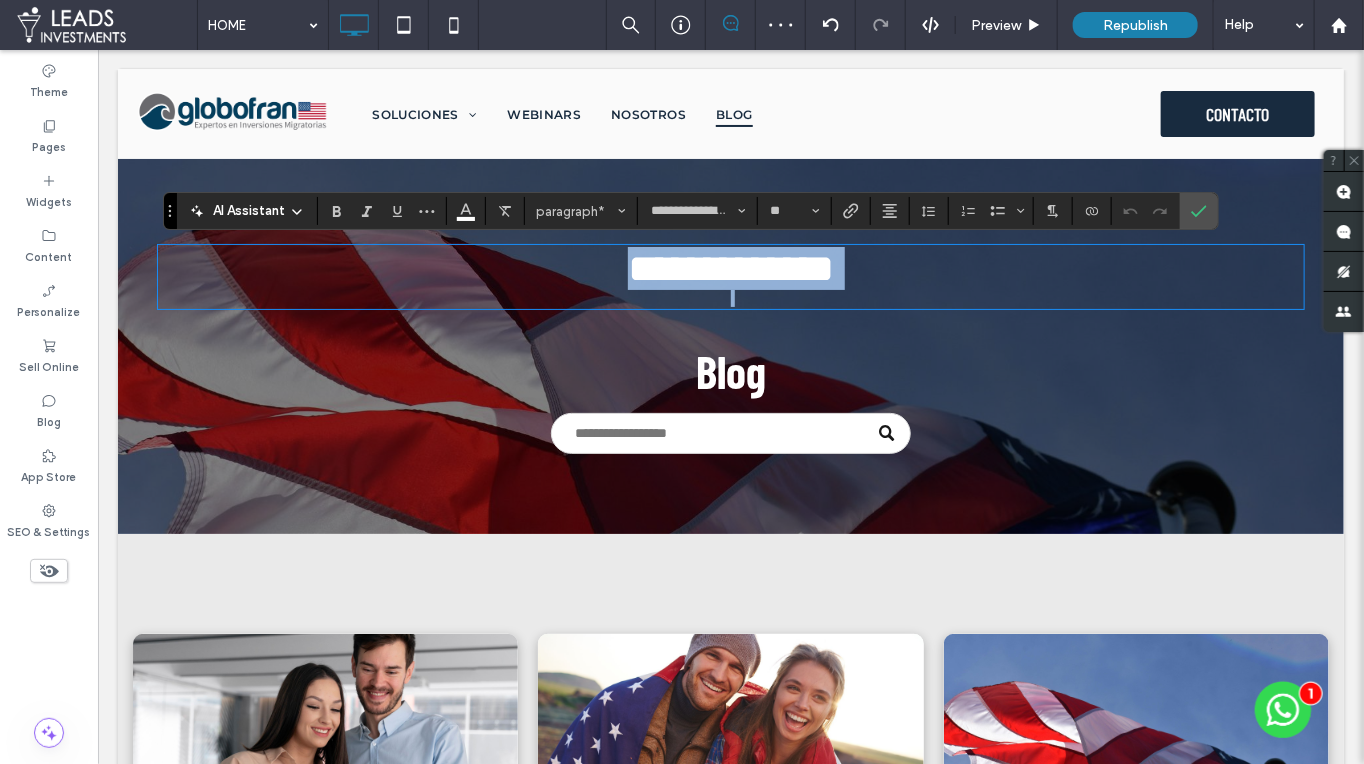 type 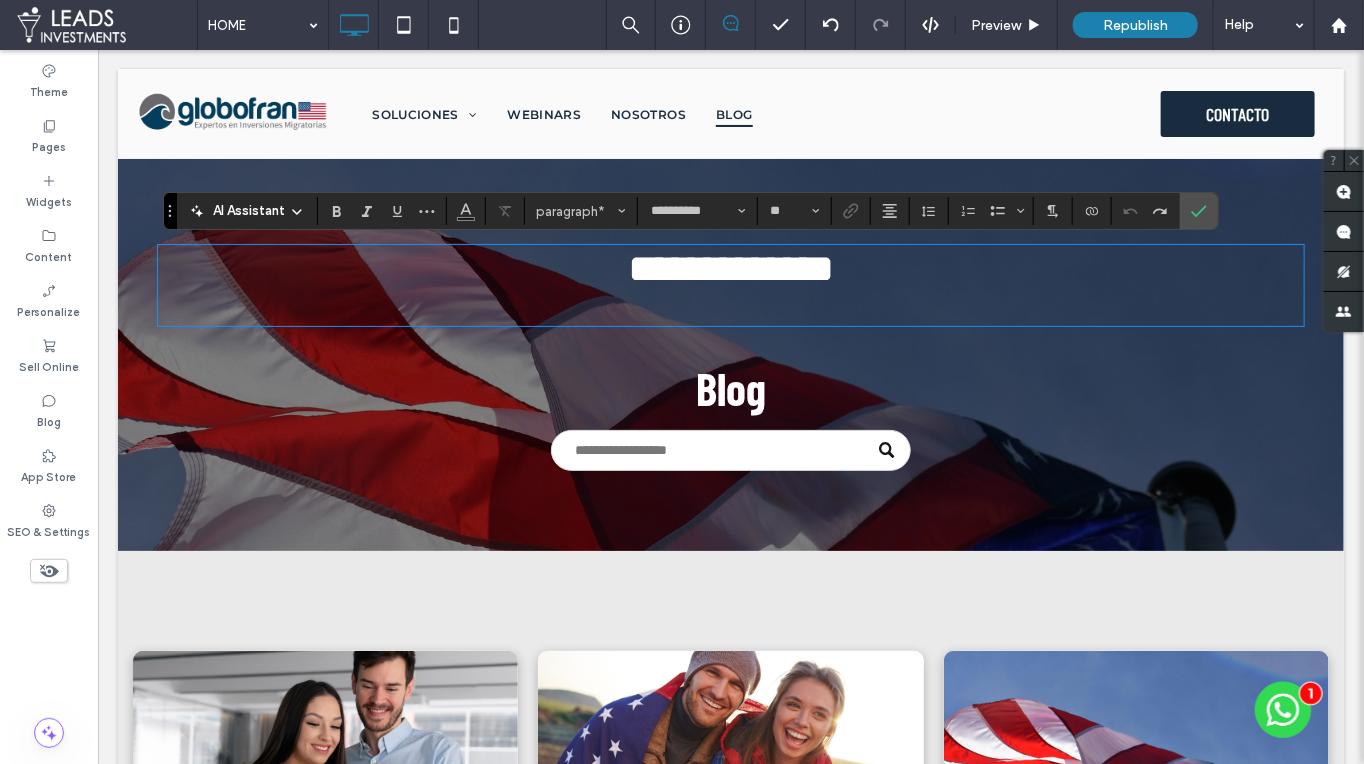 type on "**********" 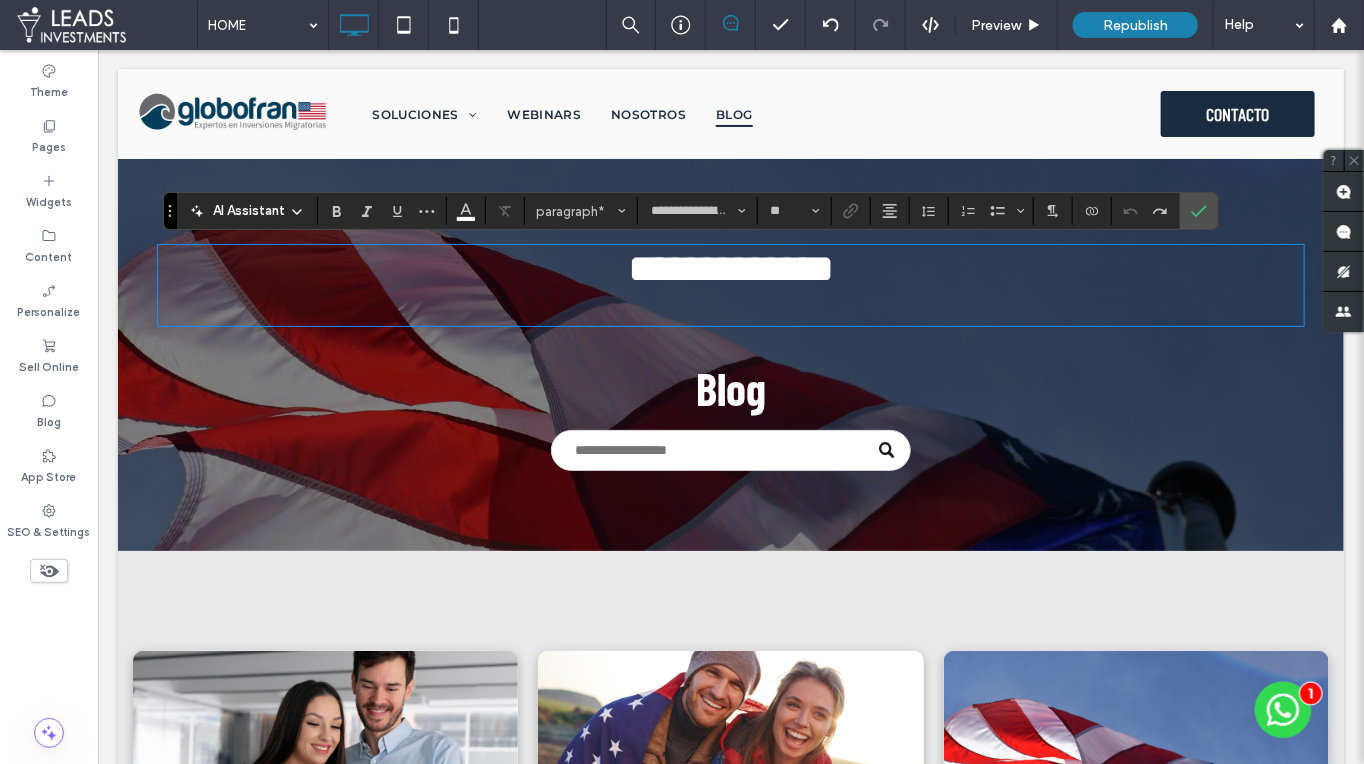 click on "**********" at bounding box center [730, 267] 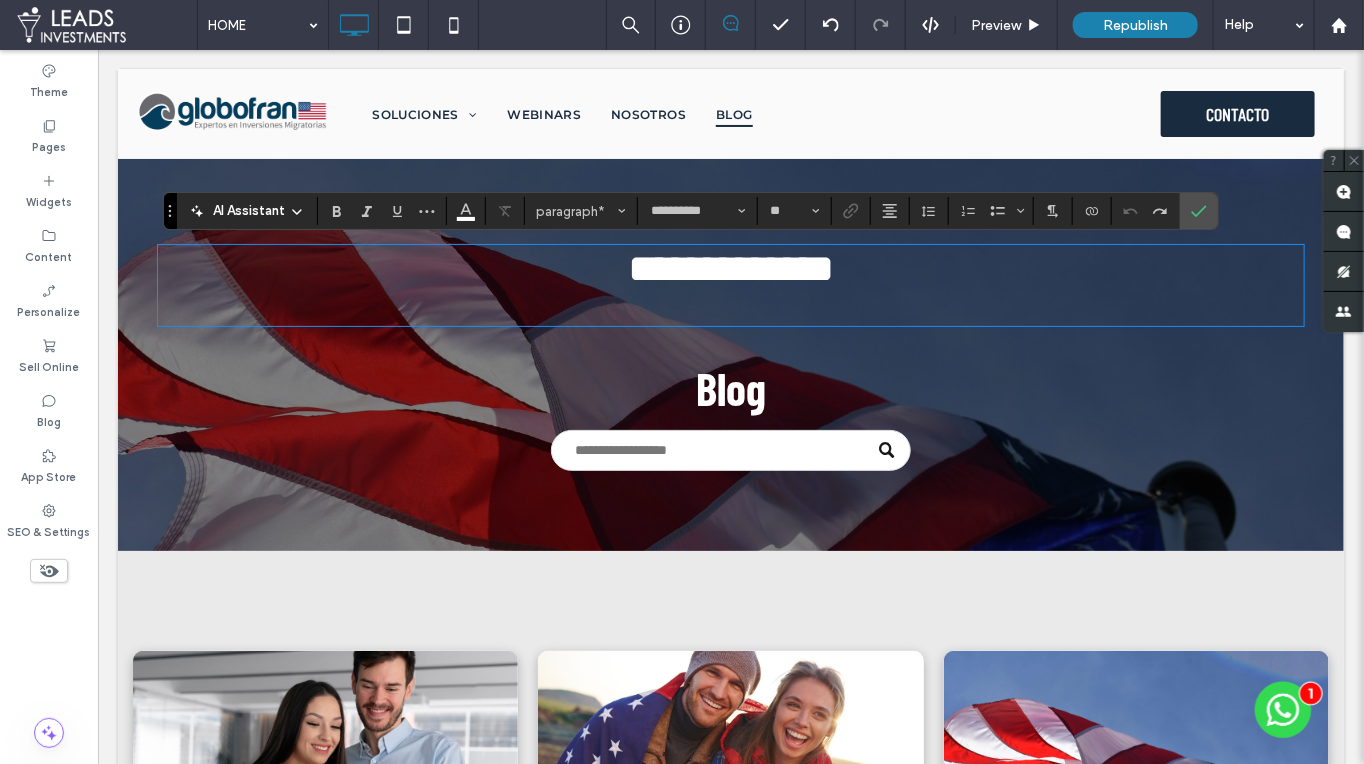 click at bounding box center [730, 297] 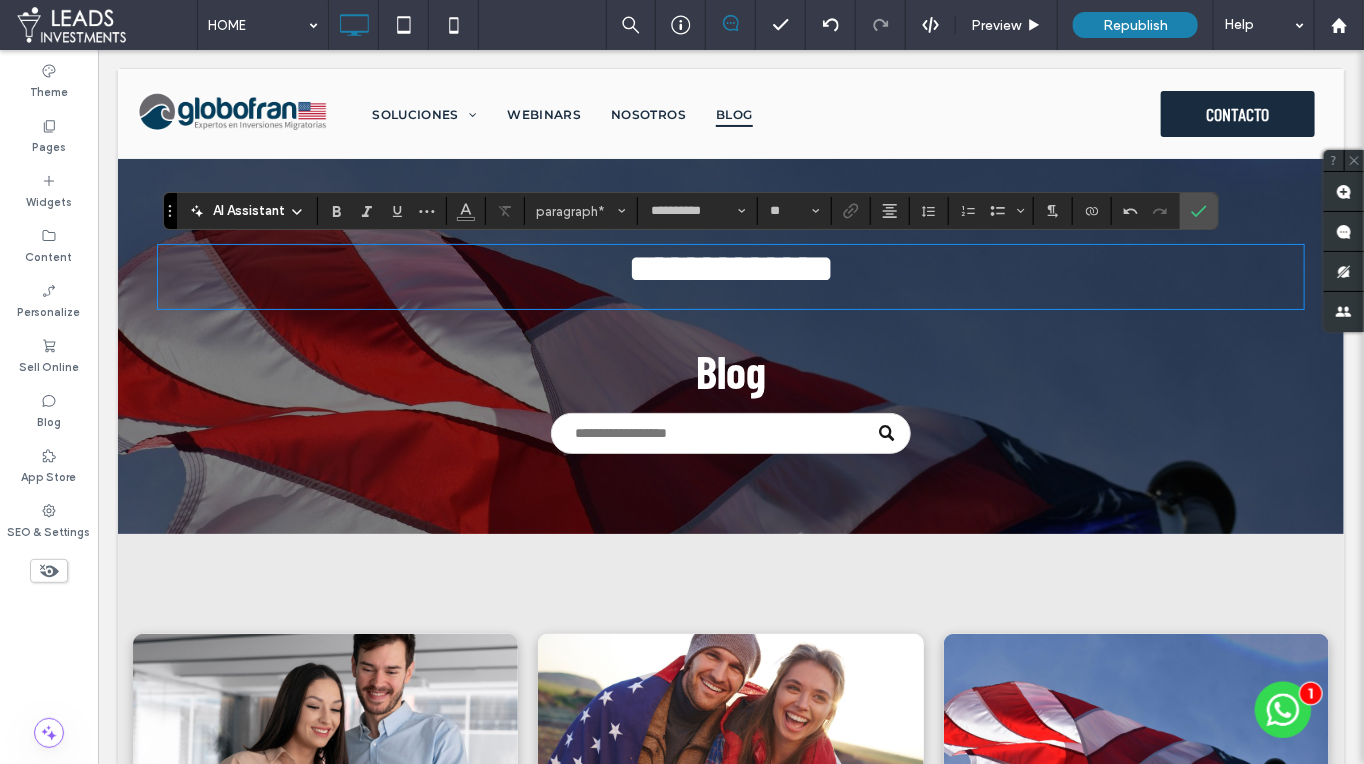 type on "**" 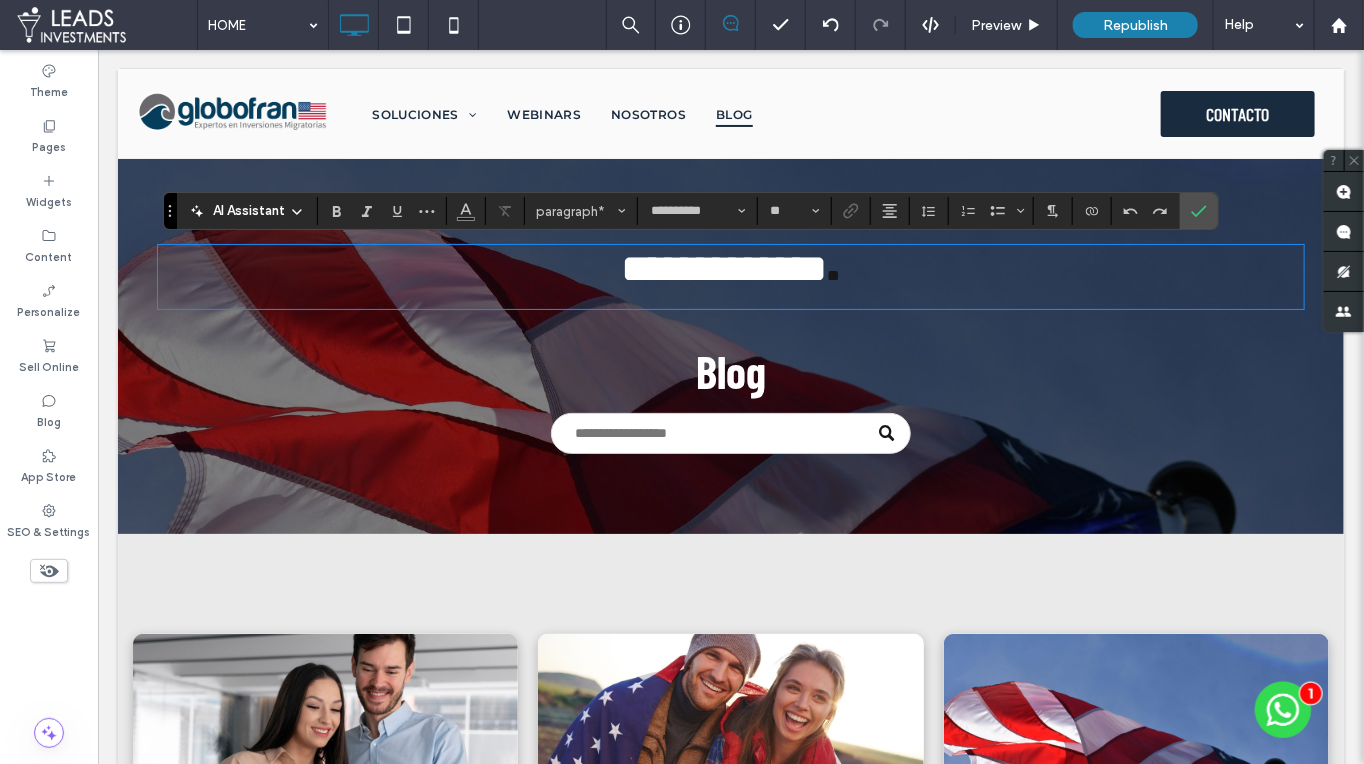 type on "**********" 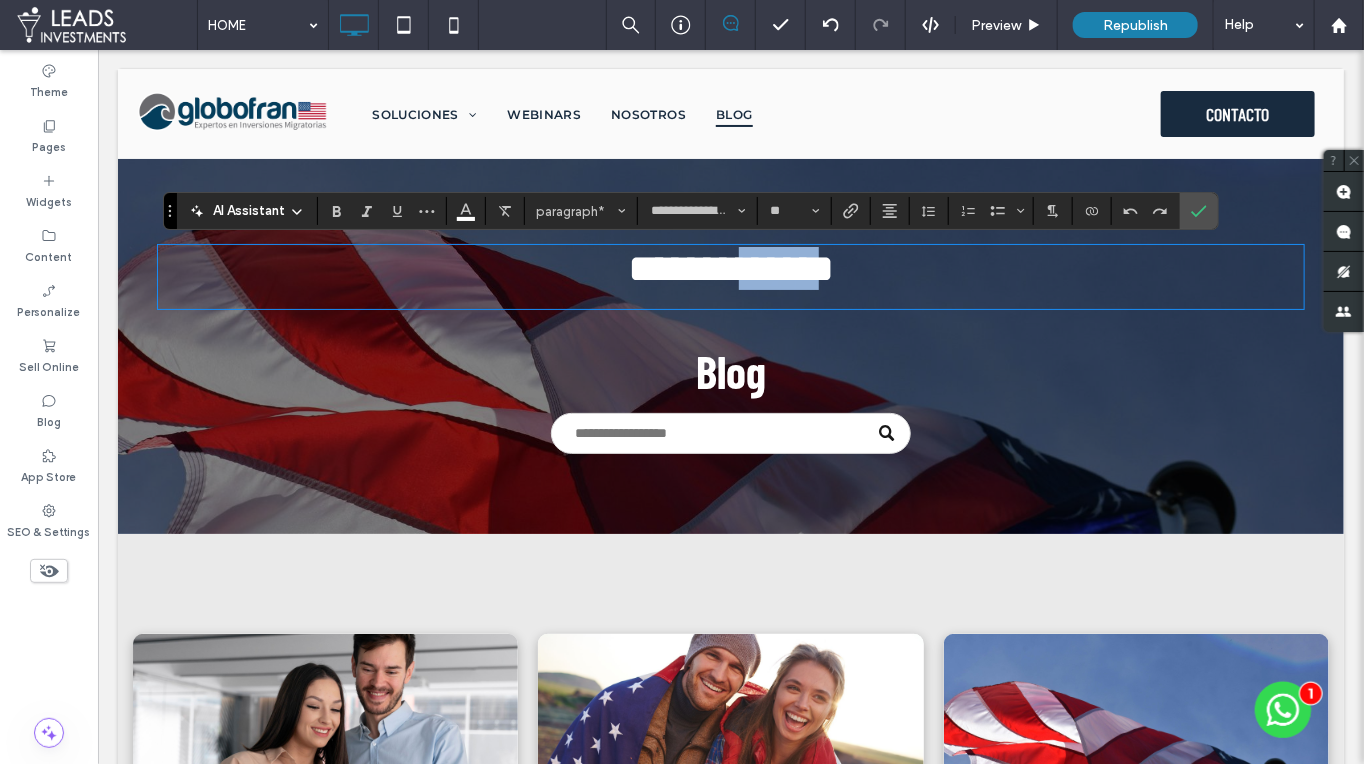 drag, startPoint x: 822, startPoint y: 273, endPoint x: 744, endPoint y: 271, distance: 78.025635 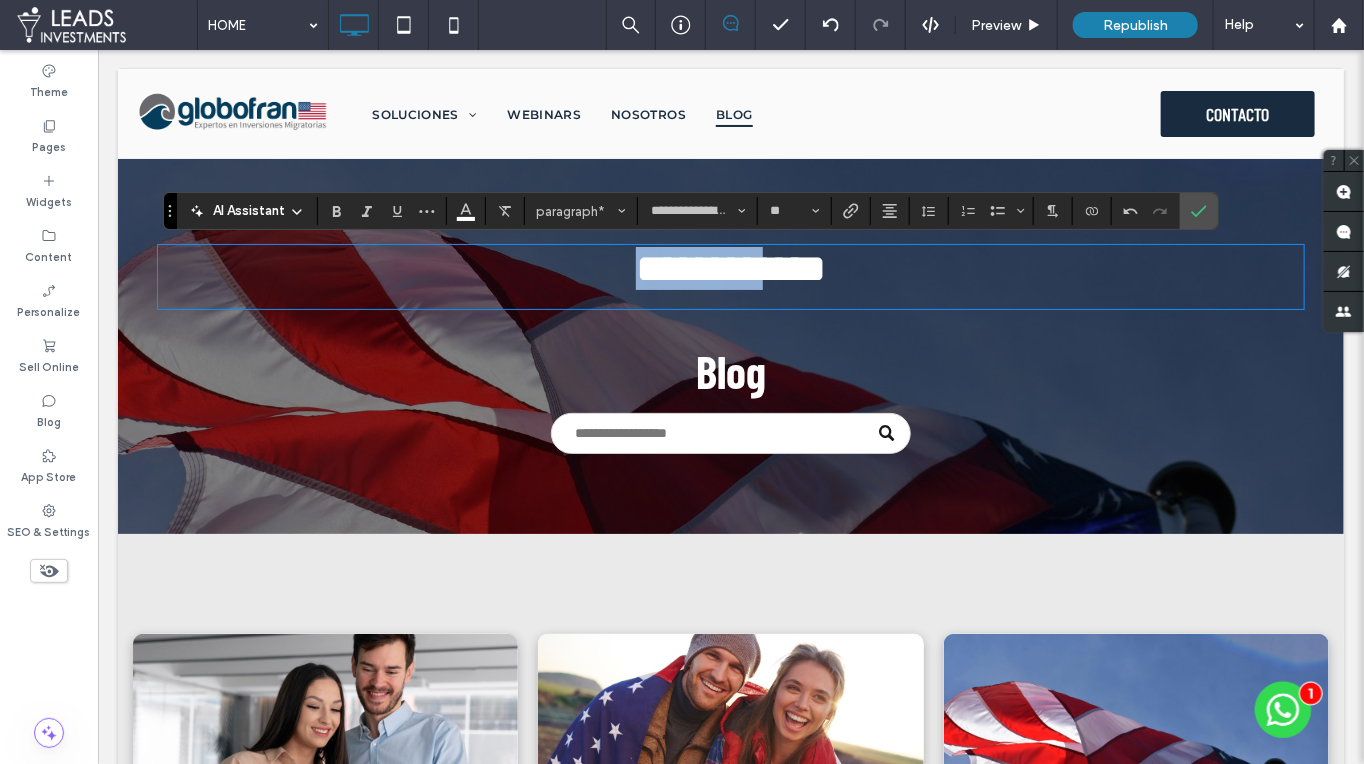drag, startPoint x: 763, startPoint y: 273, endPoint x: 577, endPoint y: 265, distance: 186.17197 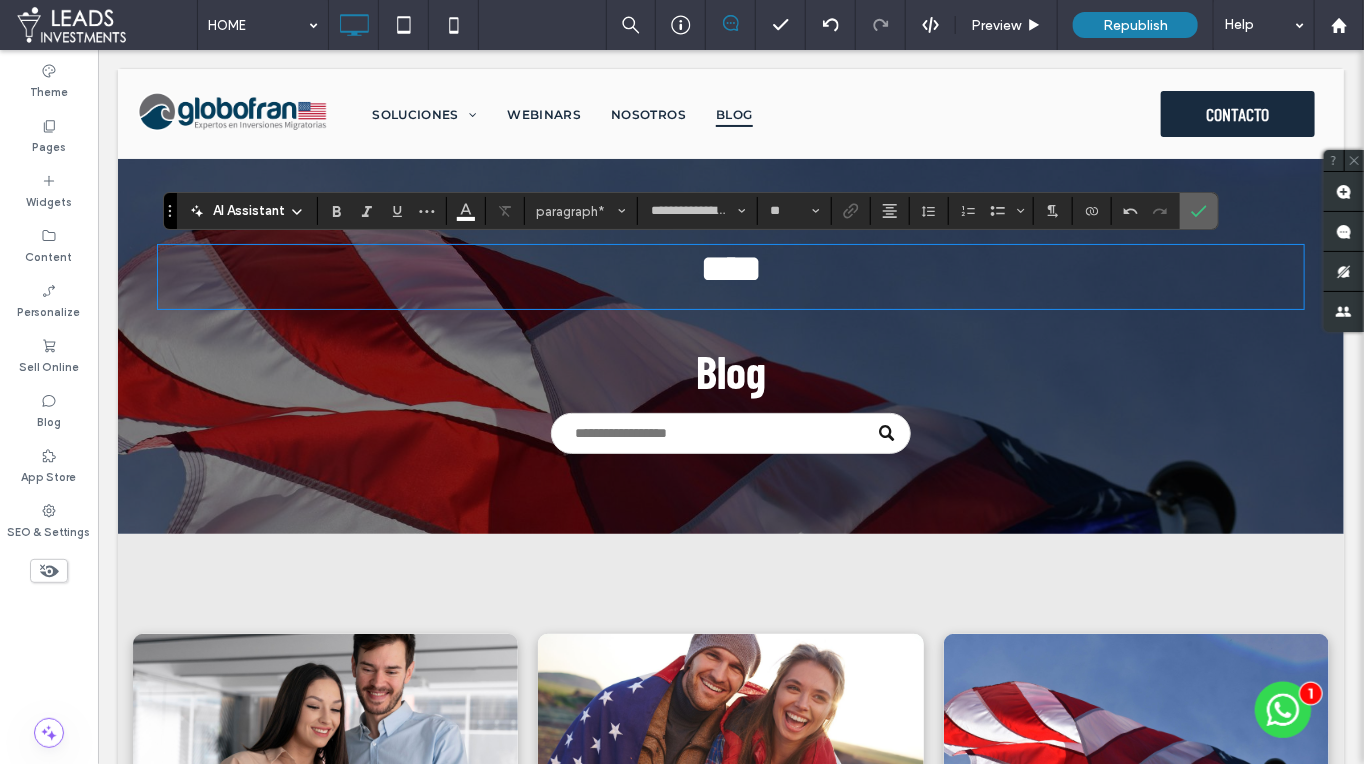 click 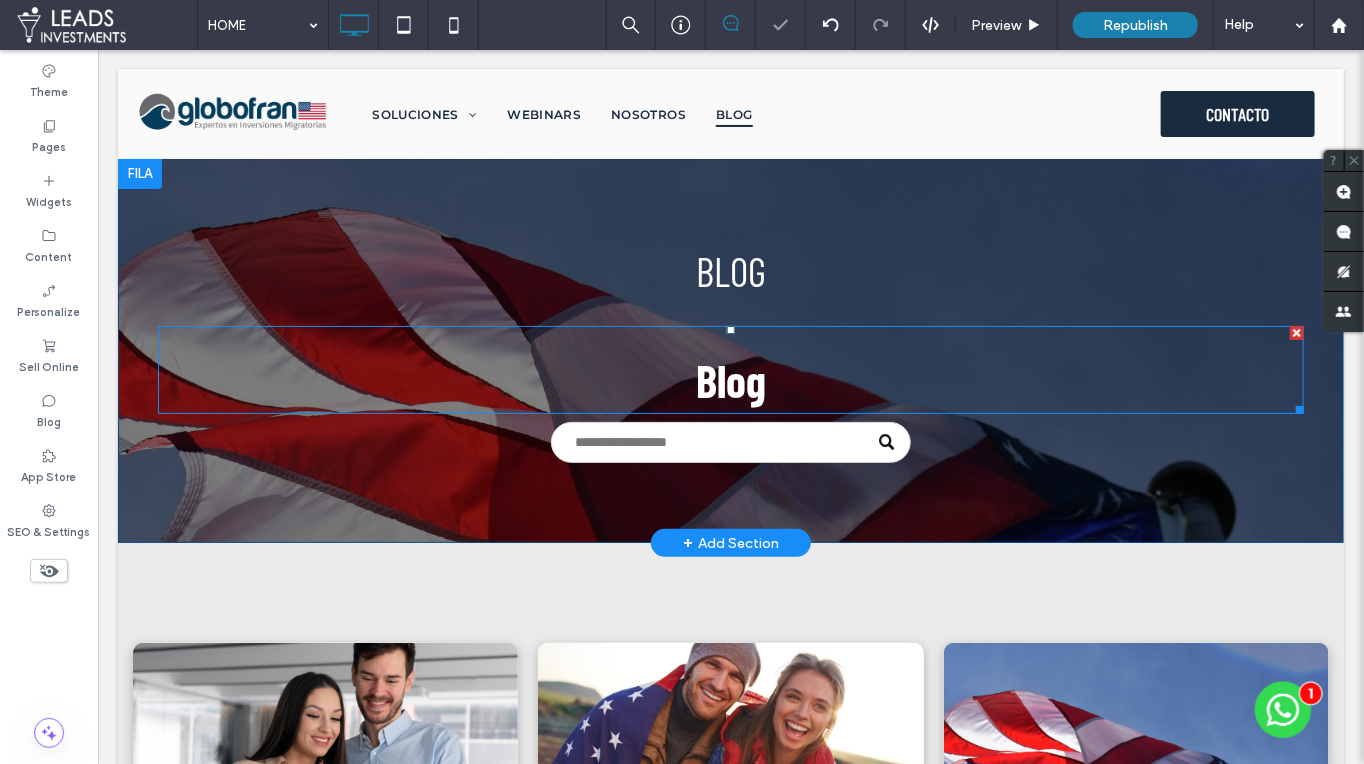 click at bounding box center [1296, 332] 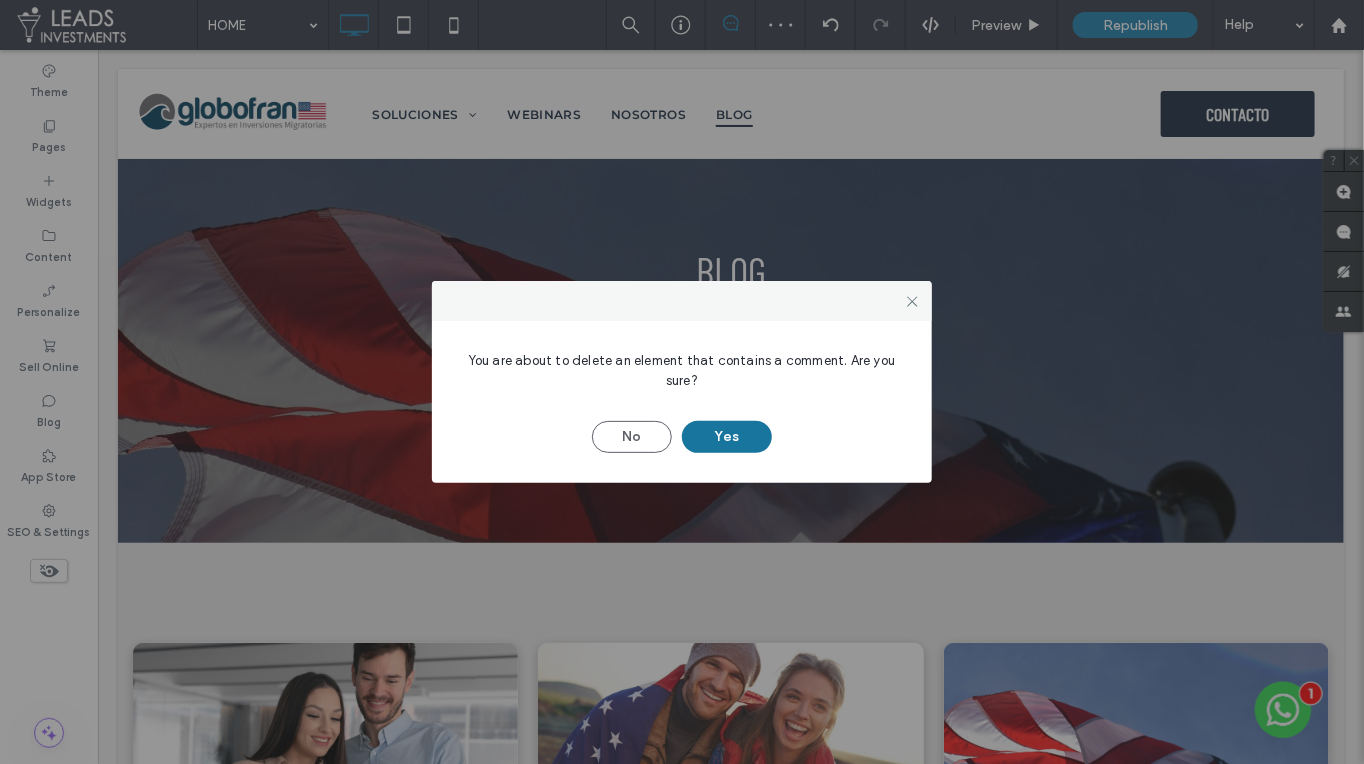 click on "Yes" at bounding box center [727, 437] 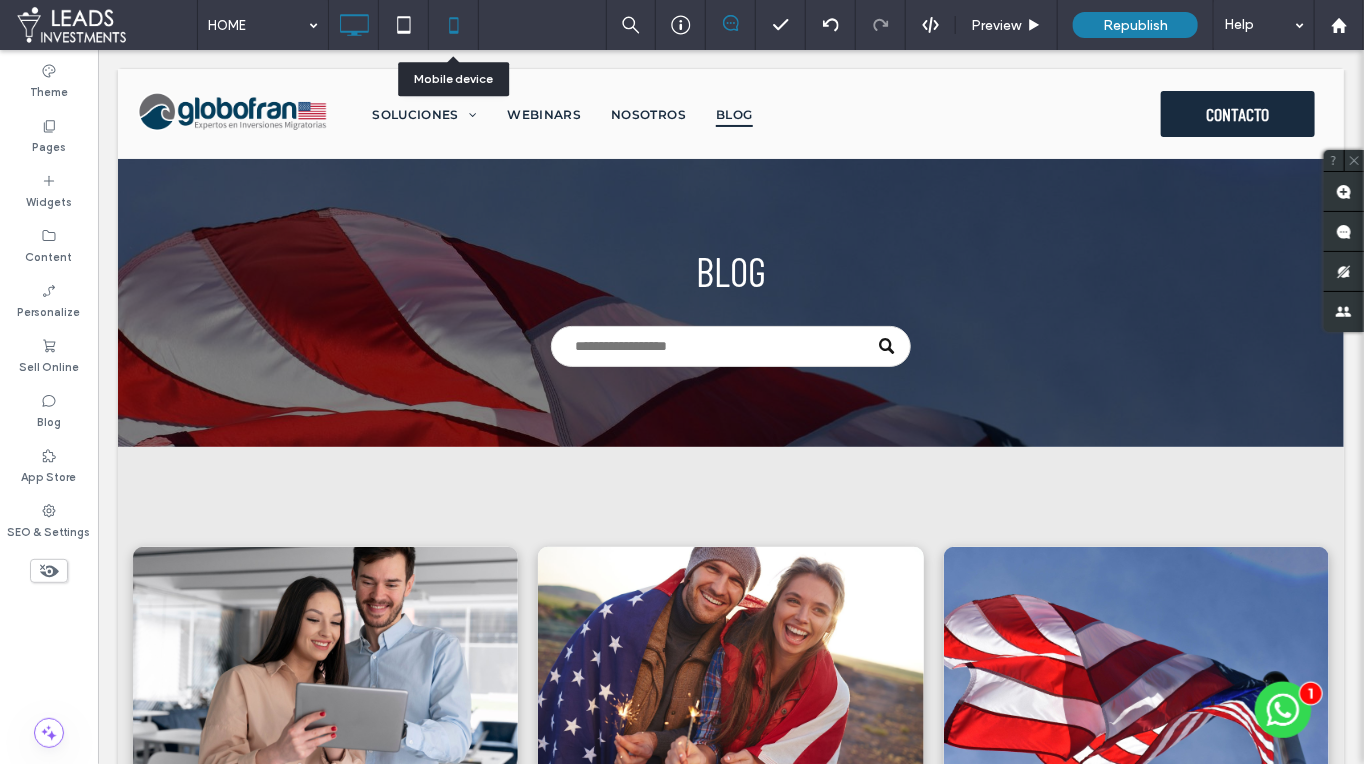 click 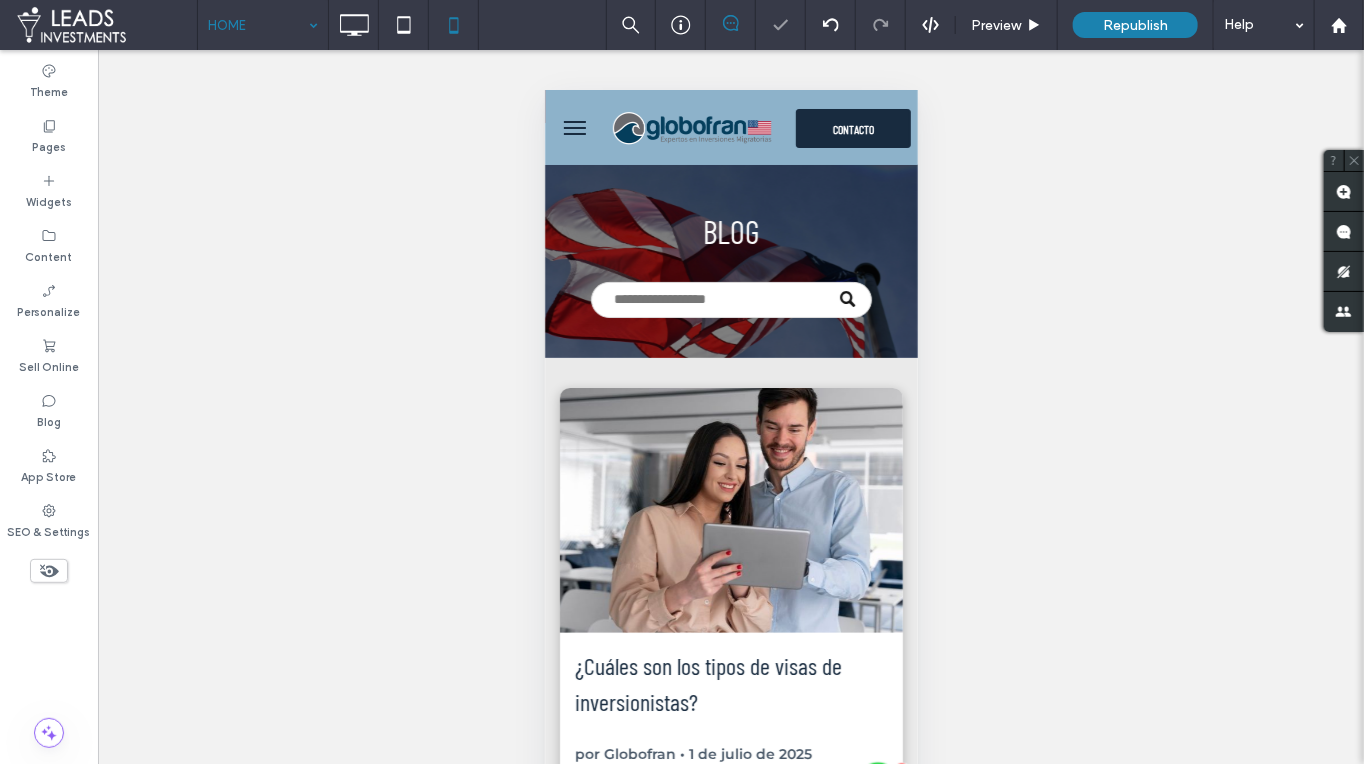 scroll, scrollTop: 0, scrollLeft: 0, axis: both 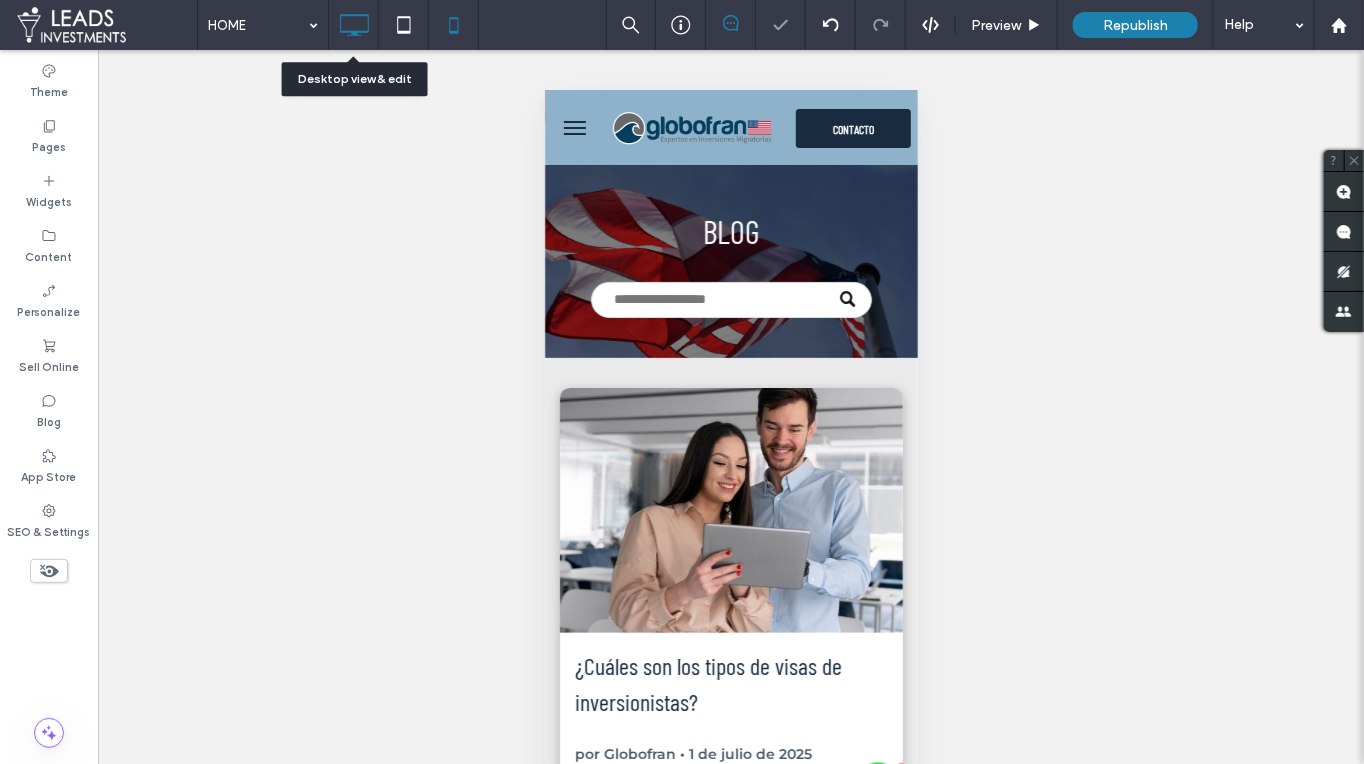 click 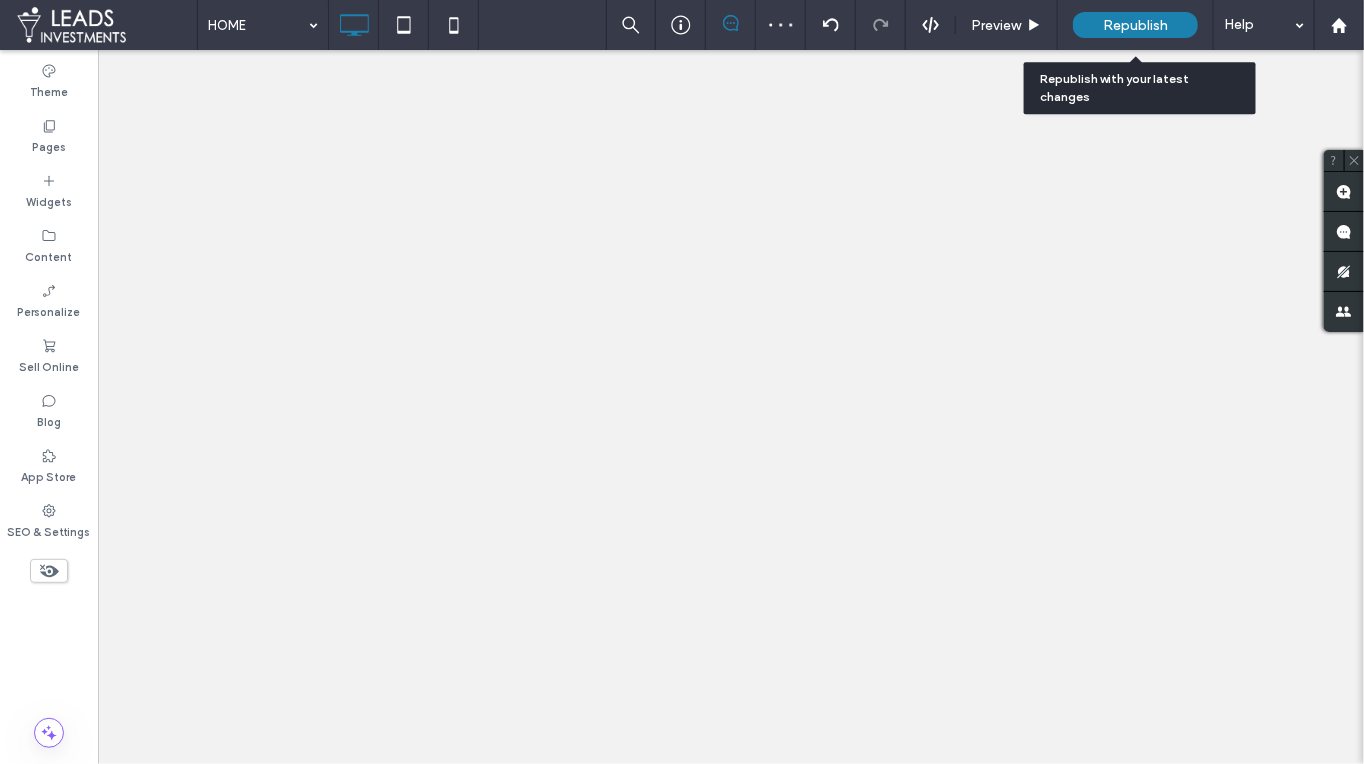 click on "Republish" at bounding box center (1135, 25) 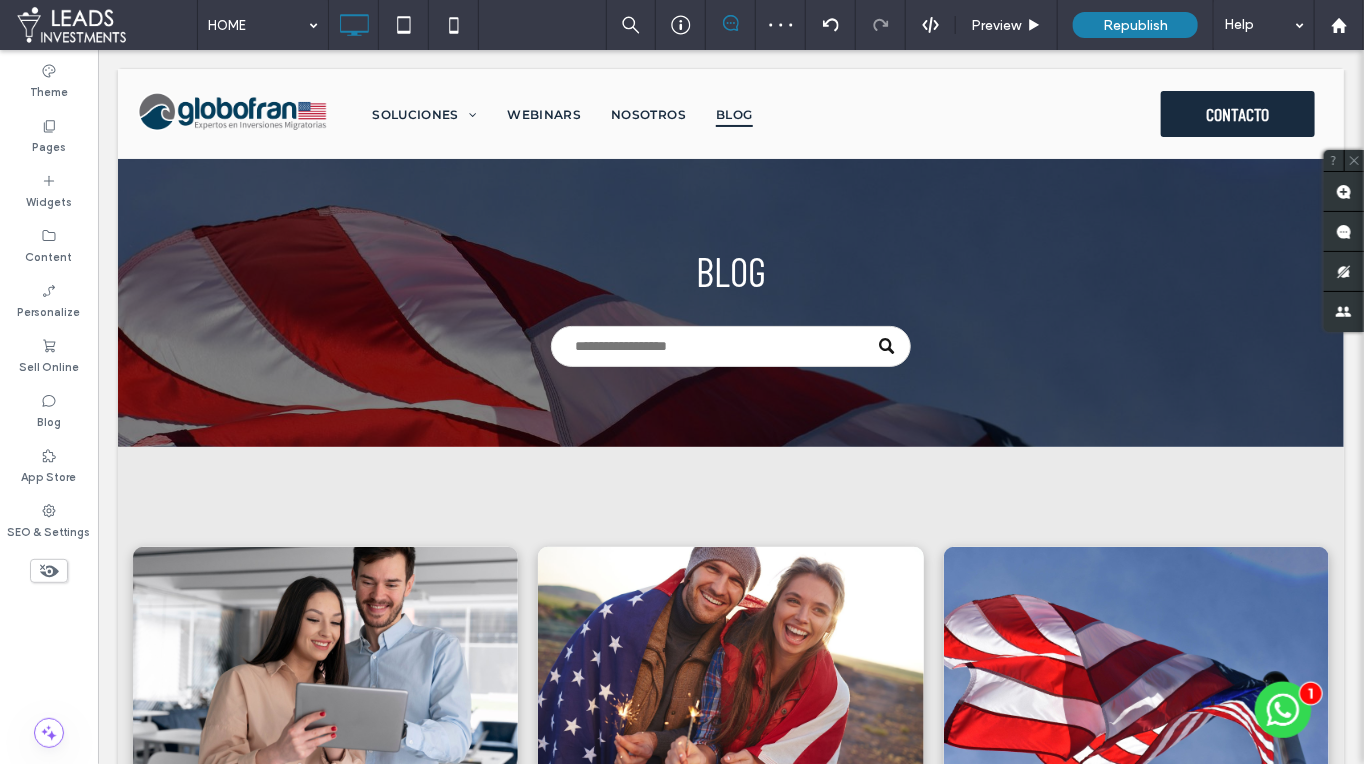 scroll, scrollTop: 0, scrollLeft: 0, axis: both 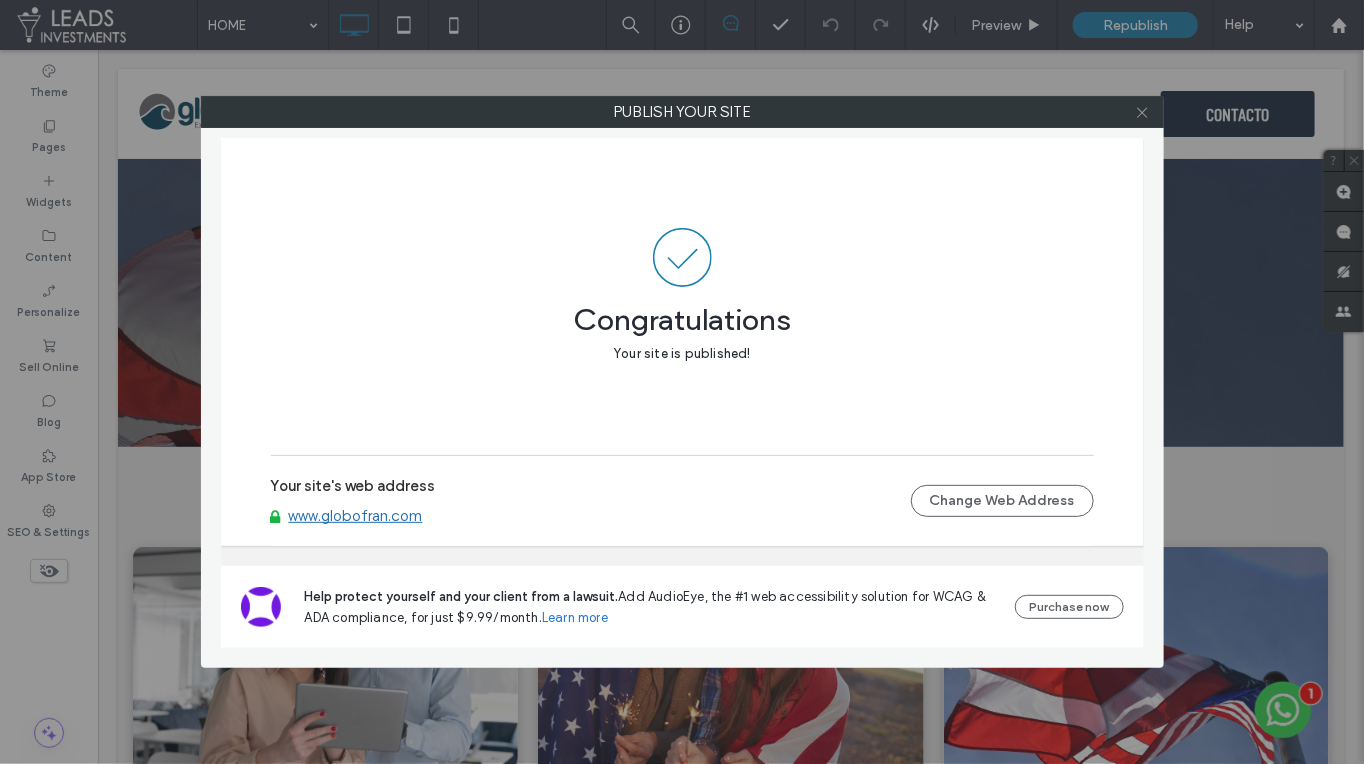 click 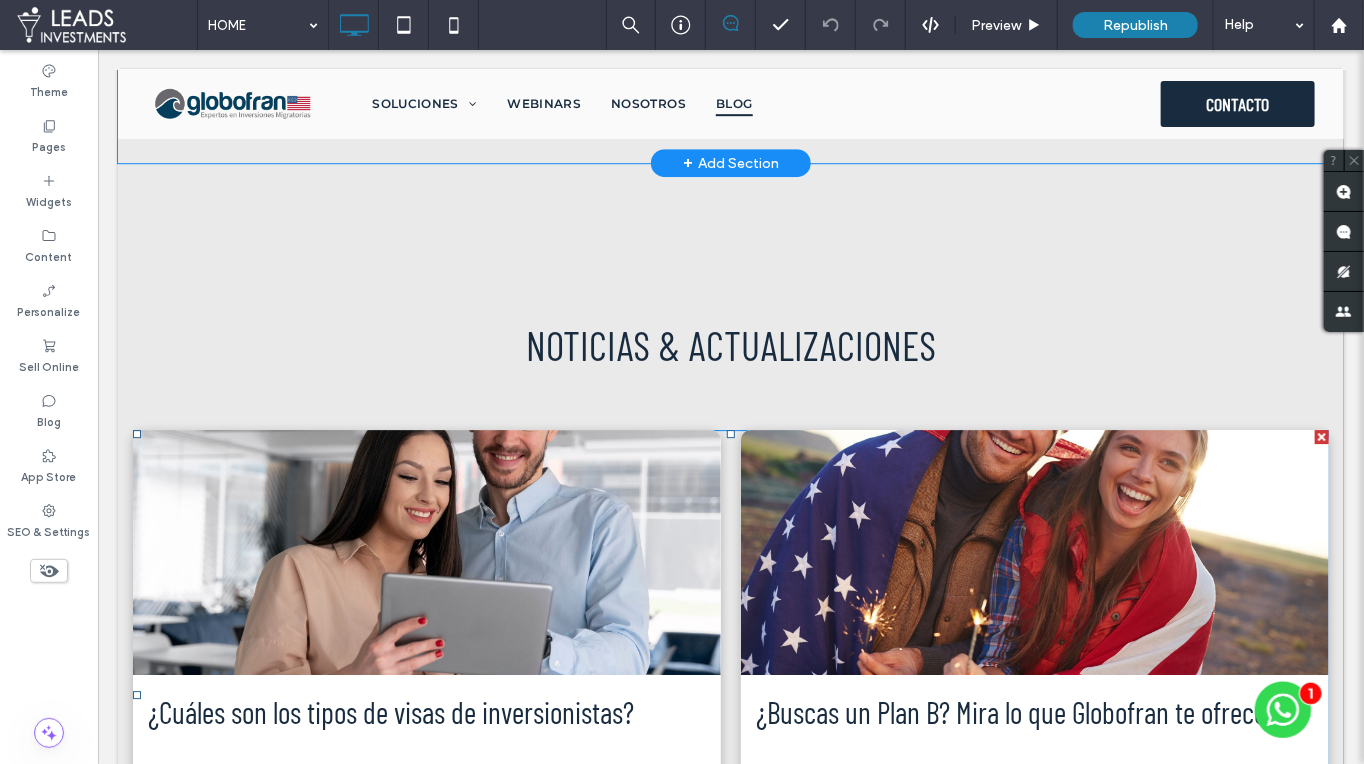 scroll, scrollTop: 2374, scrollLeft: 0, axis: vertical 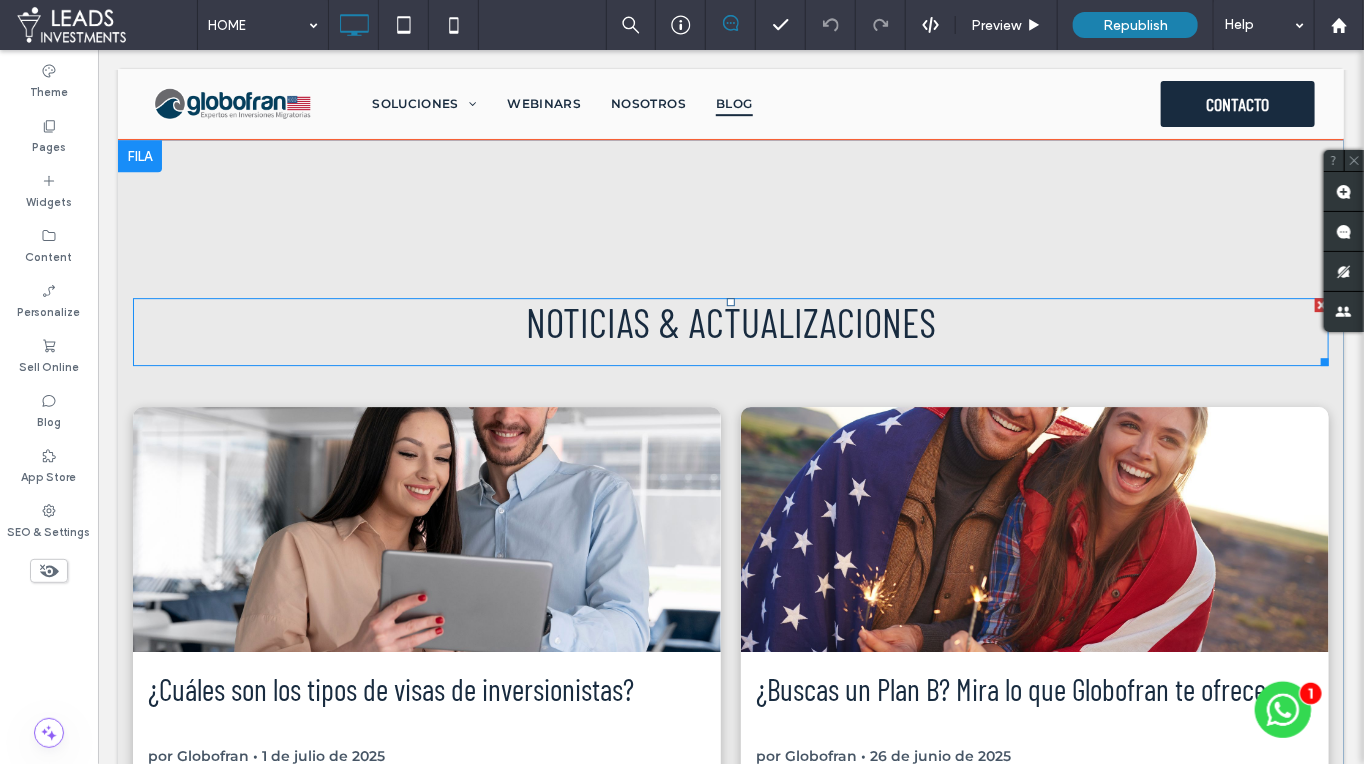 click on "Noticias & ACTUALIZACIONES" at bounding box center [730, 321] 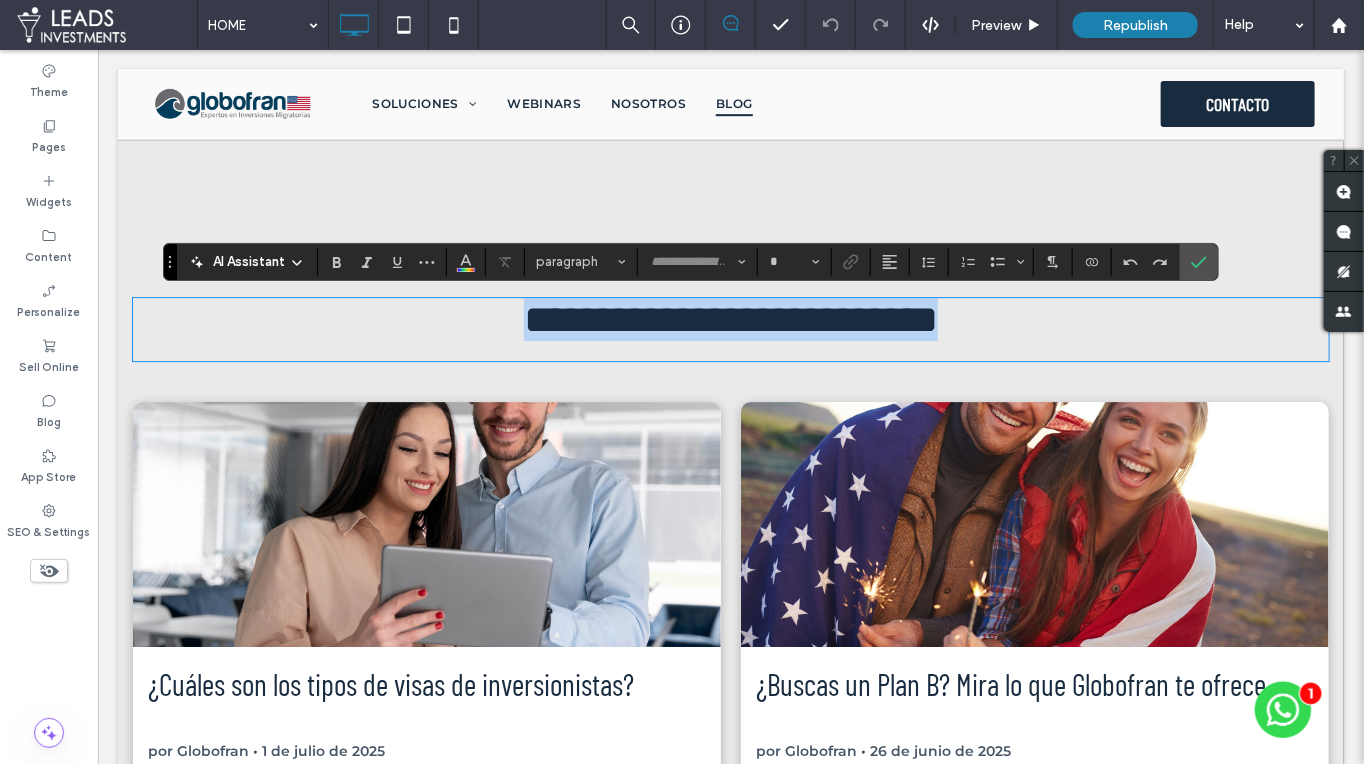 type on "**********" 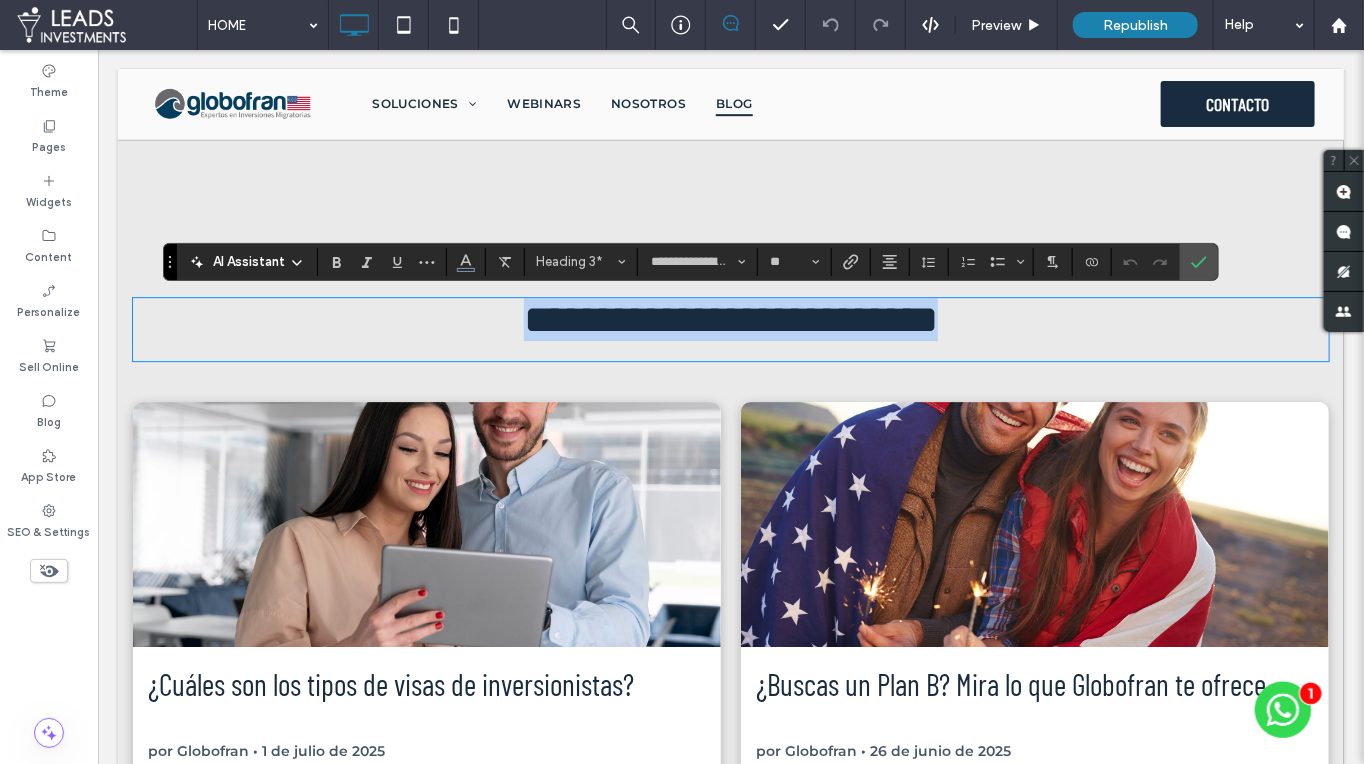drag, startPoint x: 668, startPoint y: 321, endPoint x: 668, endPoint y: 349, distance: 28 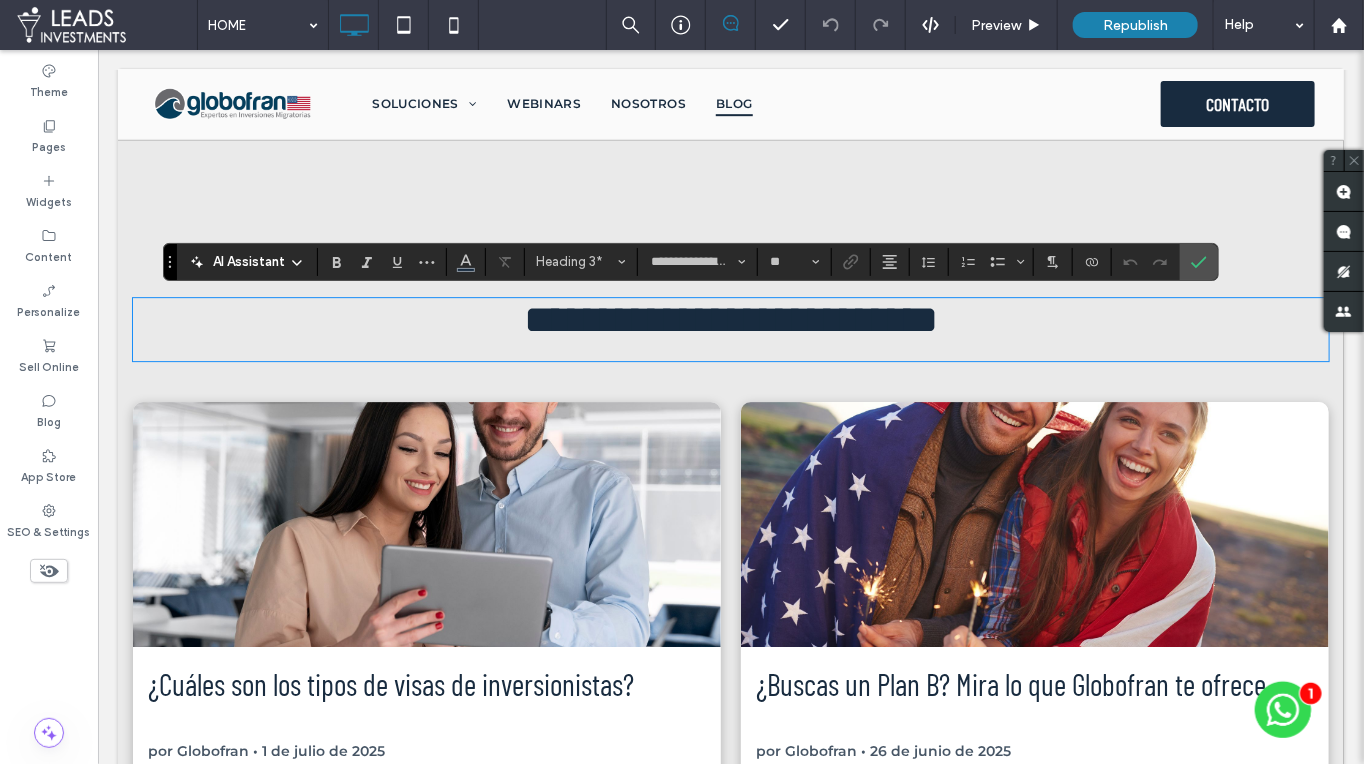 type 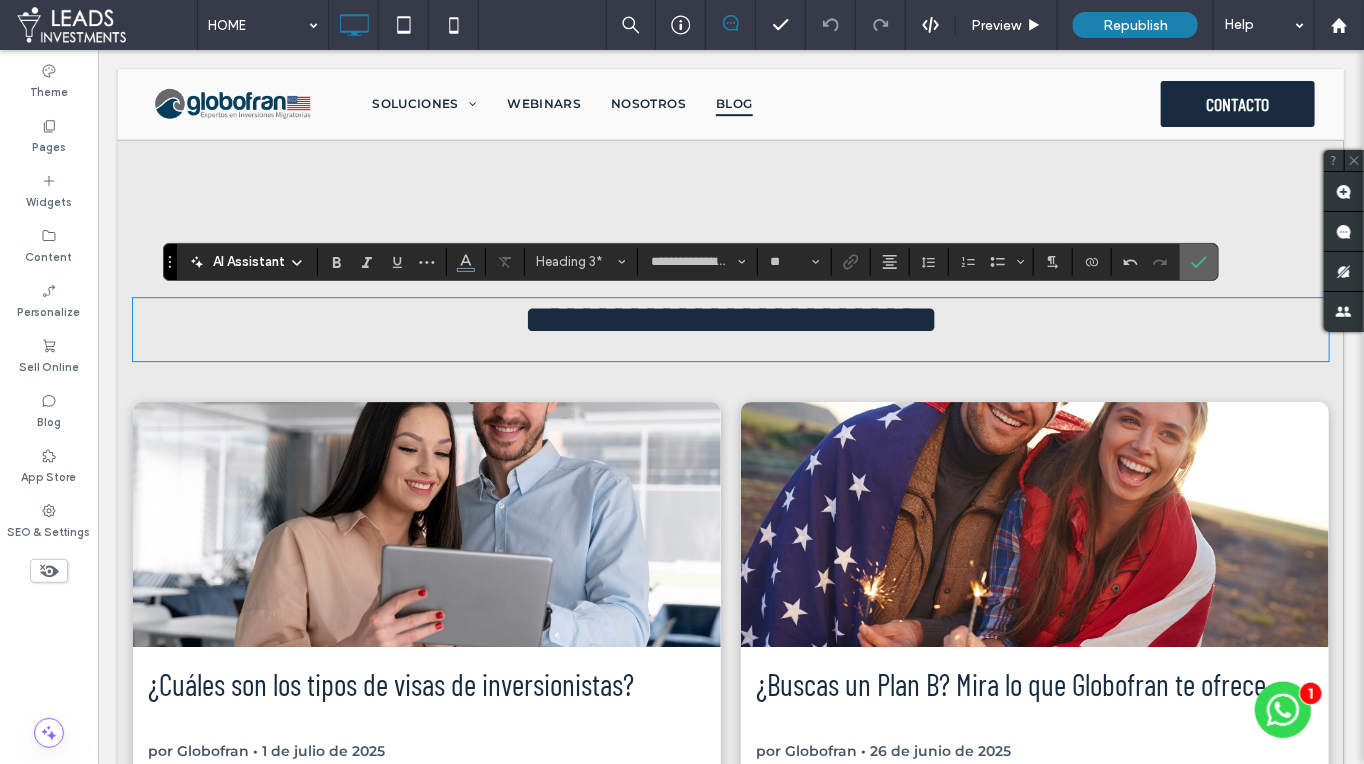 click 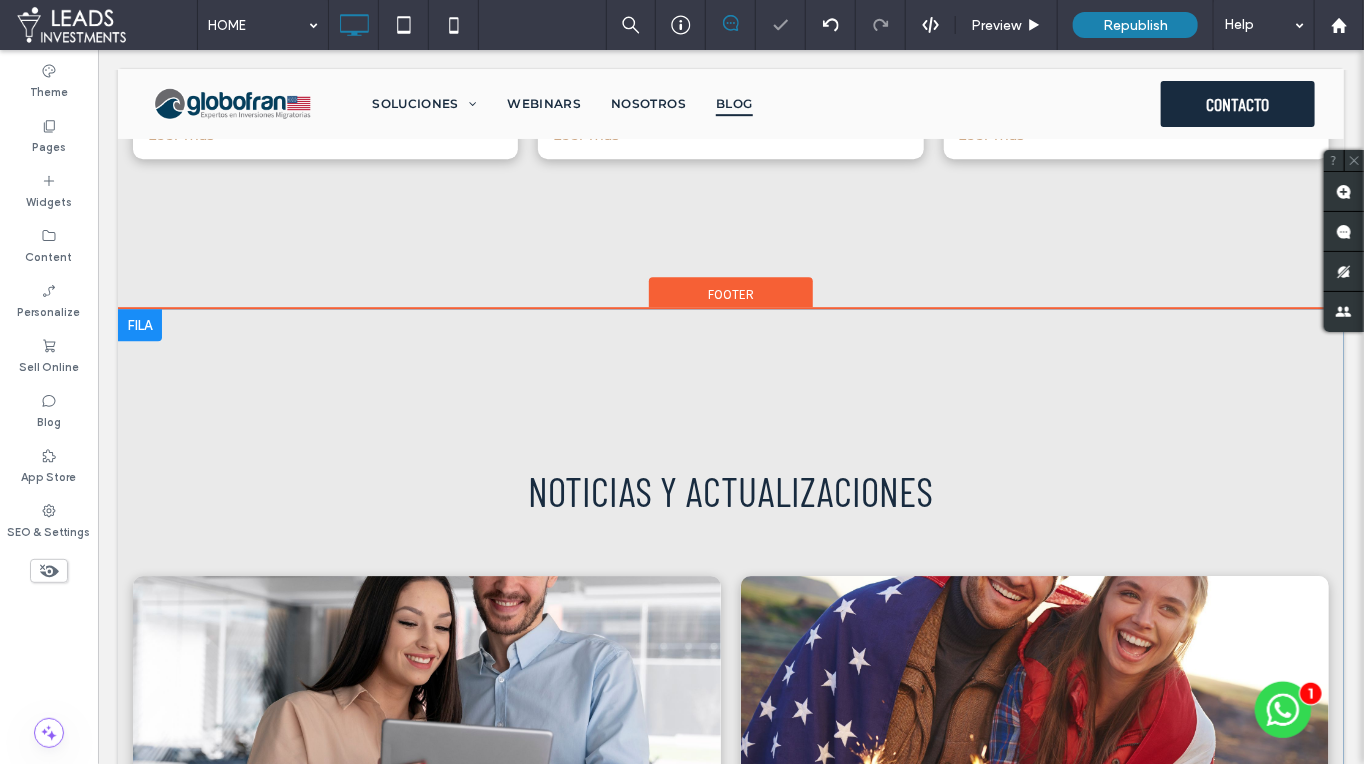 scroll, scrollTop: 2201, scrollLeft: 0, axis: vertical 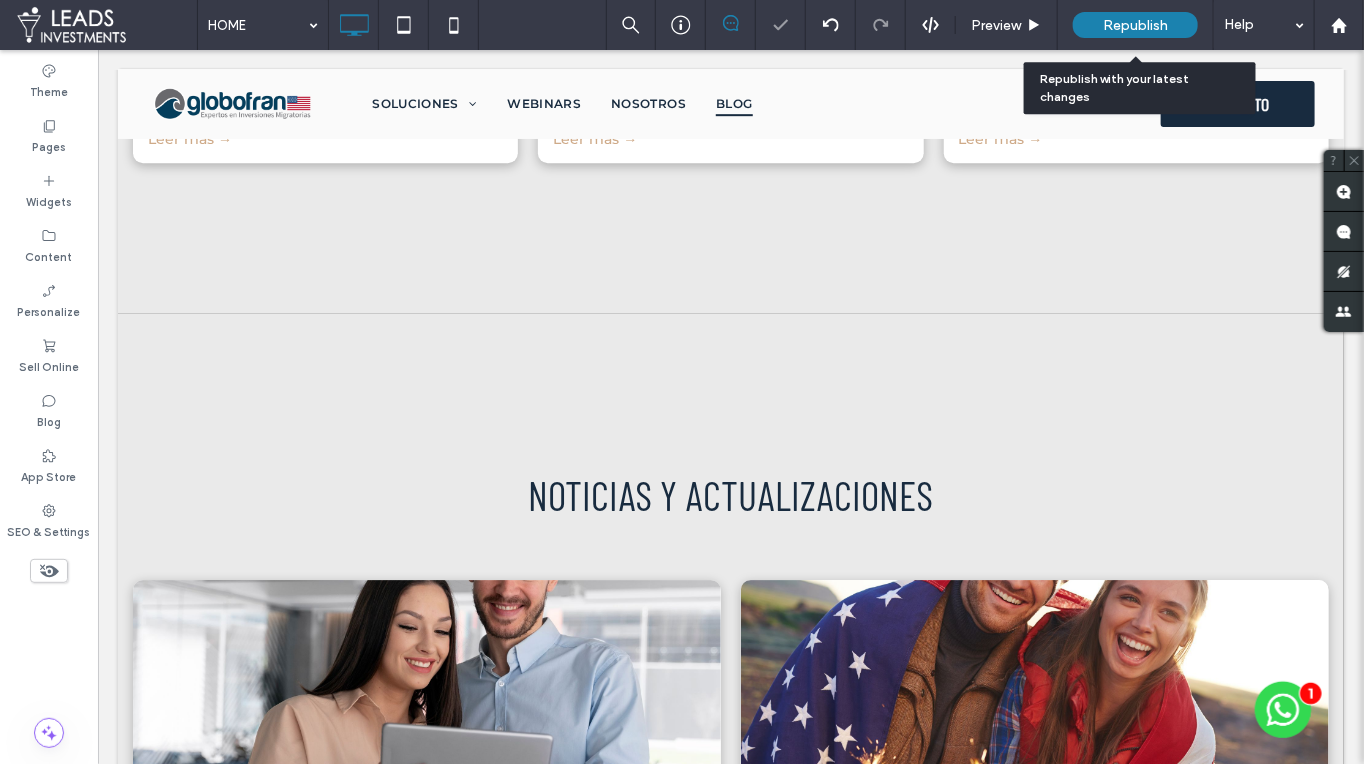 click on "Republish" at bounding box center (1135, 25) 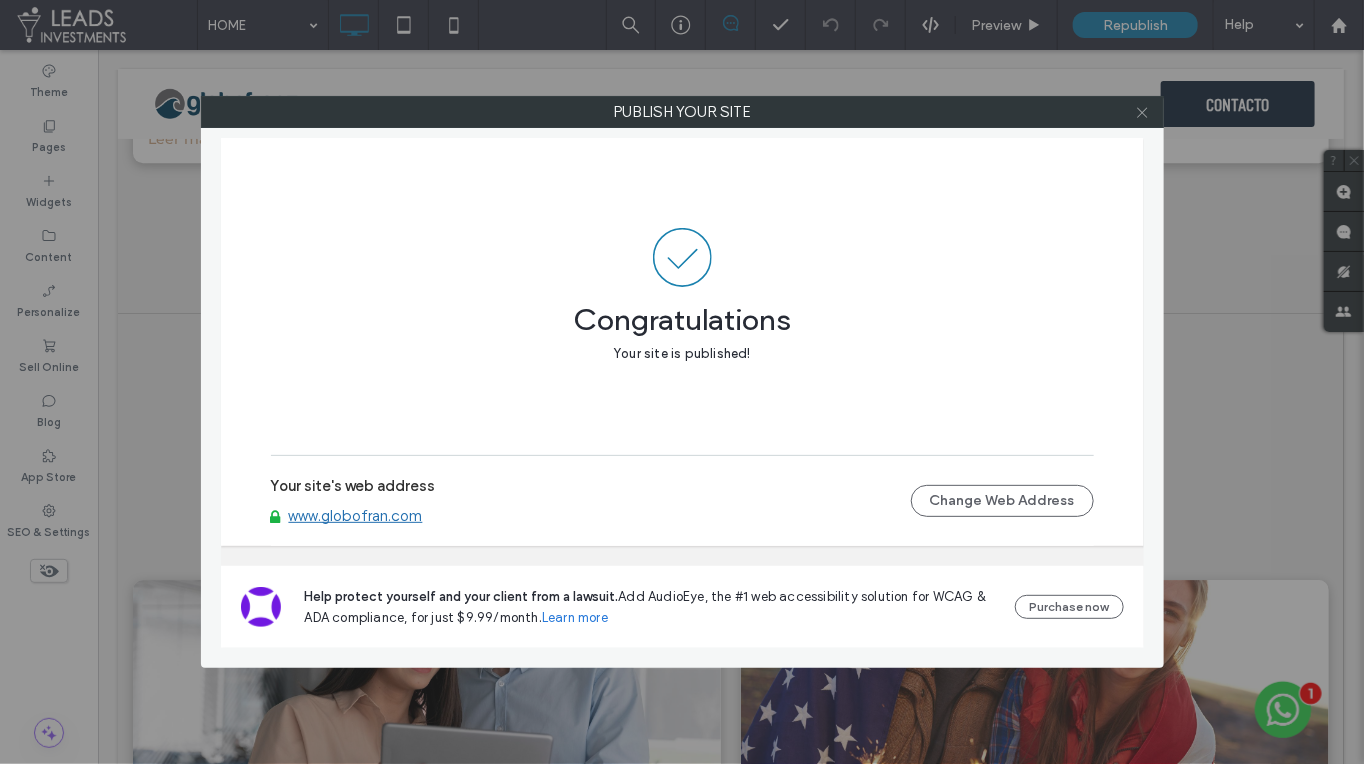 click 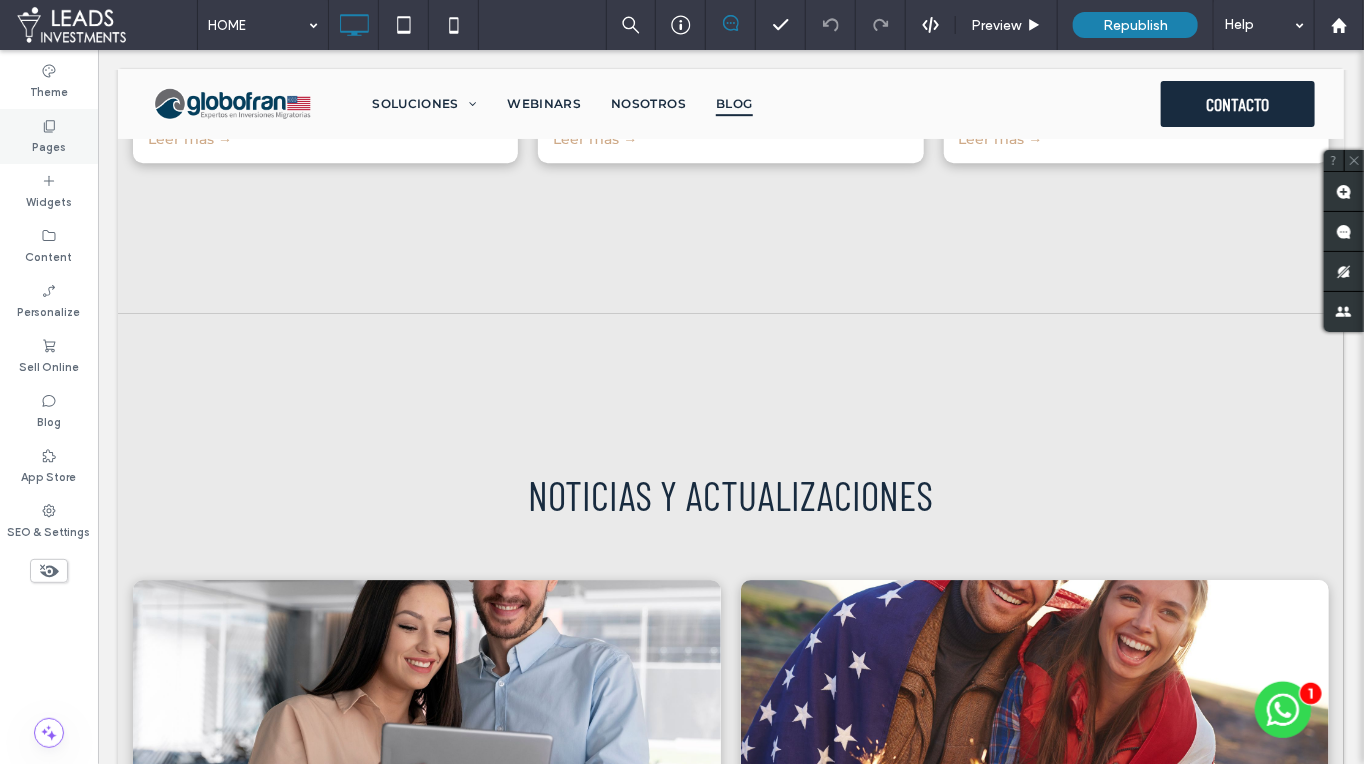 click on "Pages" at bounding box center (49, 136) 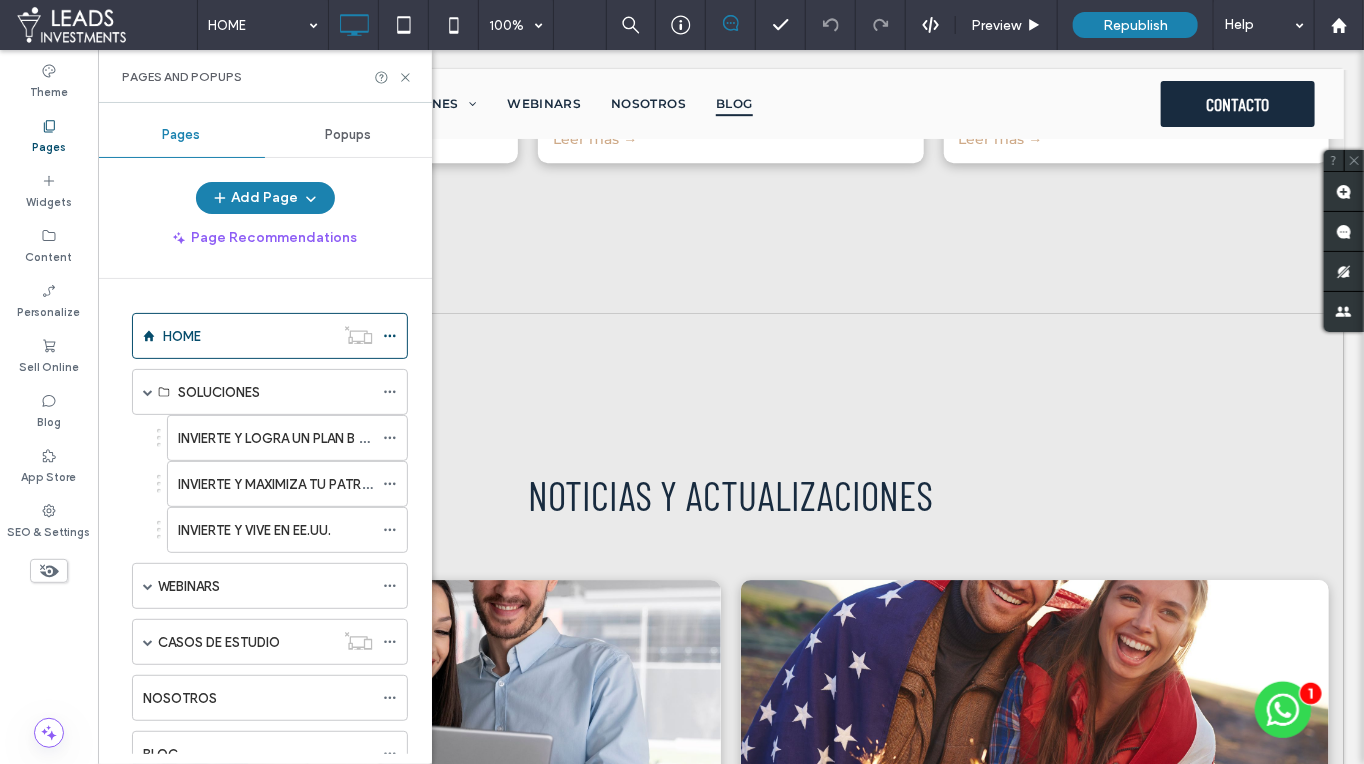 click on "INVIERTE Y LOGRA UN PLAN B EN EE.UU." at bounding box center [296, 438] 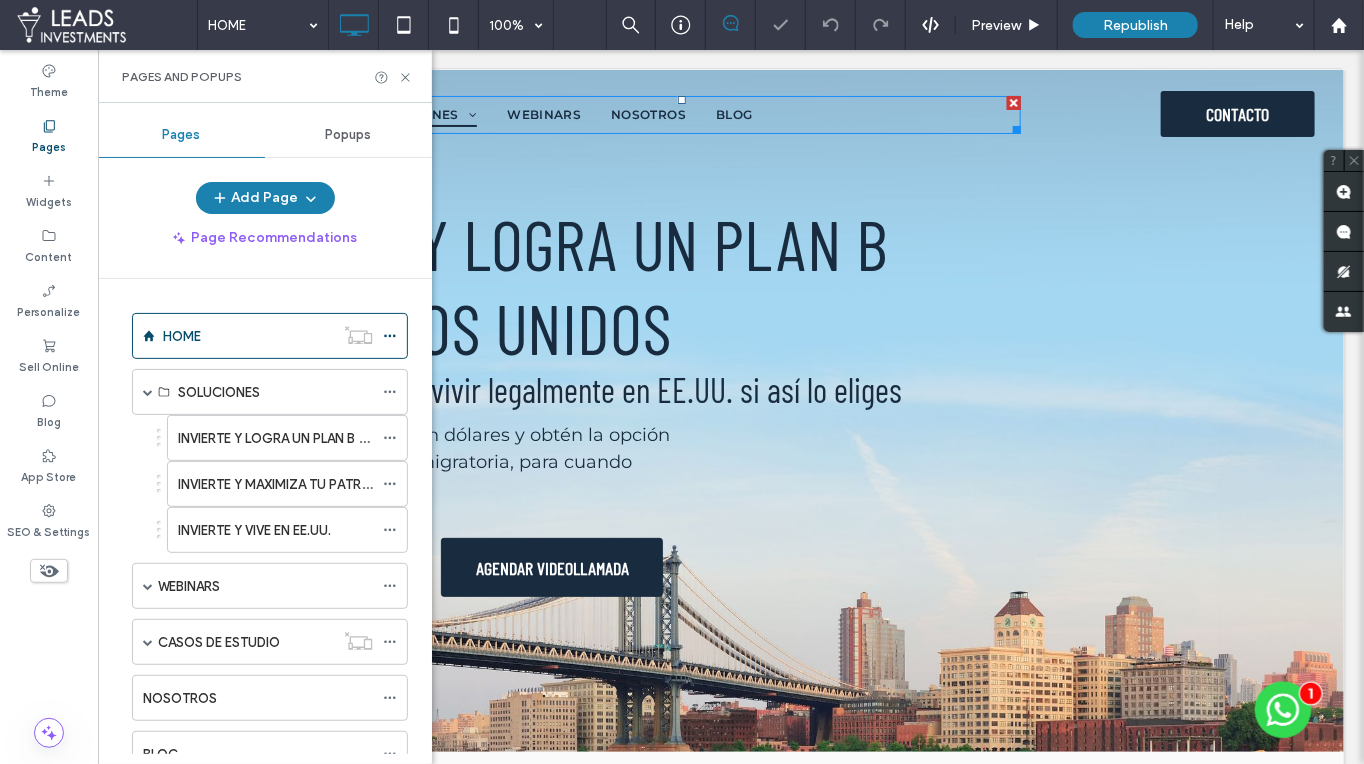 scroll, scrollTop: 0, scrollLeft: 0, axis: both 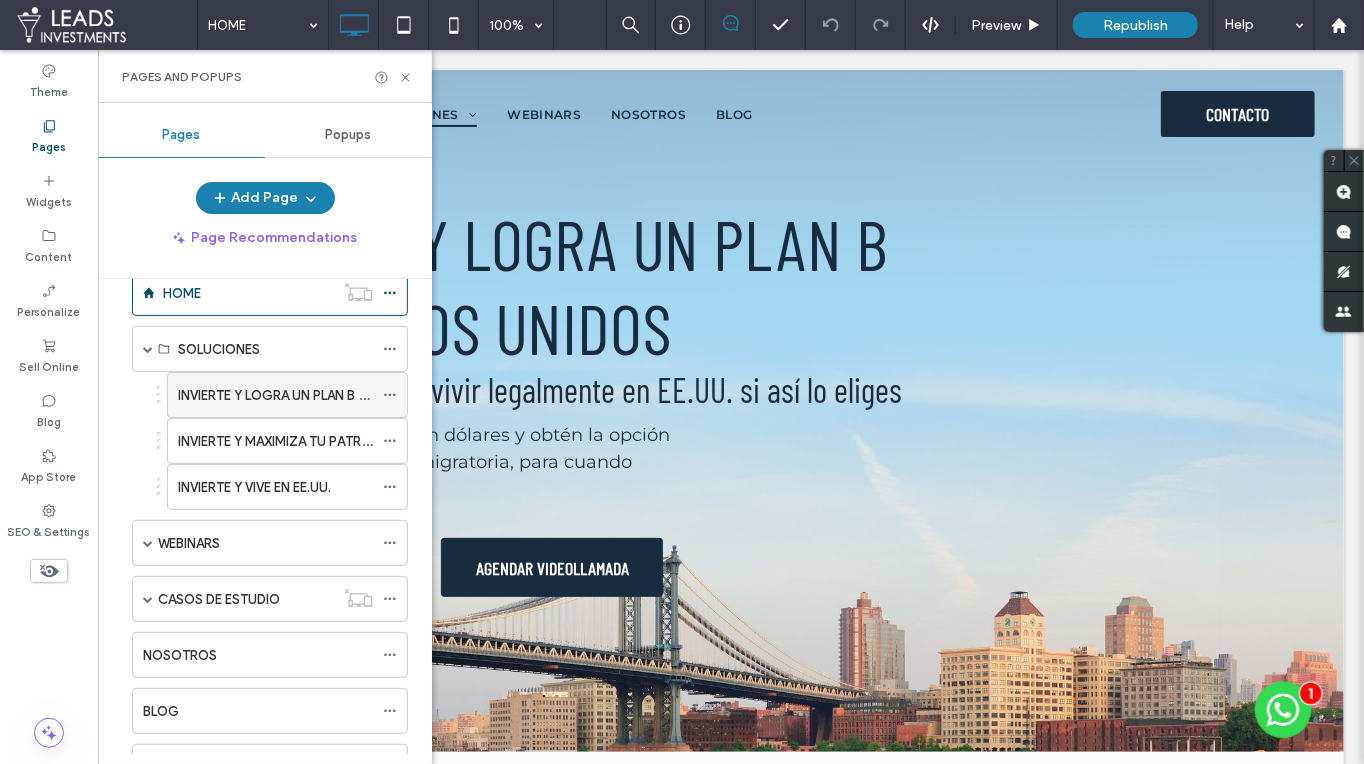 click on "INVIERTE Y LOGRA UN PLAN B EN EE.UU." at bounding box center [296, 395] 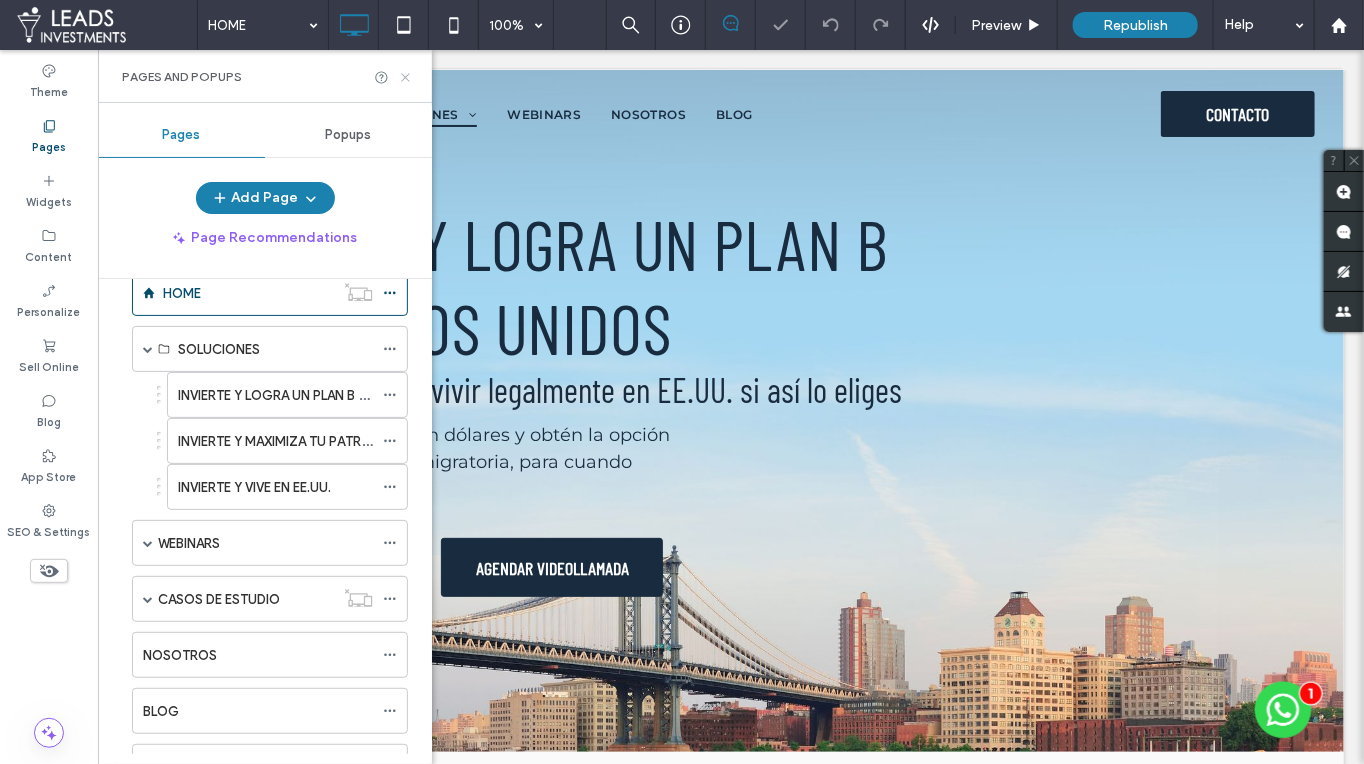 click 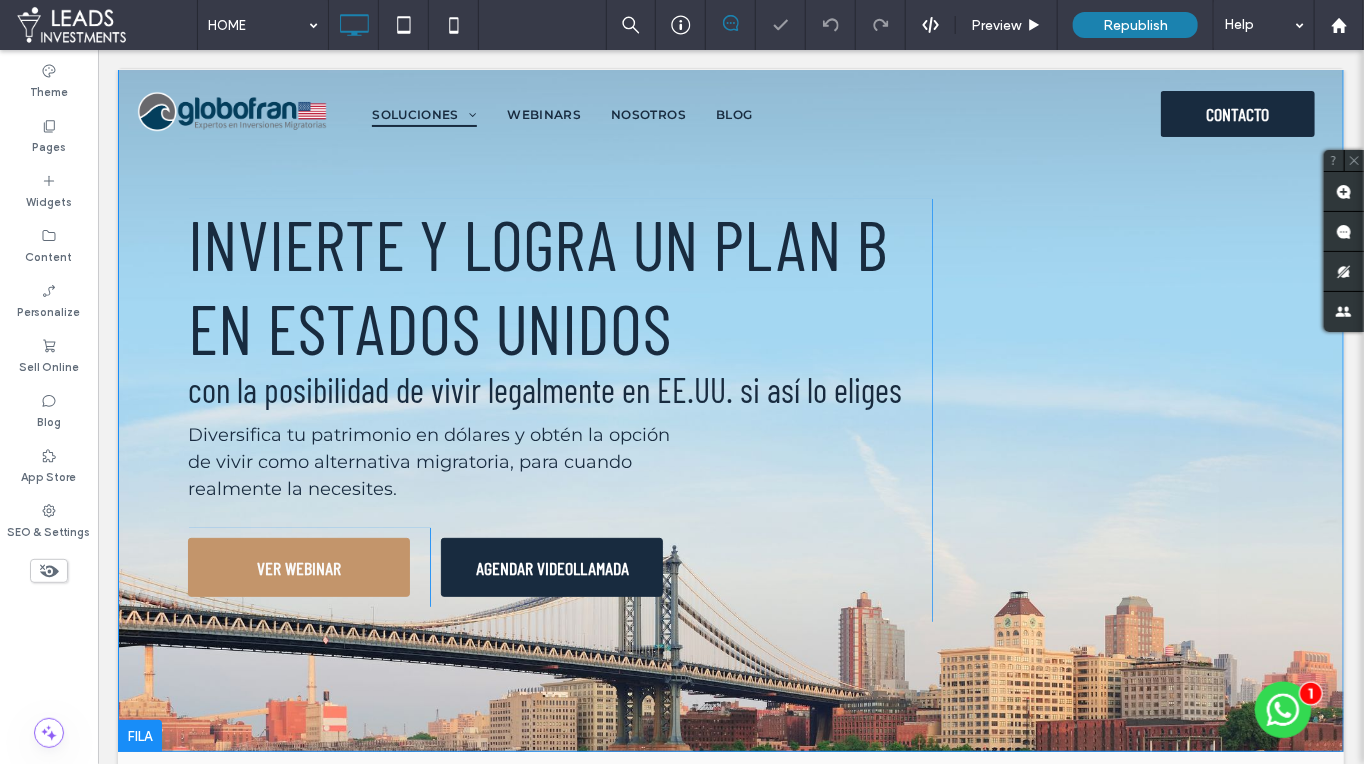 scroll, scrollTop: 0, scrollLeft: 0, axis: both 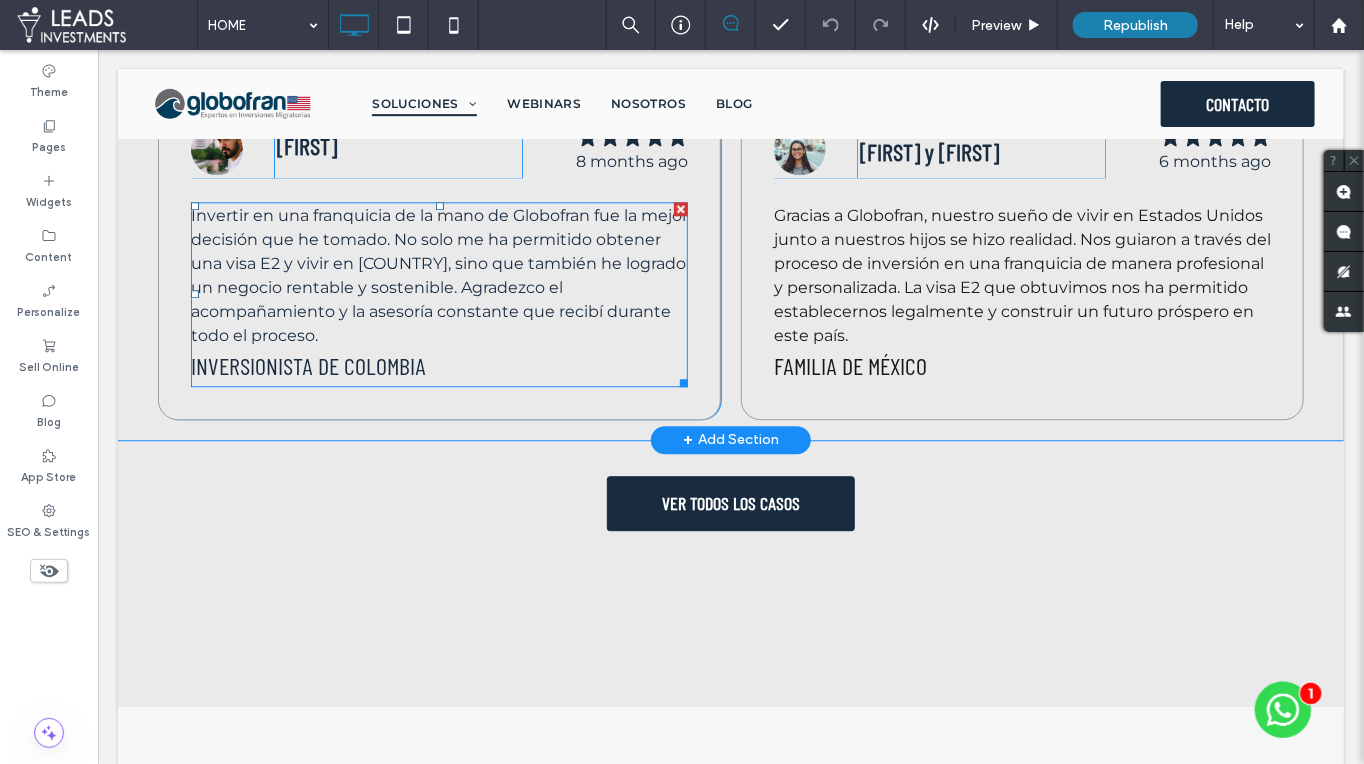 click on "INVERSIONISTA DE COLOMBIA" at bounding box center [307, 364] 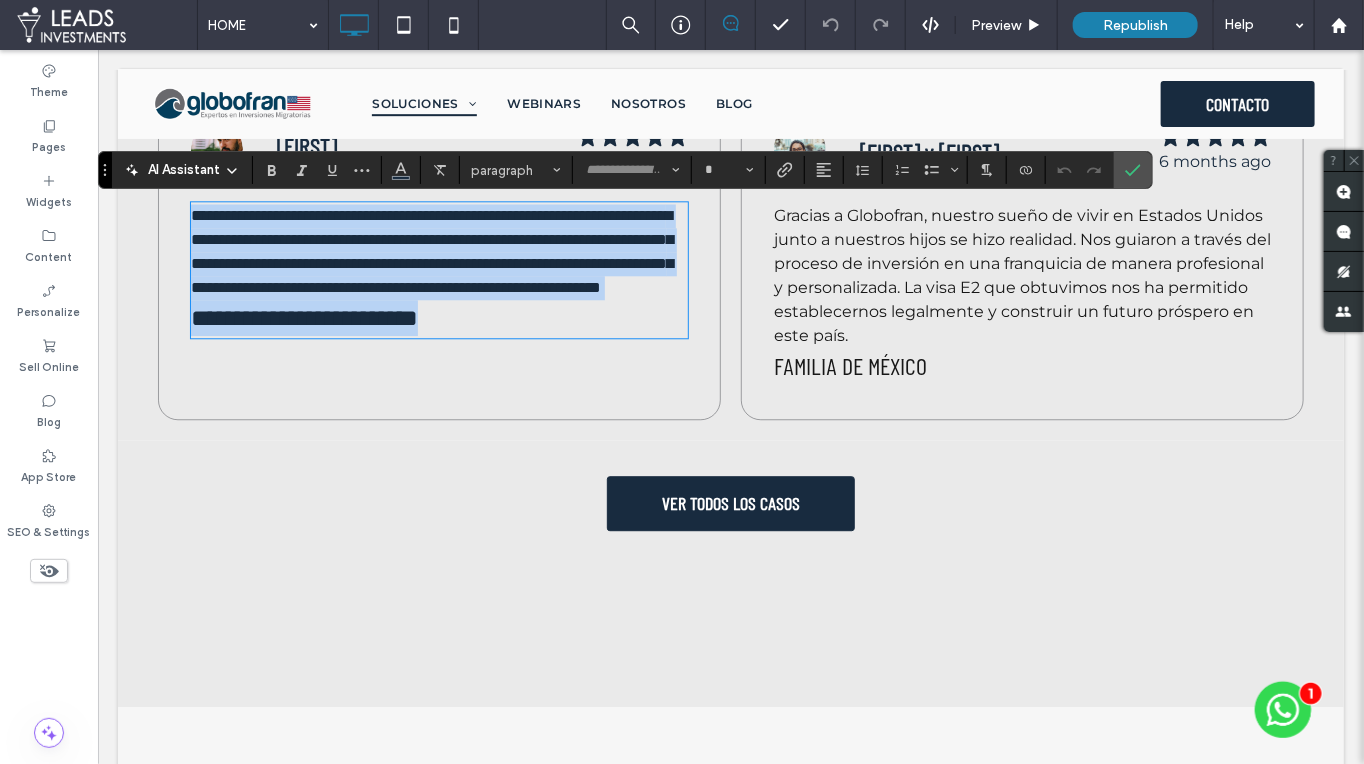 drag, startPoint x: 392, startPoint y: 366, endPoint x: 429, endPoint y: 364, distance: 37.054016 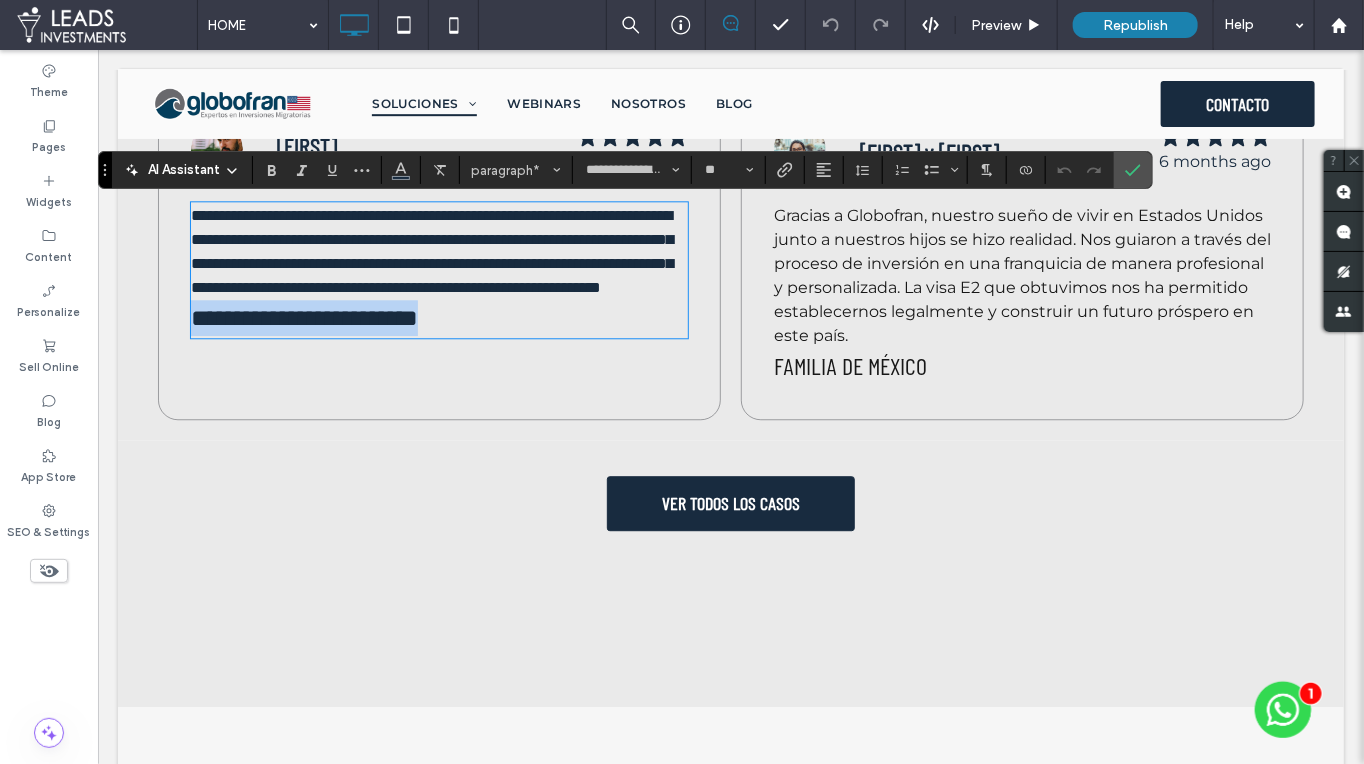 drag, startPoint x: 411, startPoint y: 368, endPoint x: 177, endPoint y: 364, distance: 234.03418 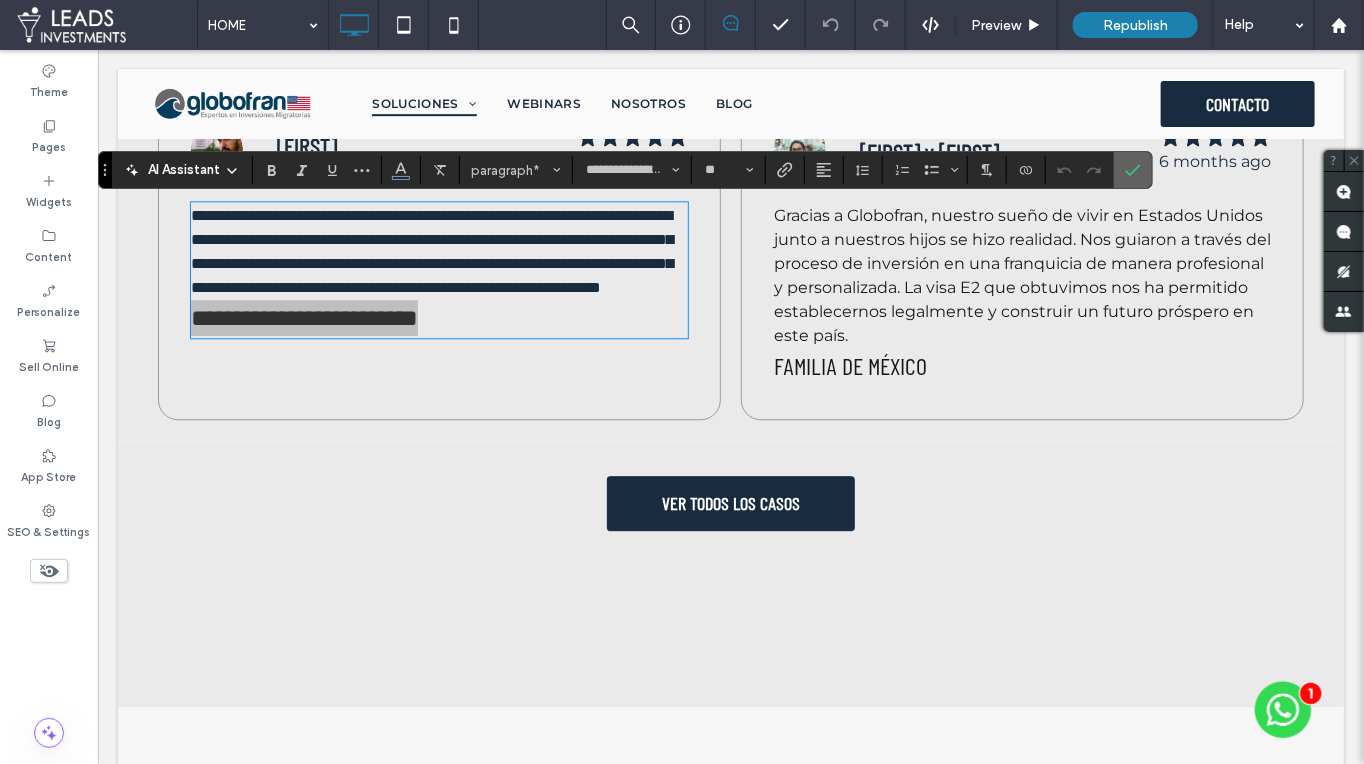 click 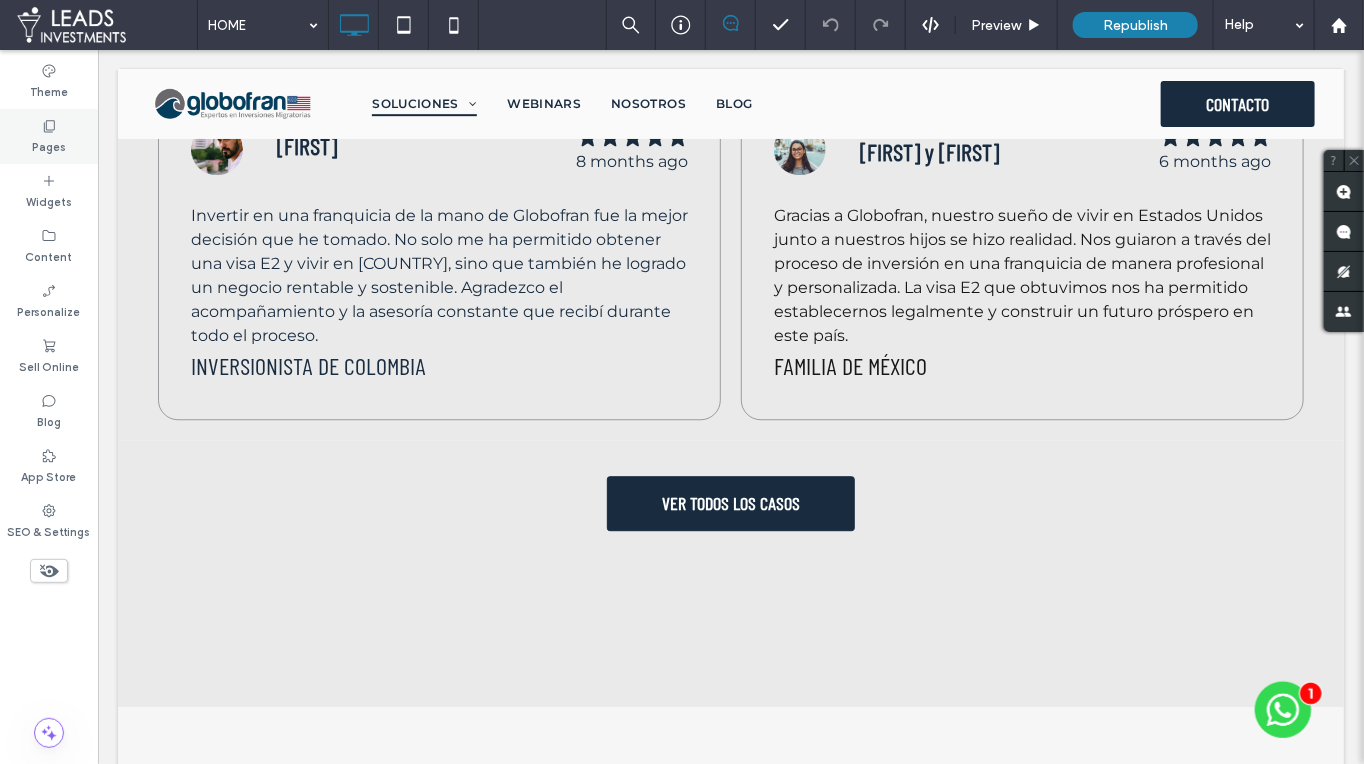 click on "Pages" at bounding box center [49, 136] 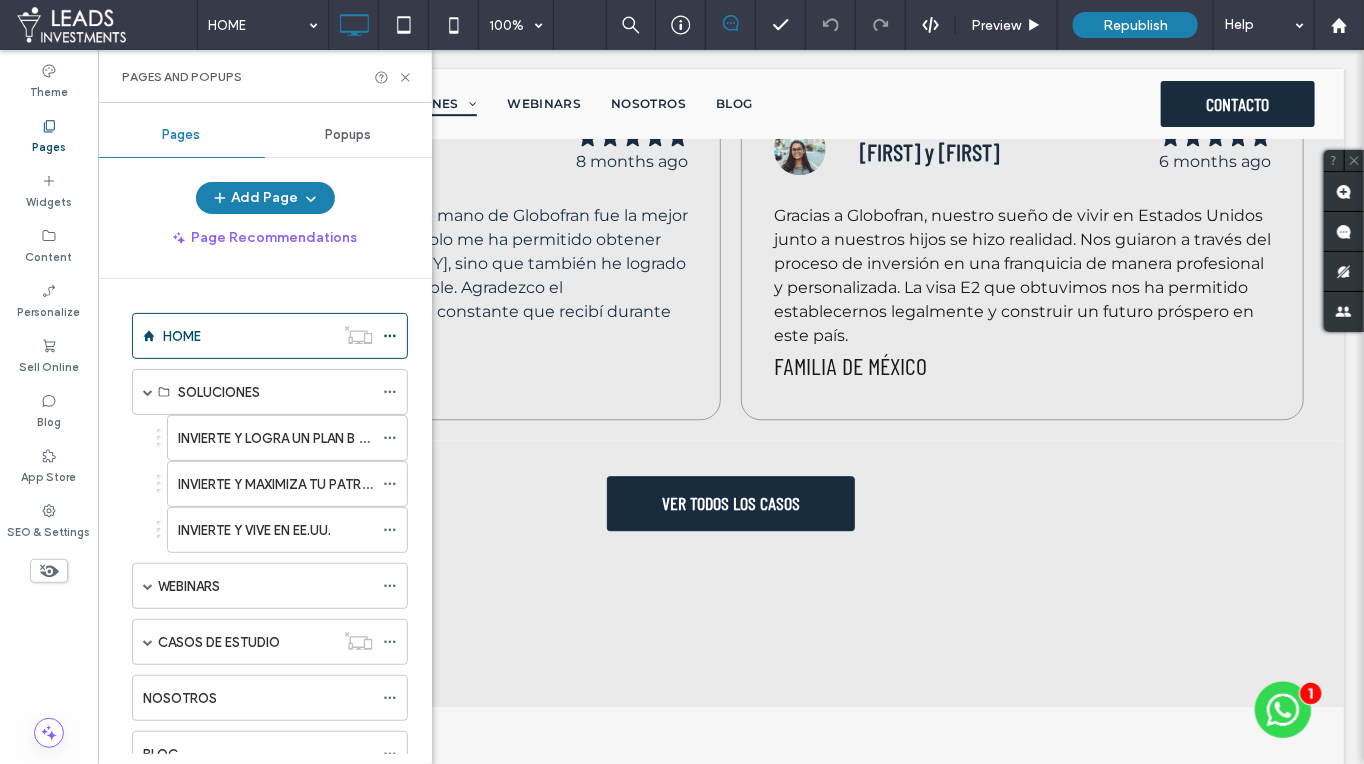 click on "INVIERTE Y MAXIMIZA TU PATRIMONIO EN EE.UU" at bounding box center [322, 484] 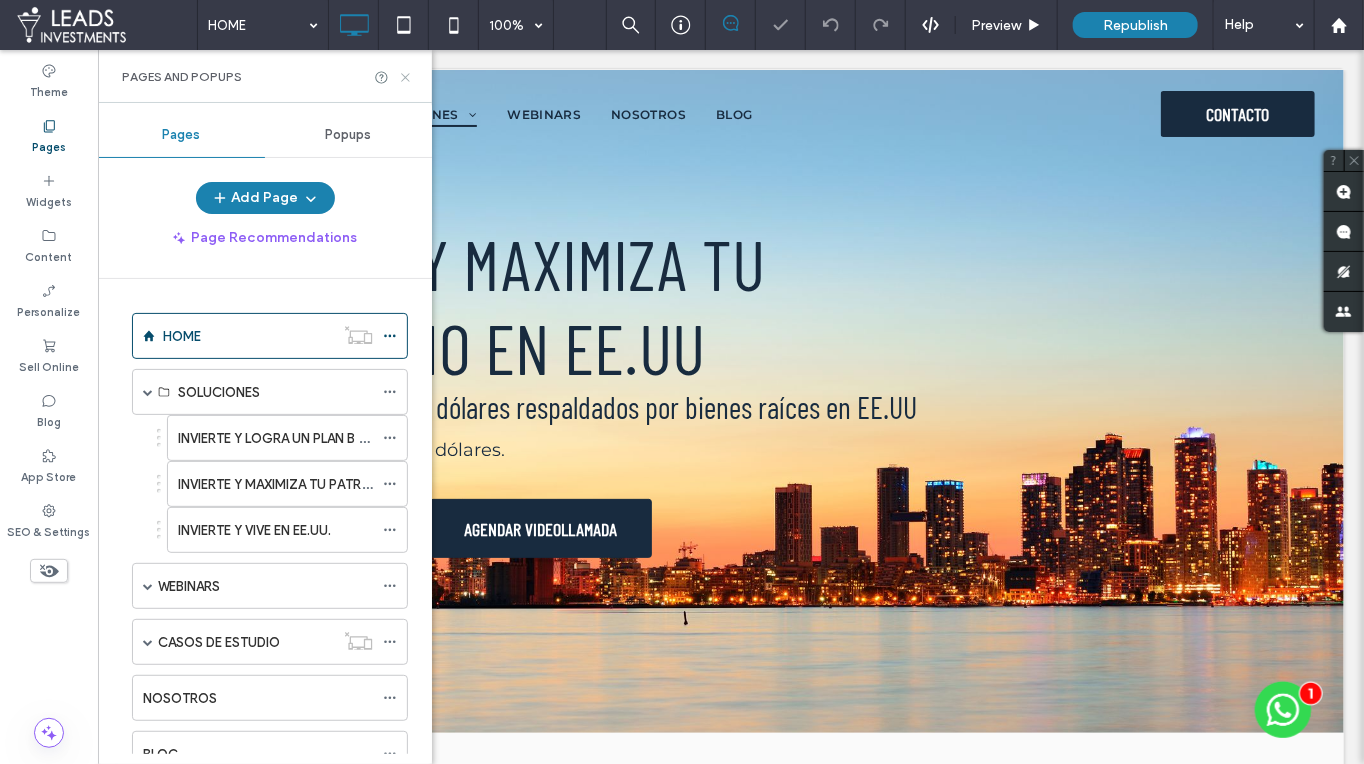 click 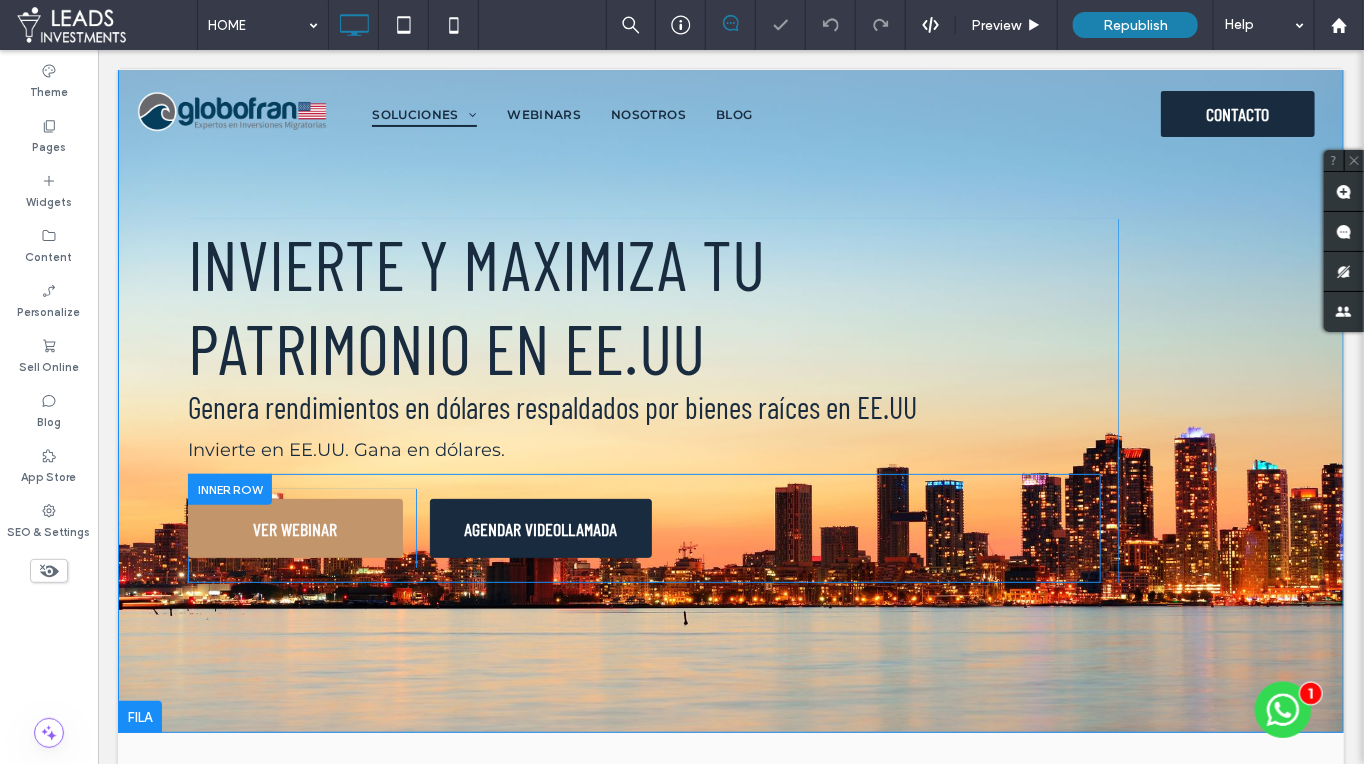 scroll, scrollTop: 0, scrollLeft: 0, axis: both 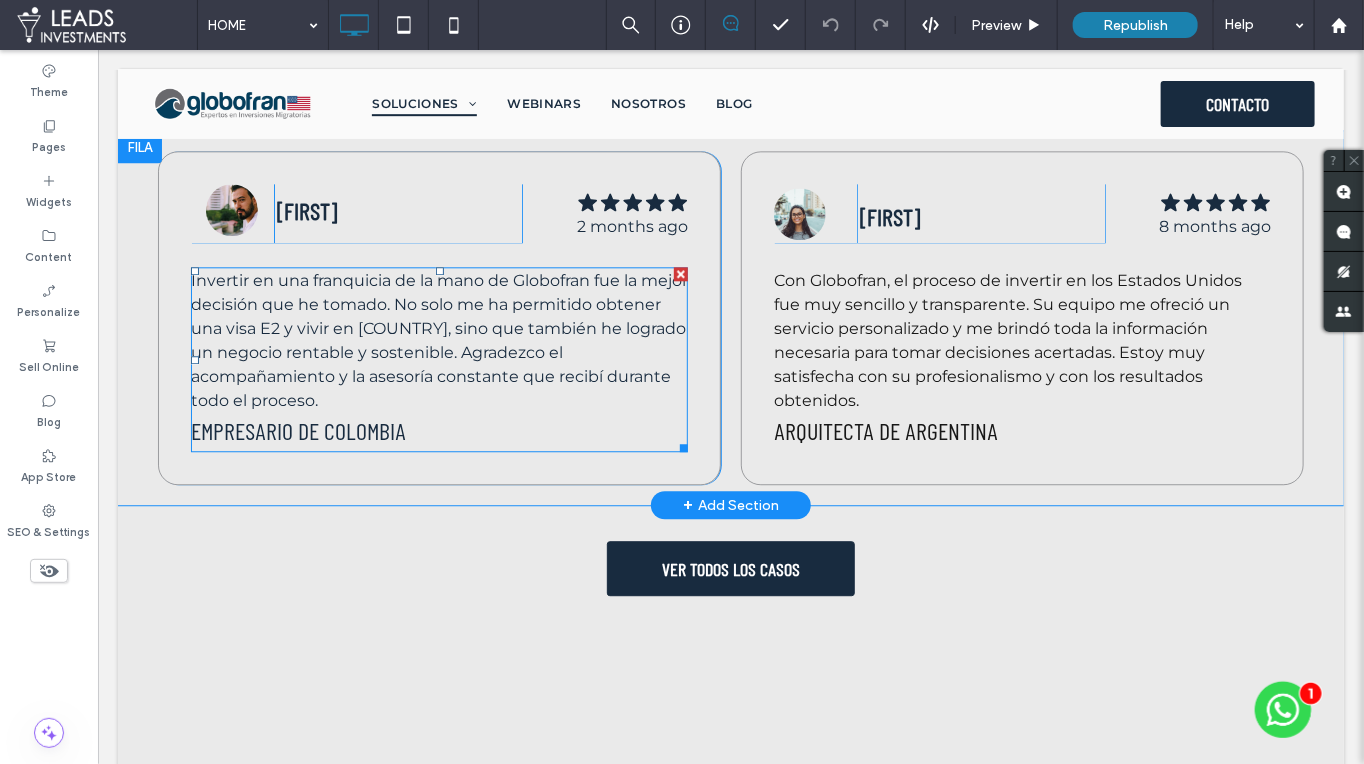 click on "EMPRESARIO DE COLOMBIA" at bounding box center (438, 430) 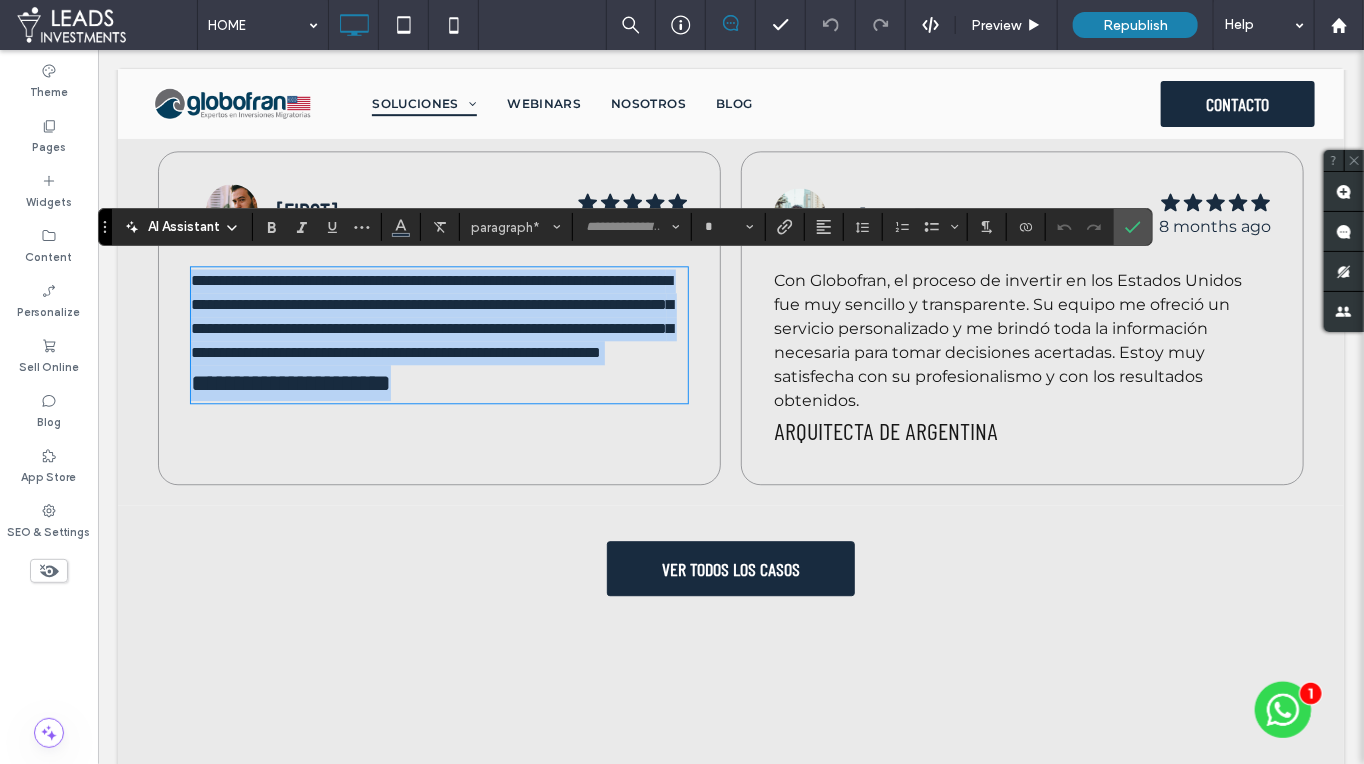 click on "**********" at bounding box center [438, 382] 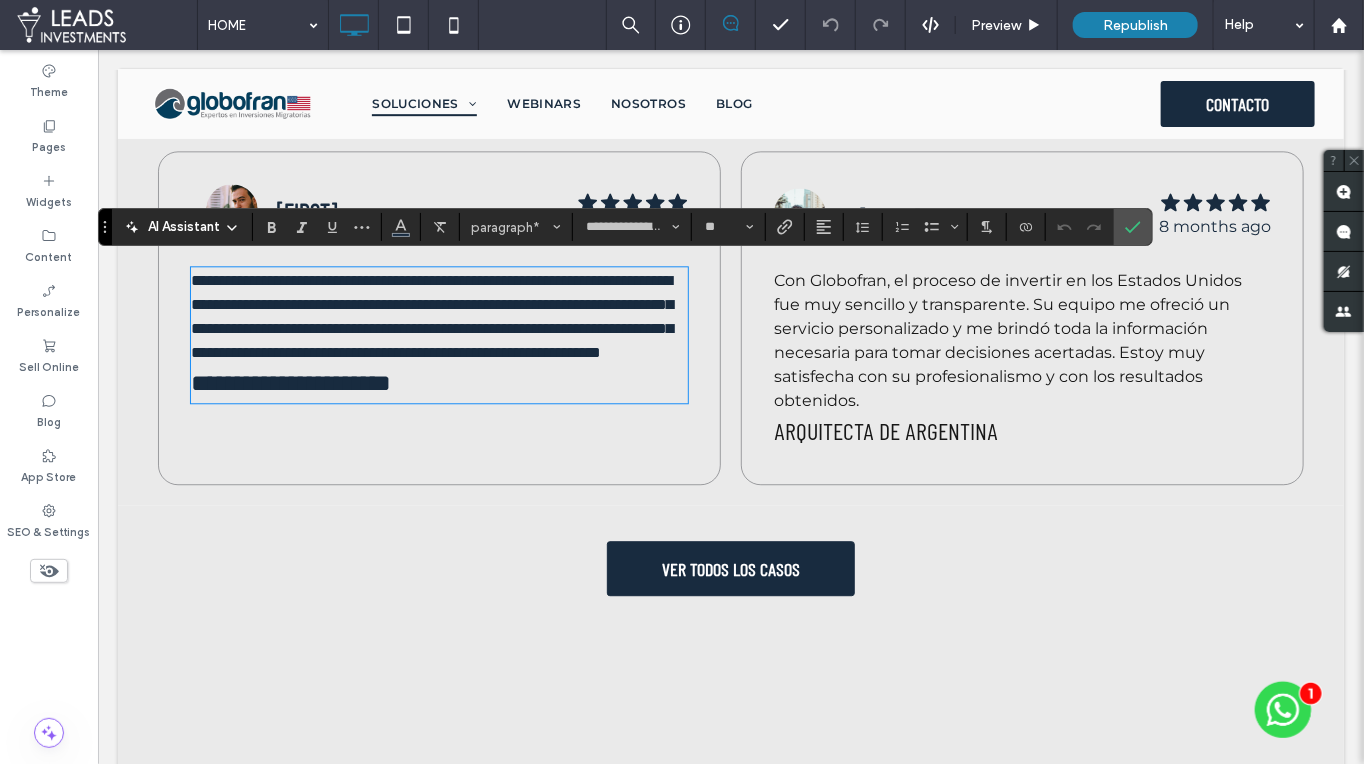 type 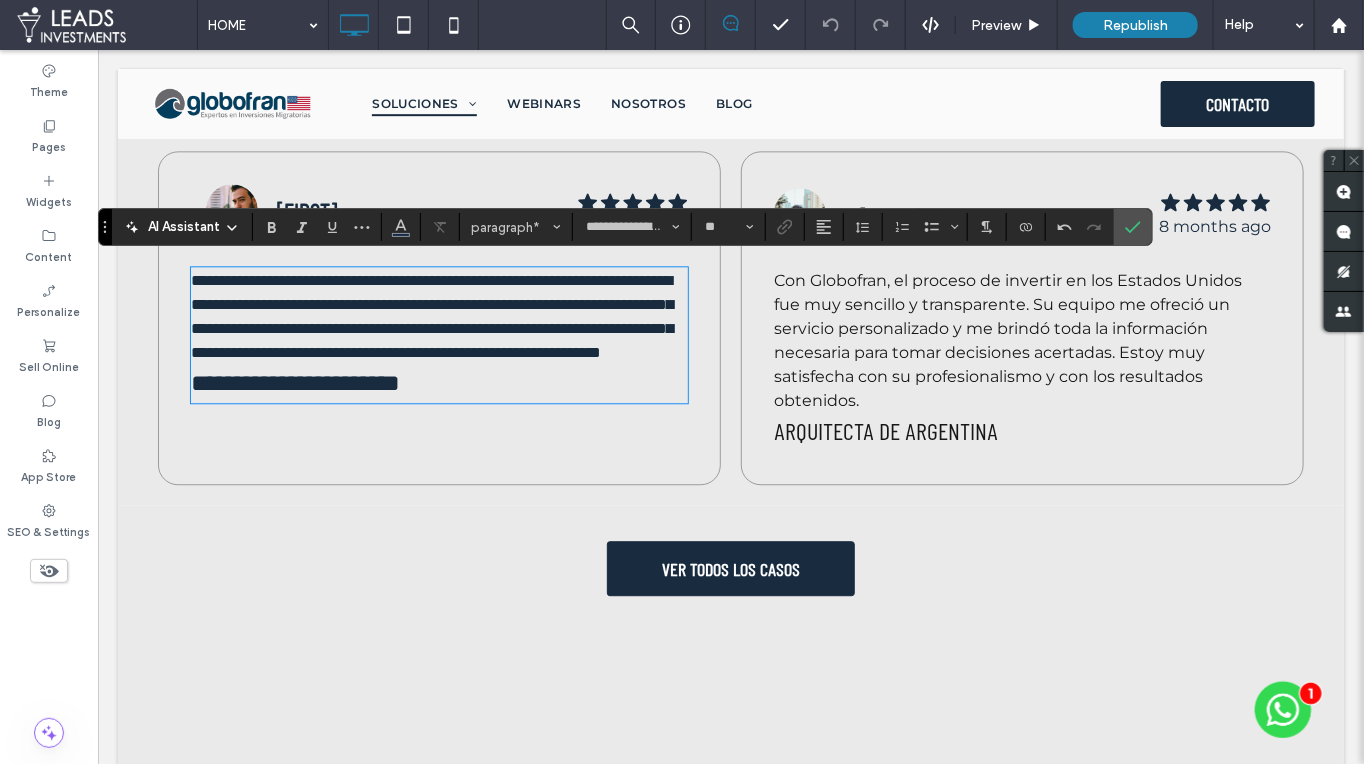 type on "**********" 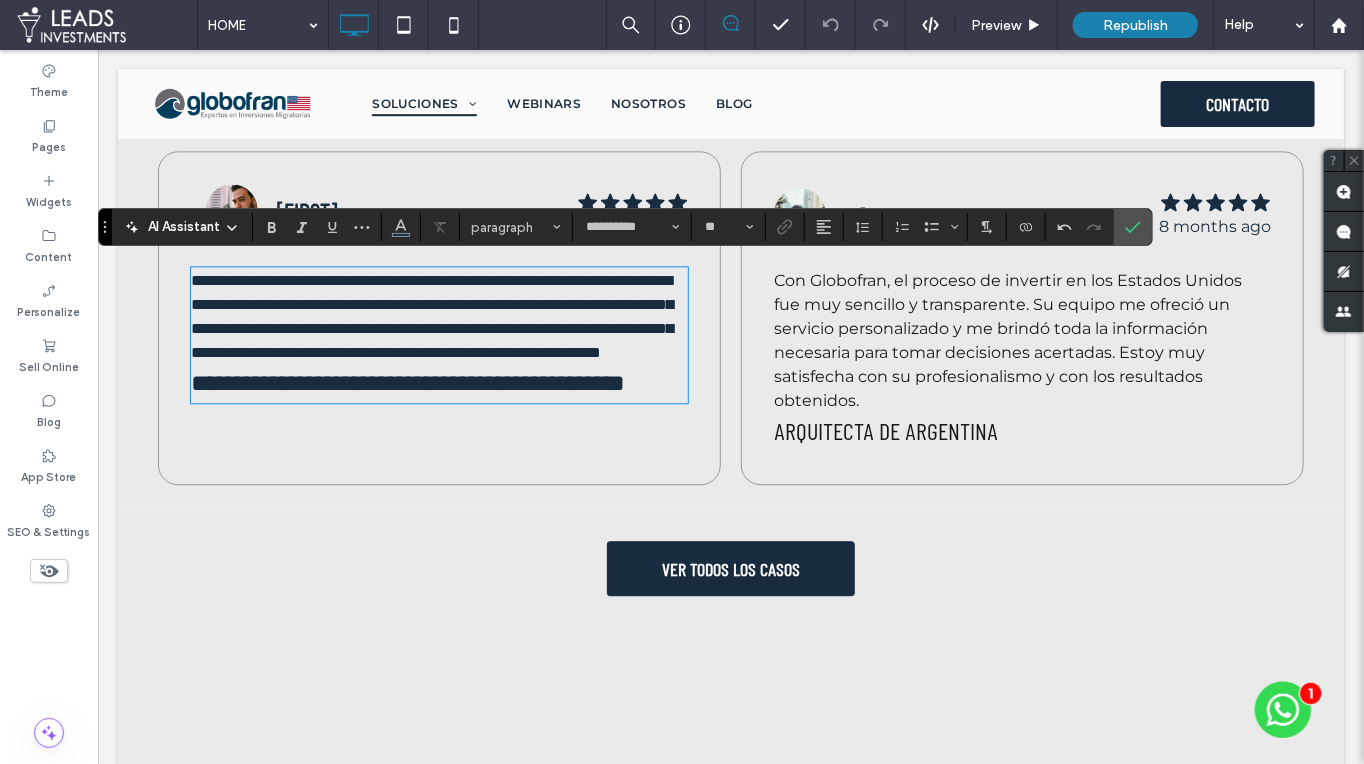 type on "**********" 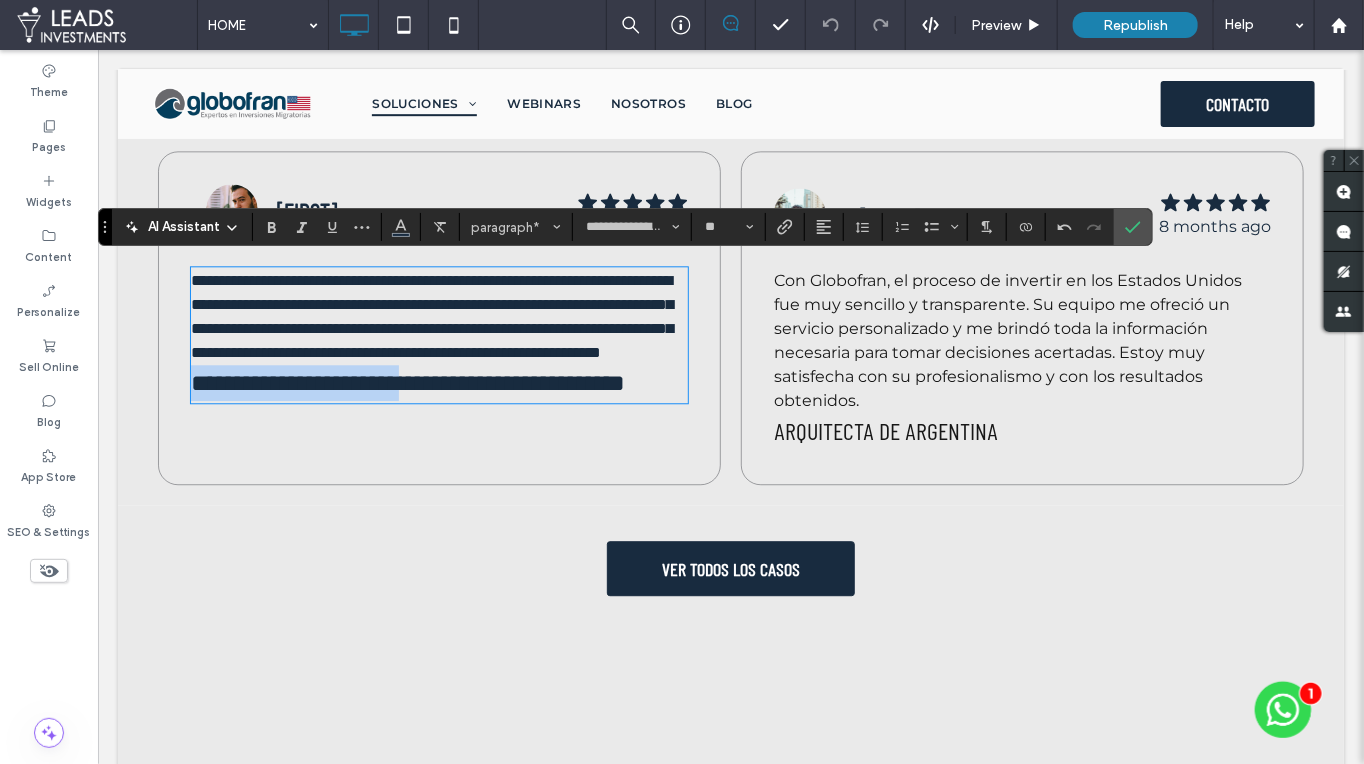 drag, startPoint x: 409, startPoint y: 424, endPoint x: 170, endPoint y: 417, distance: 239.1025 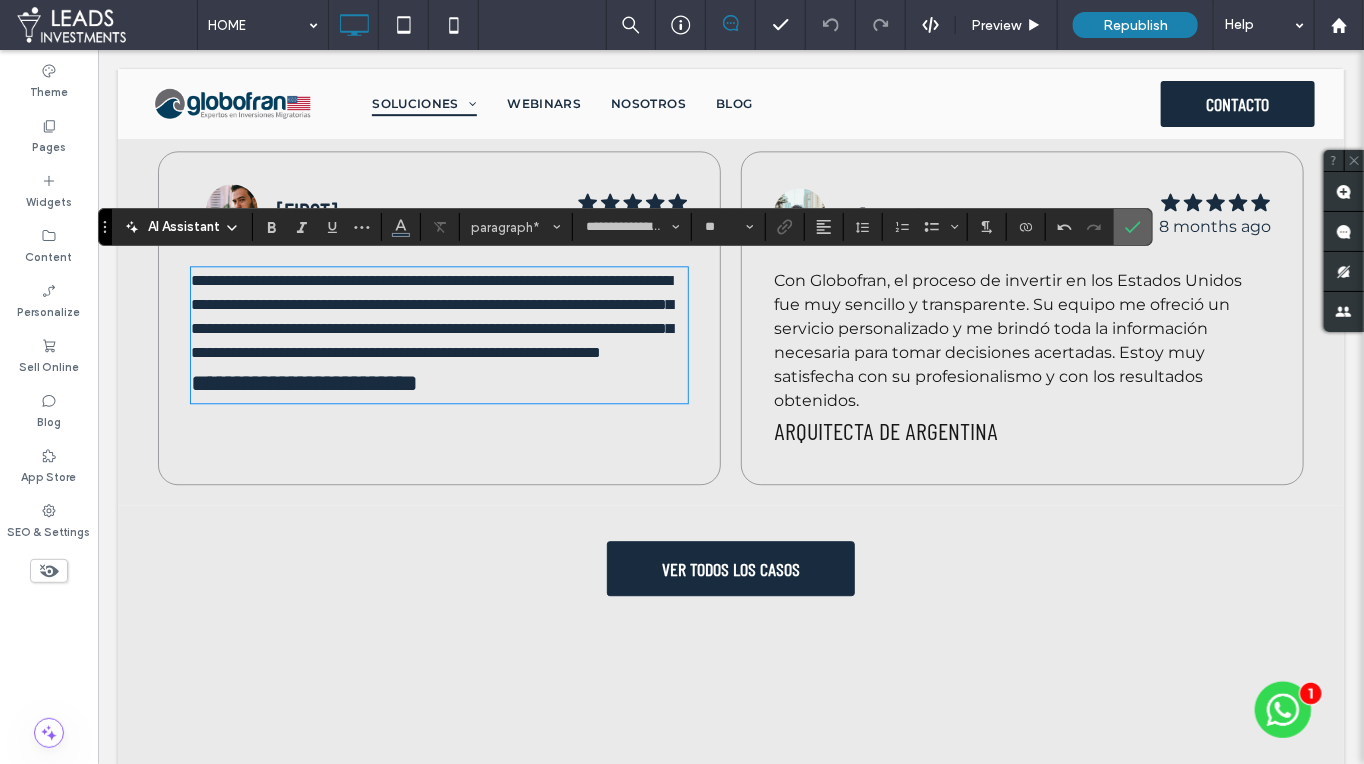 click 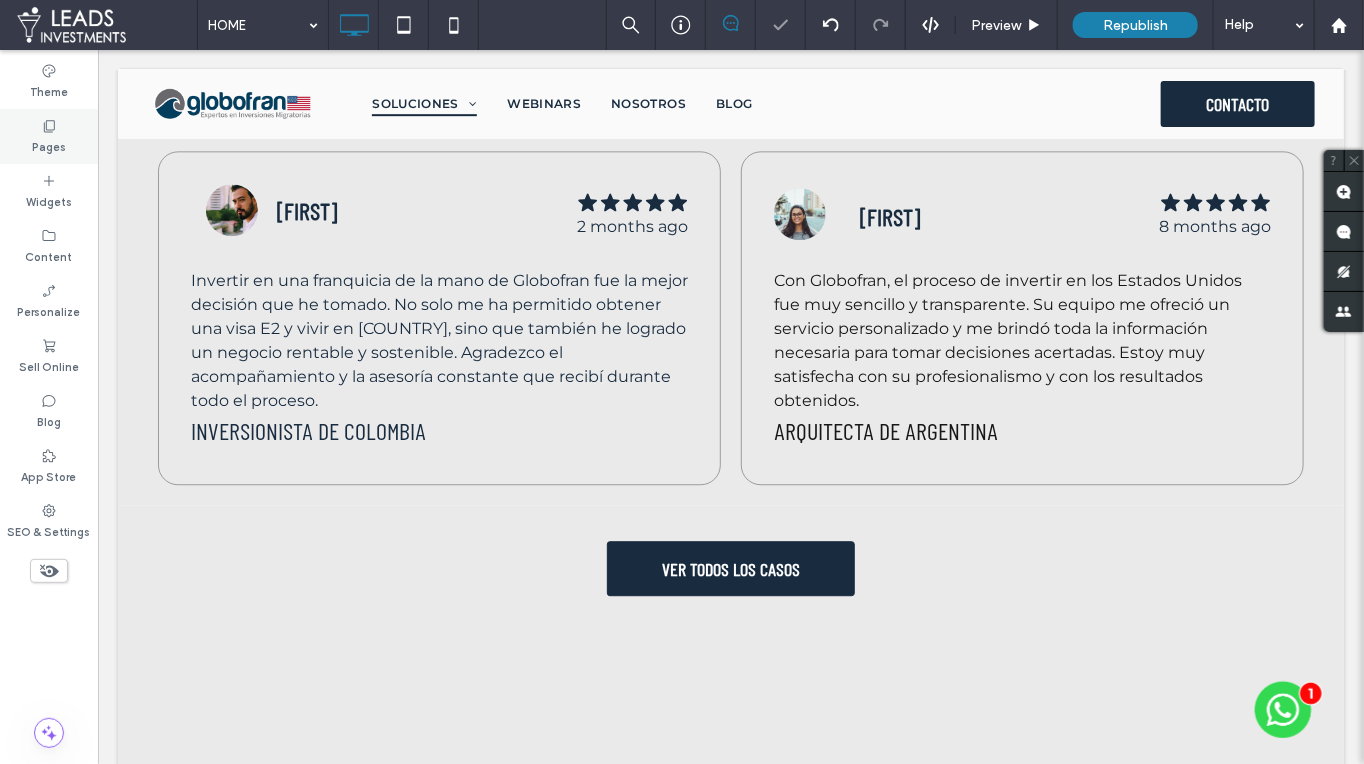 drag, startPoint x: 58, startPoint y: 134, endPoint x: 68, endPoint y: 124, distance: 14.142136 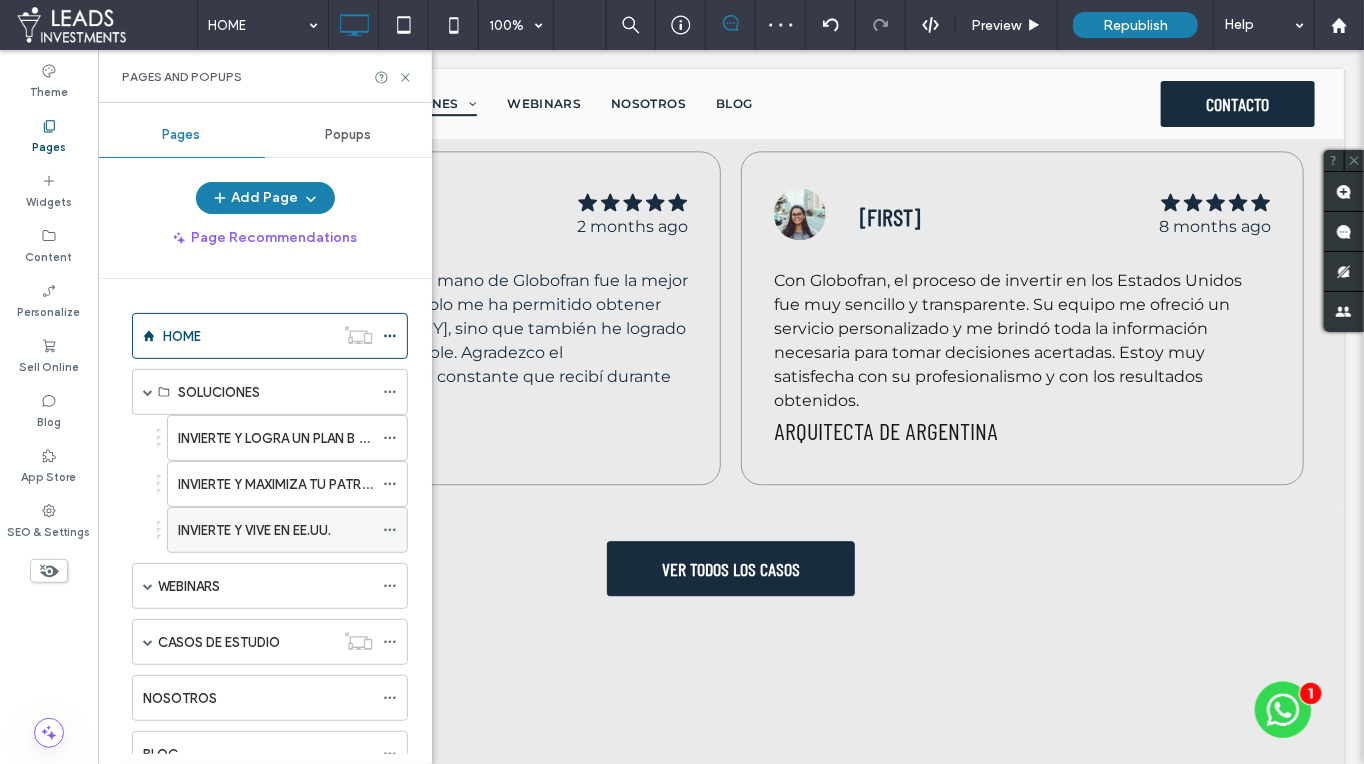 click on "INVIERTE Y VIVE EN EE.UU." at bounding box center (254, 530) 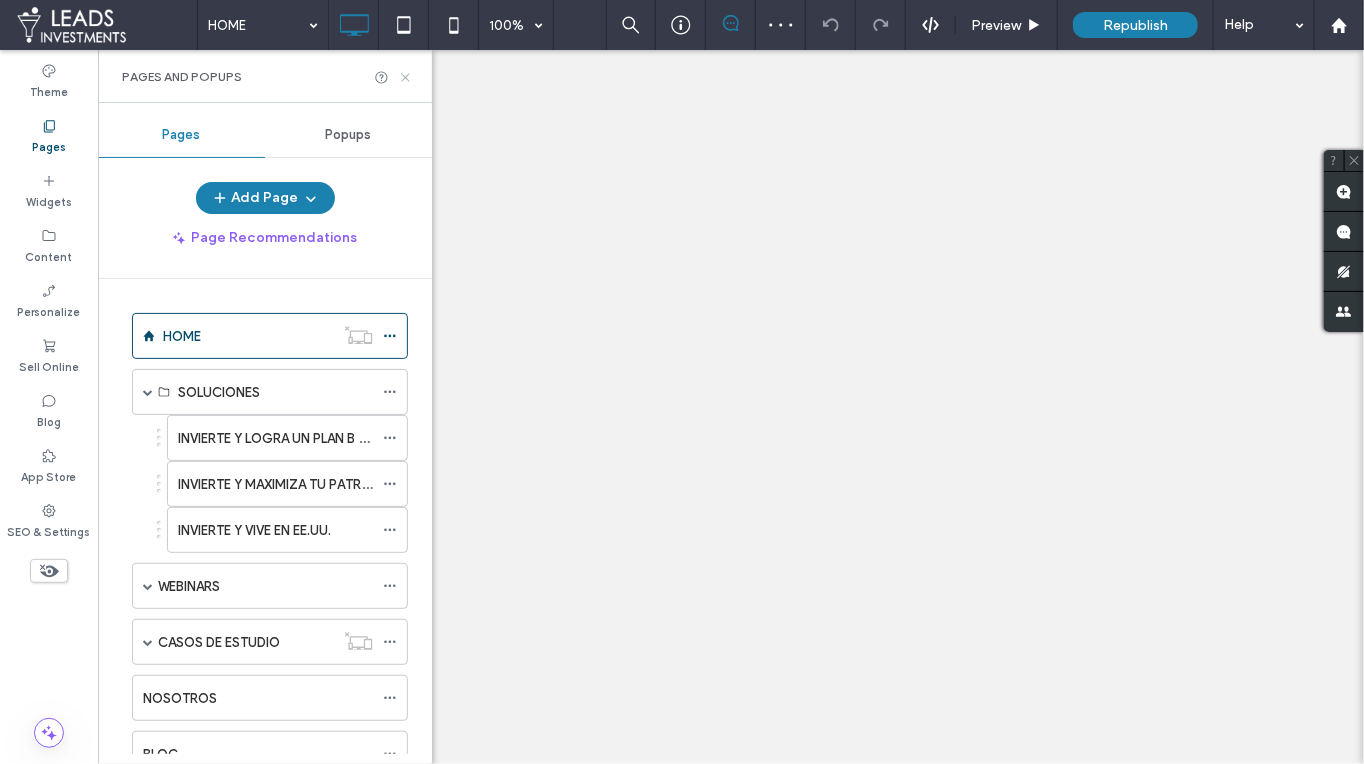 click 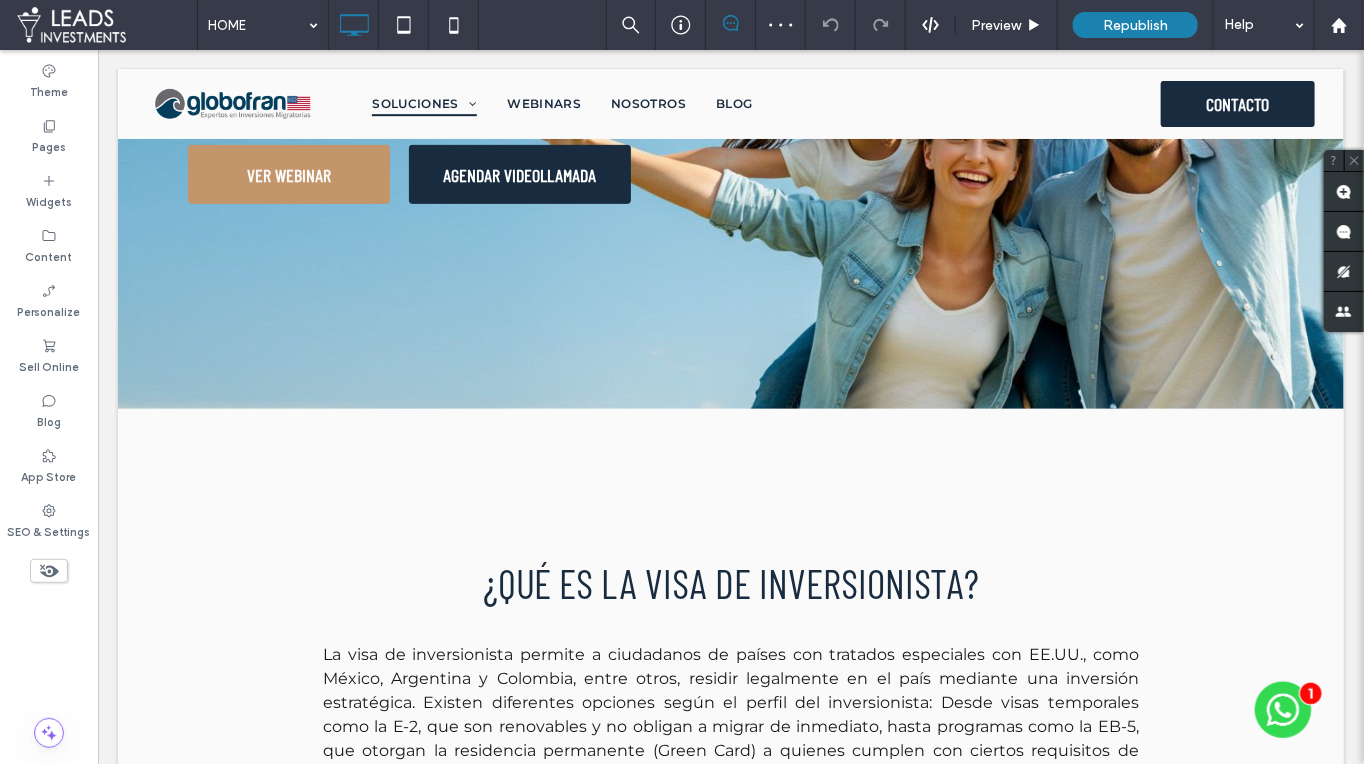 scroll, scrollTop: 2305, scrollLeft: 0, axis: vertical 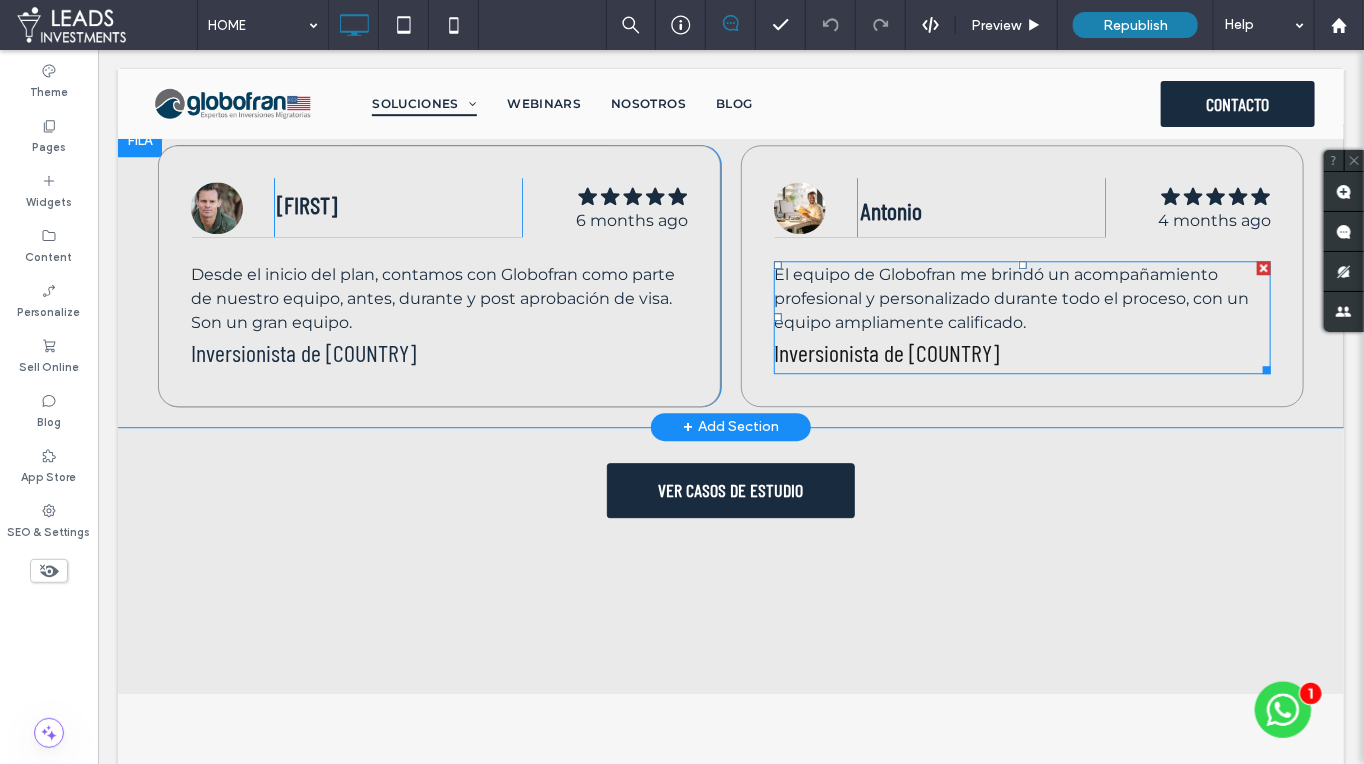 click on "Inversionista de [COUNTRY]" at bounding box center [885, 351] 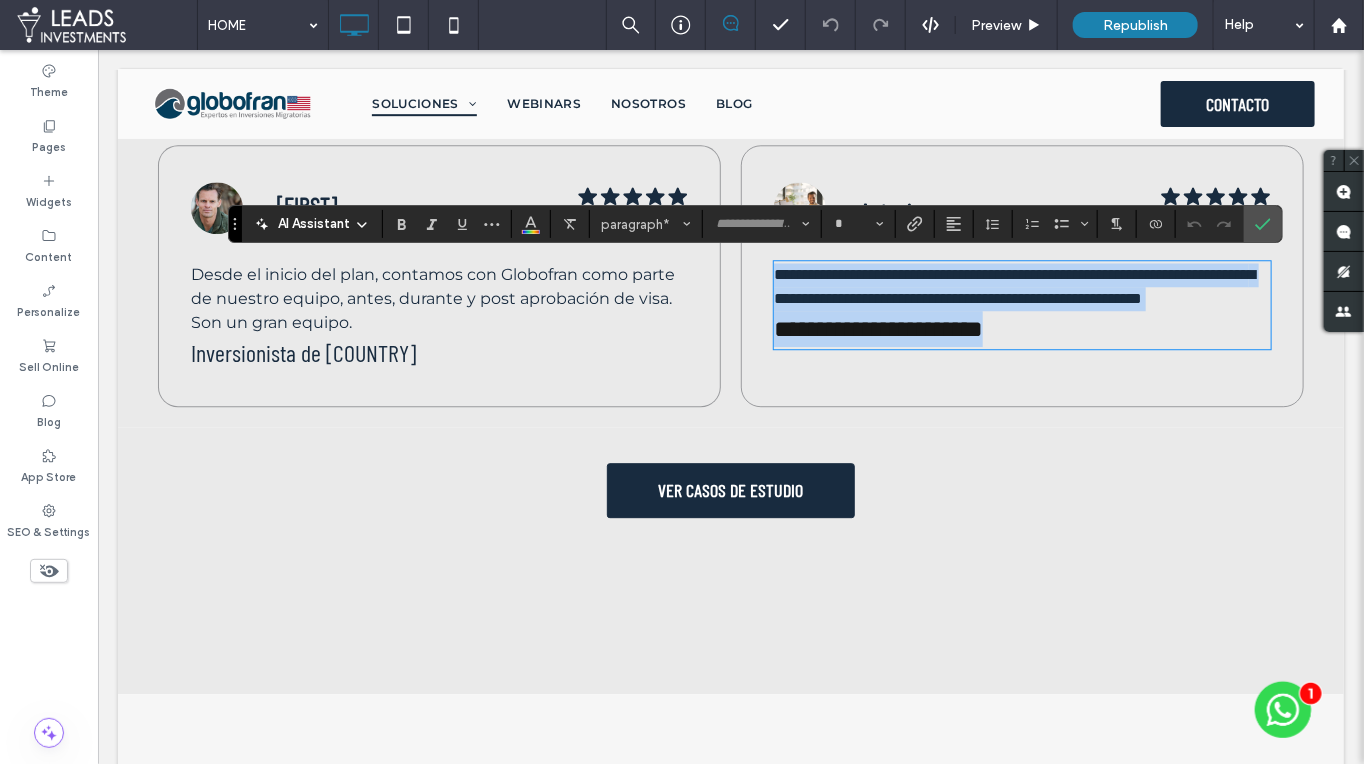 drag, startPoint x: 944, startPoint y: 351, endPoint x: 971, endPoint y: 351, distance: 27 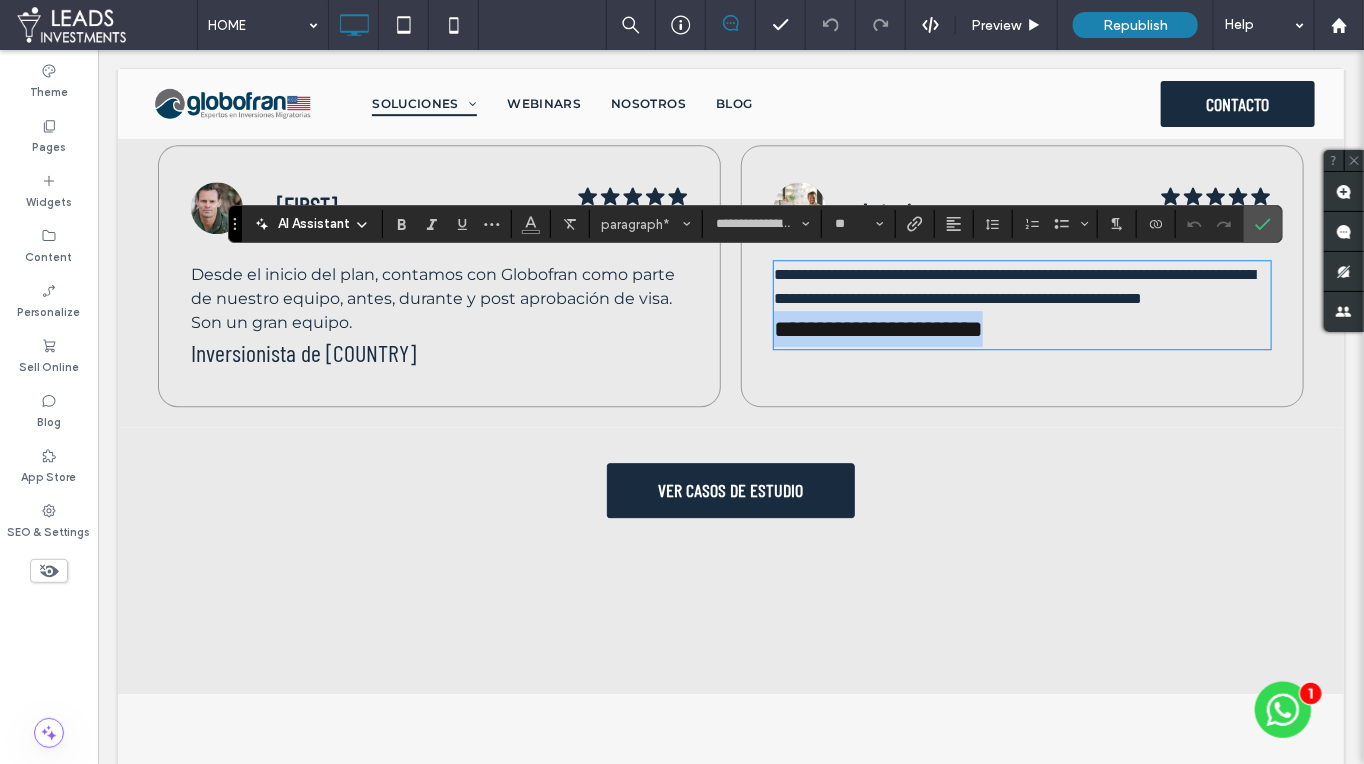 drag, startPoint x: 969, startPoint y: 350, endPoint x: 749, endPoint y: 344, distance: 220.0818 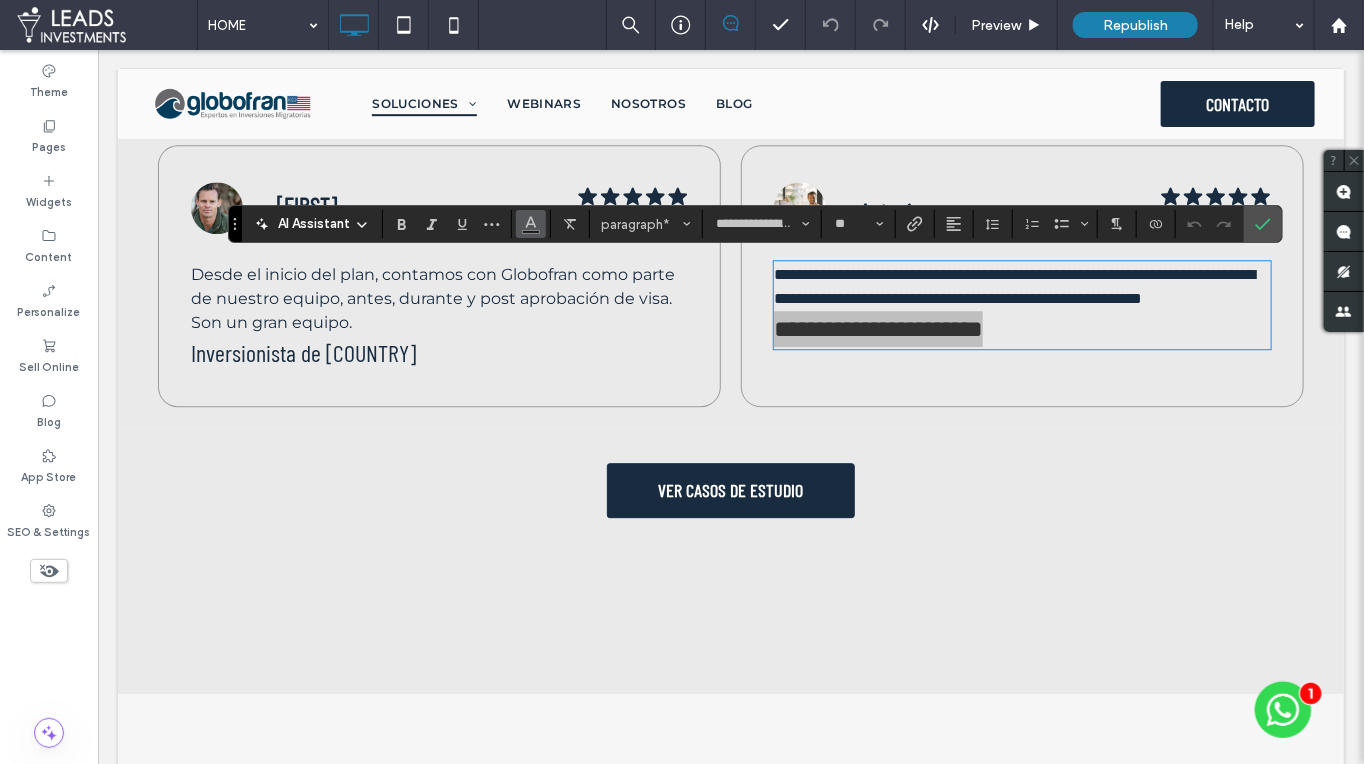 click 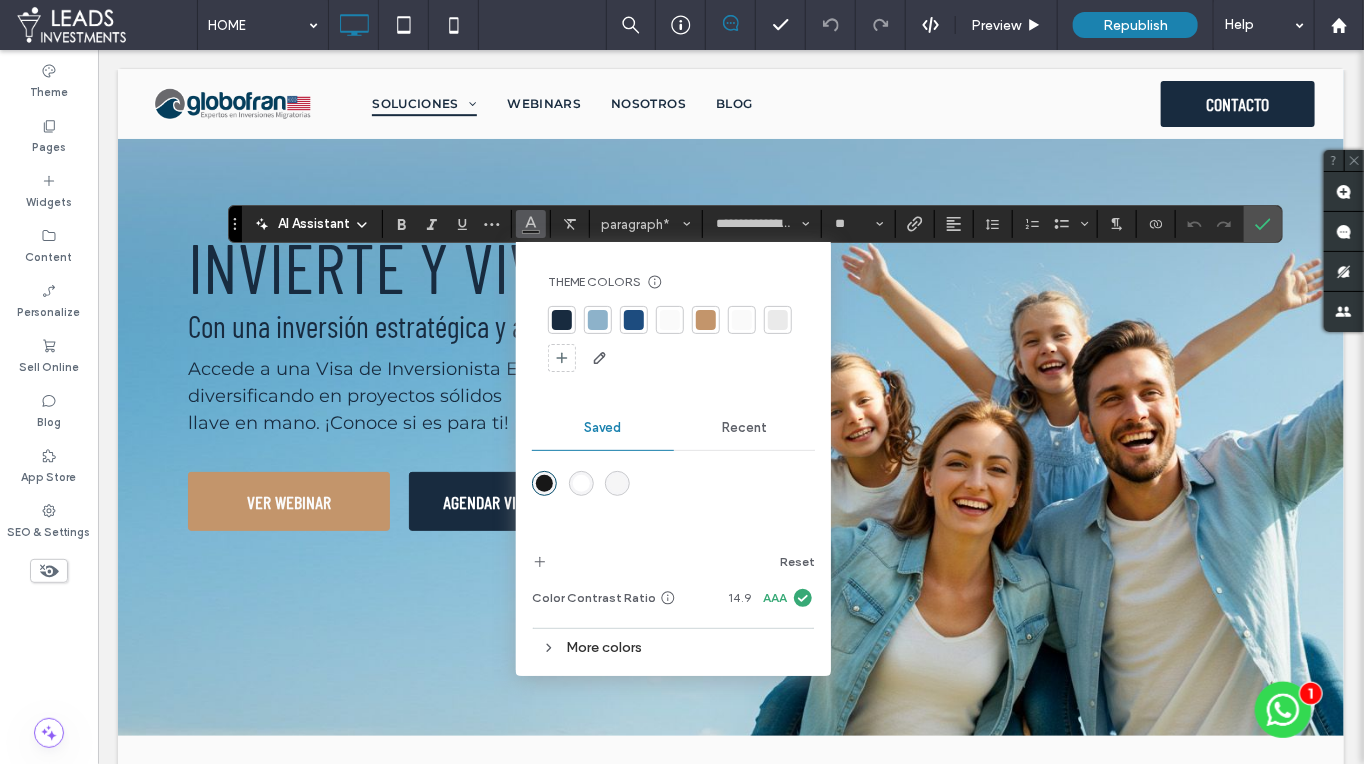 scroll, scrollTop: 5143, scrollLeft: 0, axis: vertical 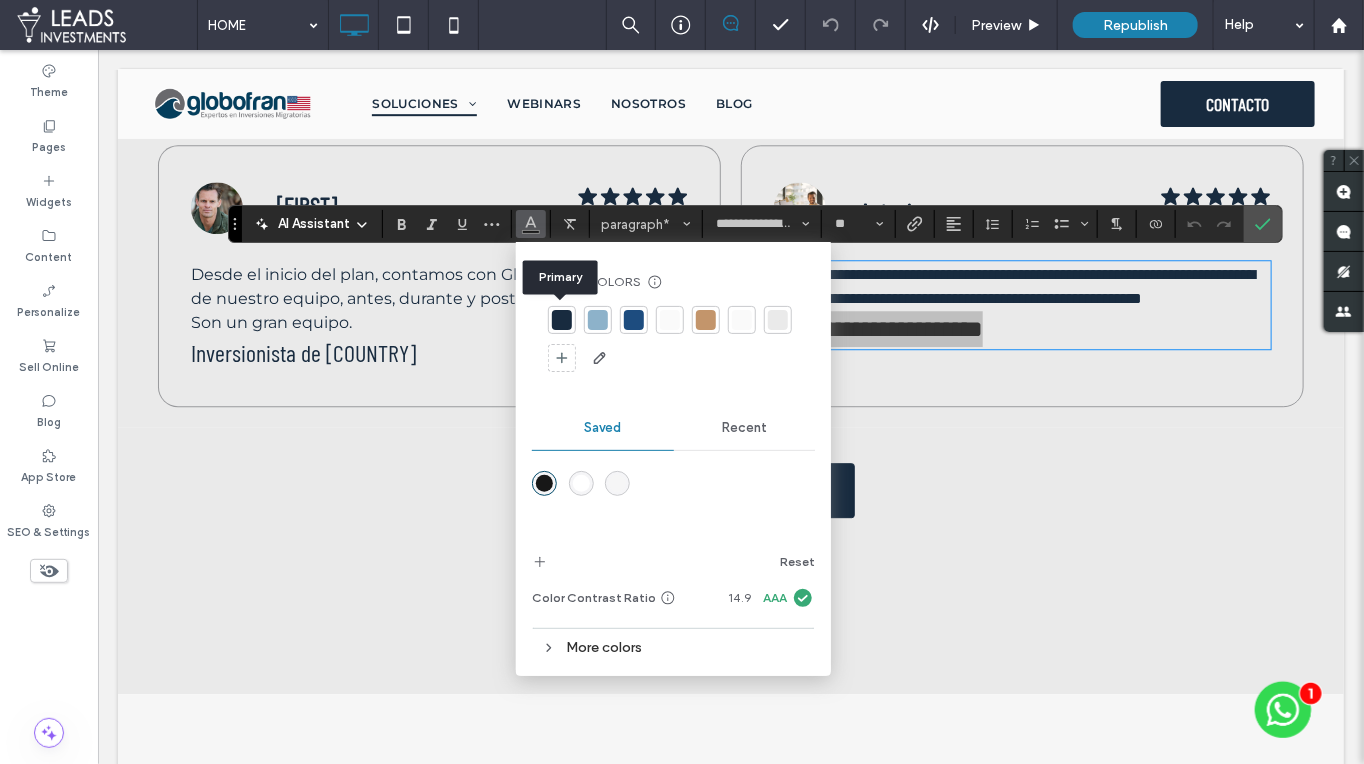 drag, startPoint x: 552, startPoint y: 321, endPoint x: 517, endPoint y: 322, distance: 35.014282 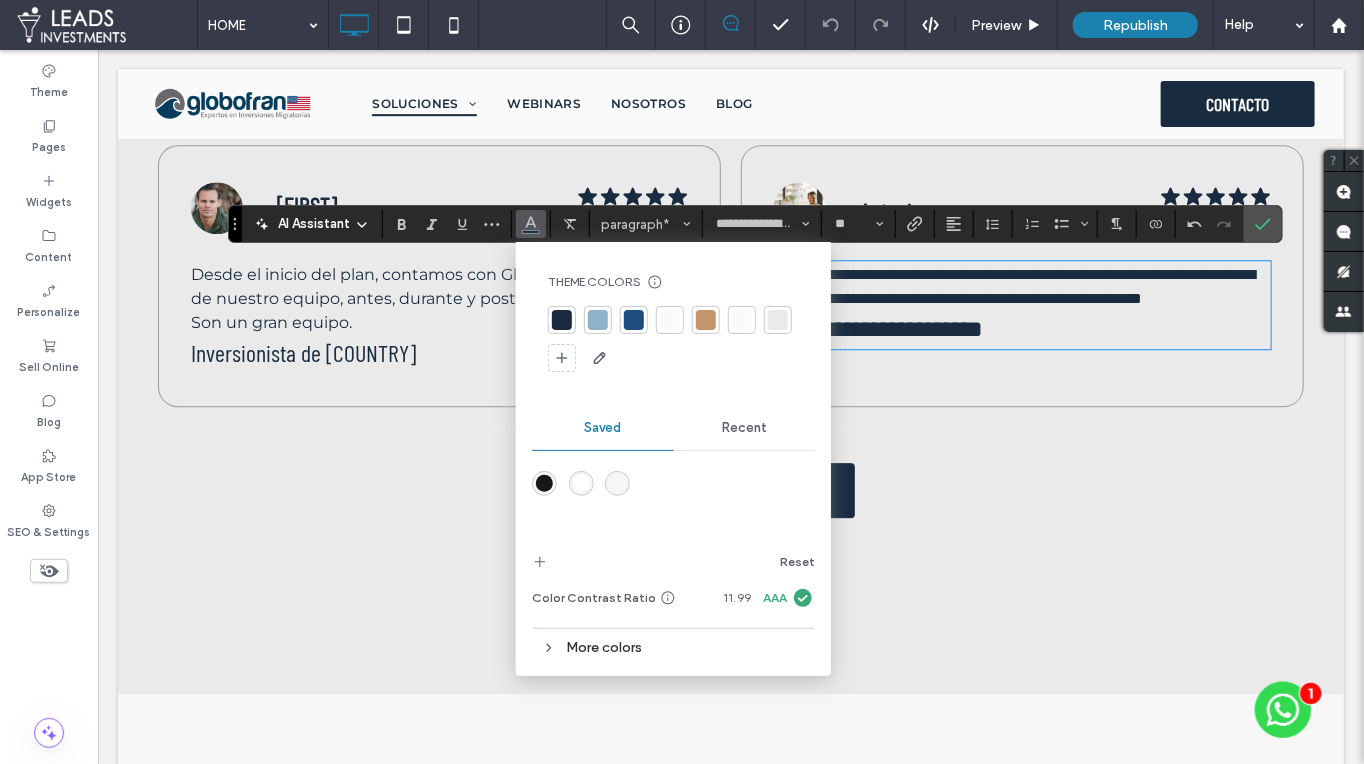 click on "Inversionista de [COUNTRY]" at bounding box center (302, 351) 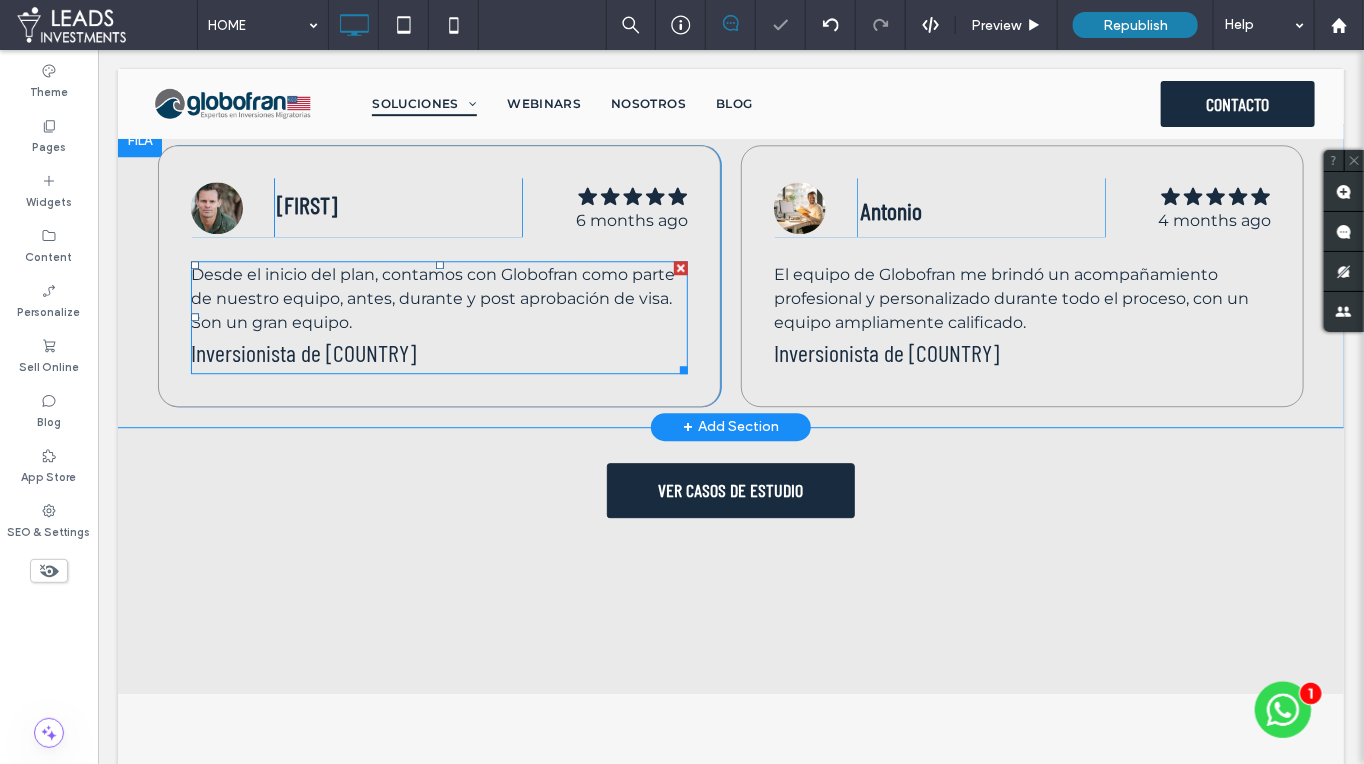 click on "Inversionista de [COUNTRY]" at bounding box center (302, 351) 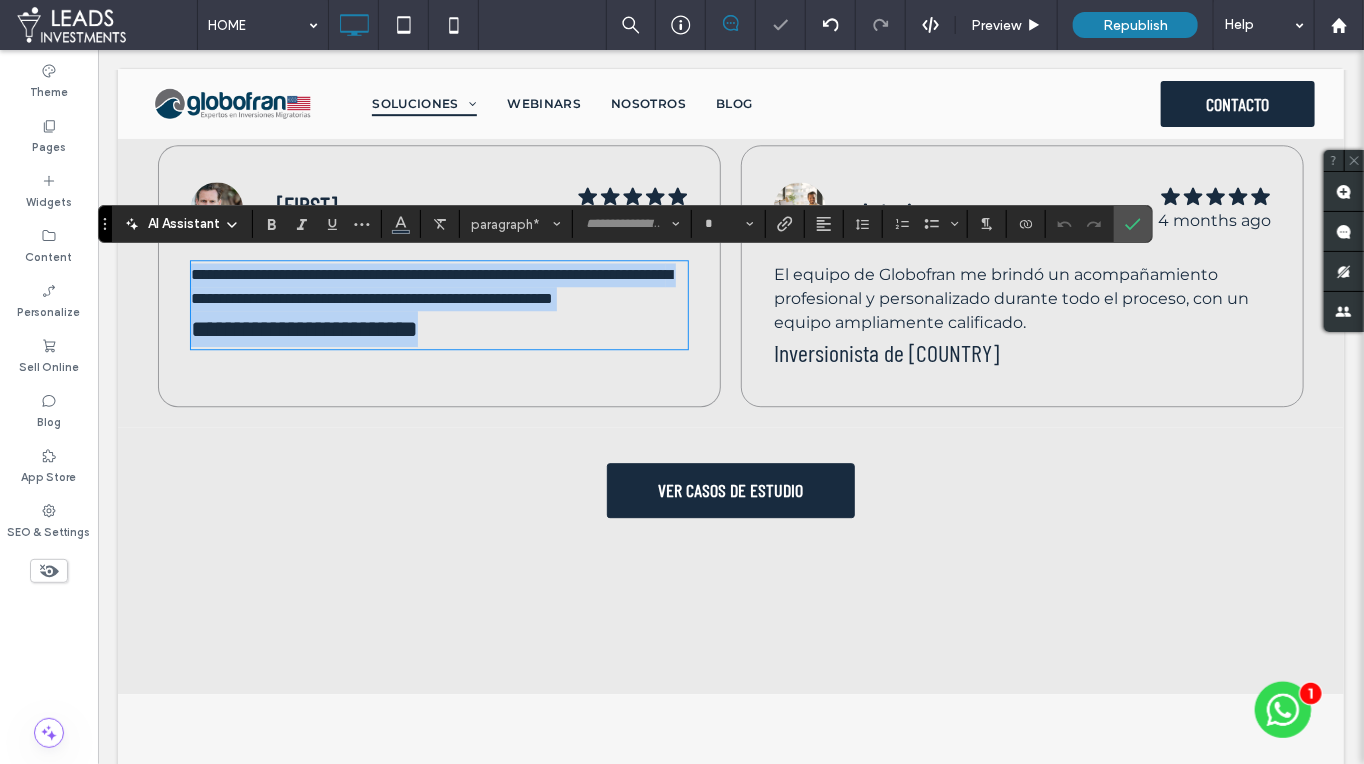 drag, startPoint x: 378, startPoint y: 350, endPoint x: 353, endPoint y: 348, distance: 25.079872 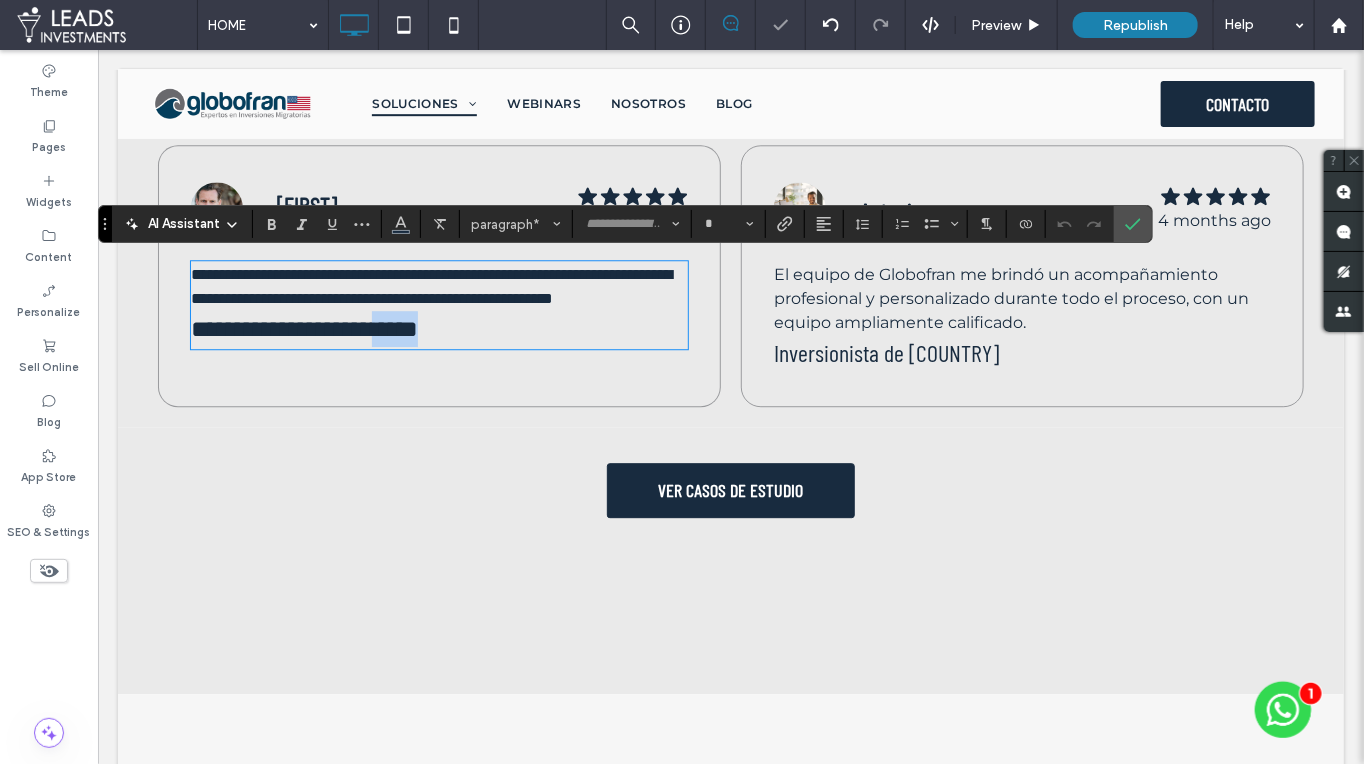 type on "**********" 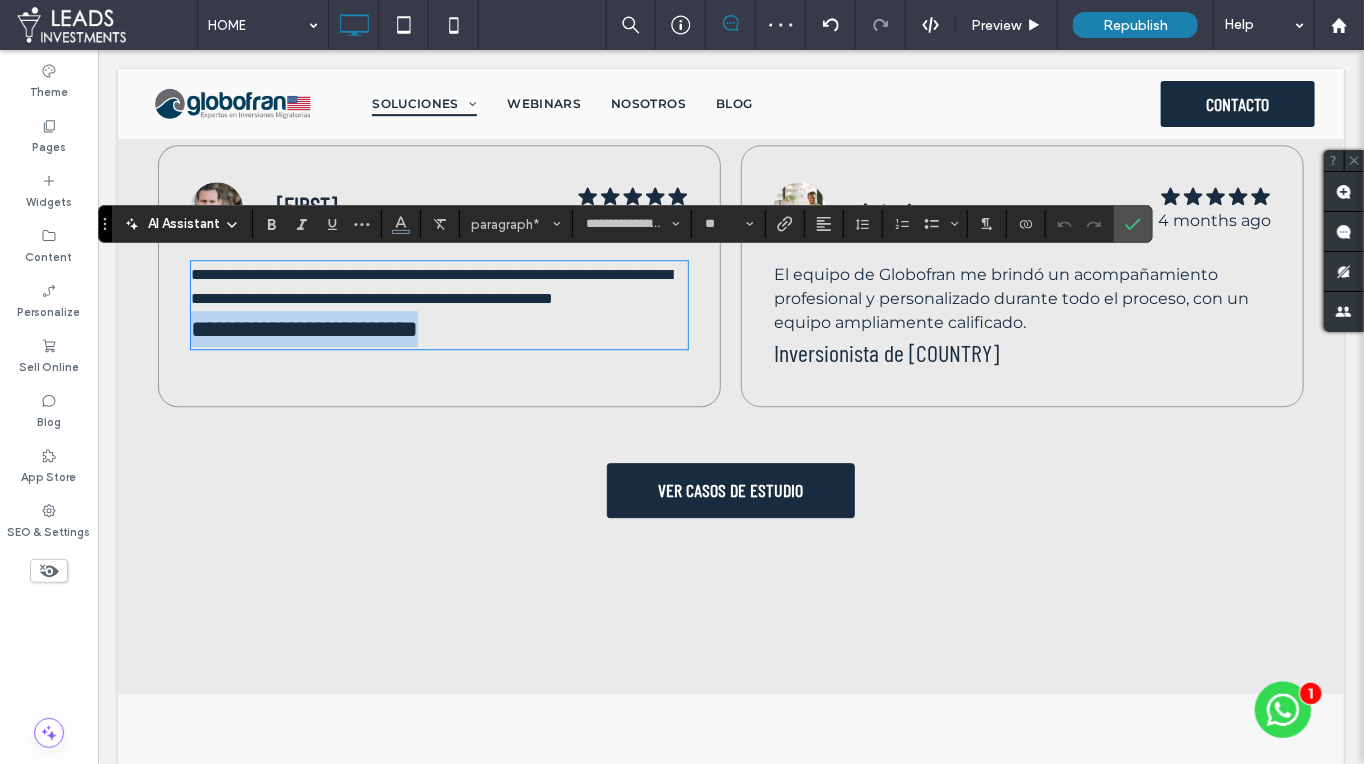 drag, startPoint x: 413, startPoint y: 354, endPoint x: 323, endPoint y: 279, distance: 117.15375 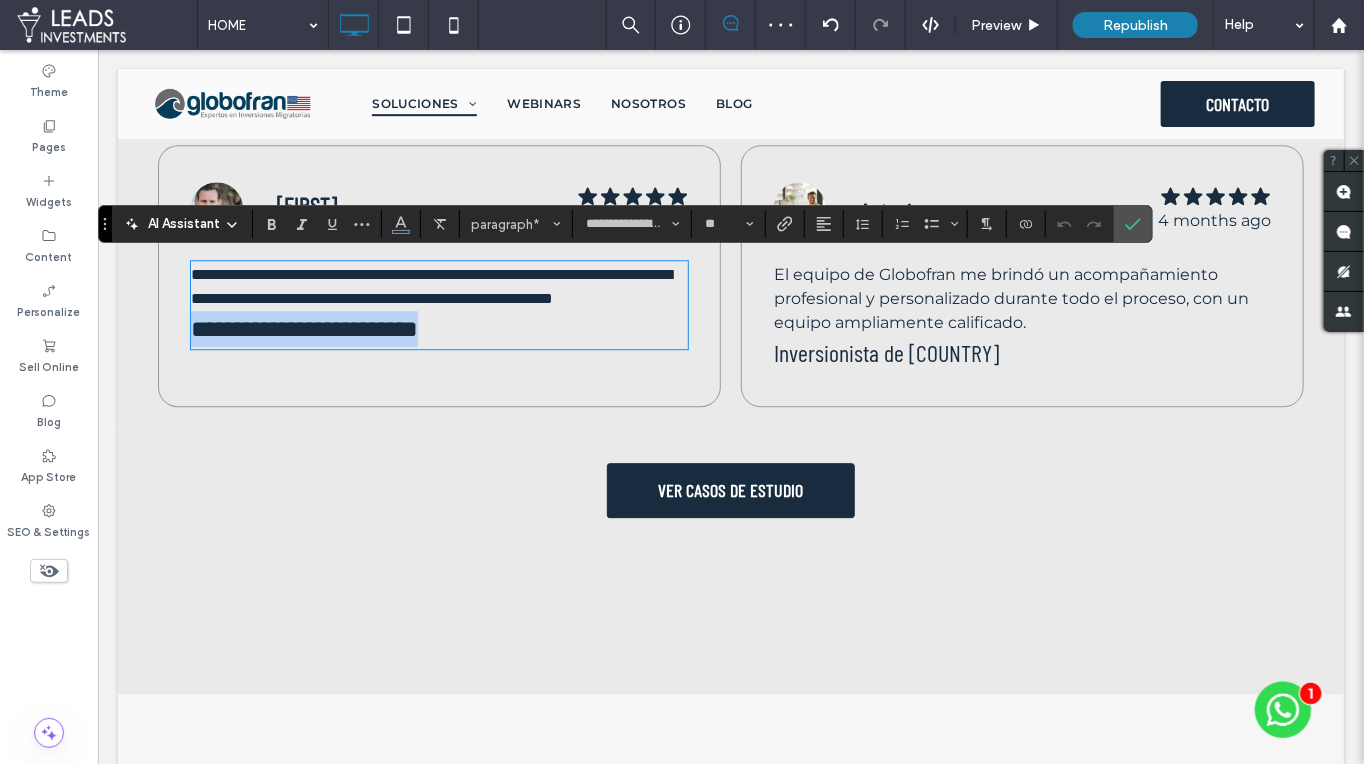 click on "**********" at bounding box center (438, 275) 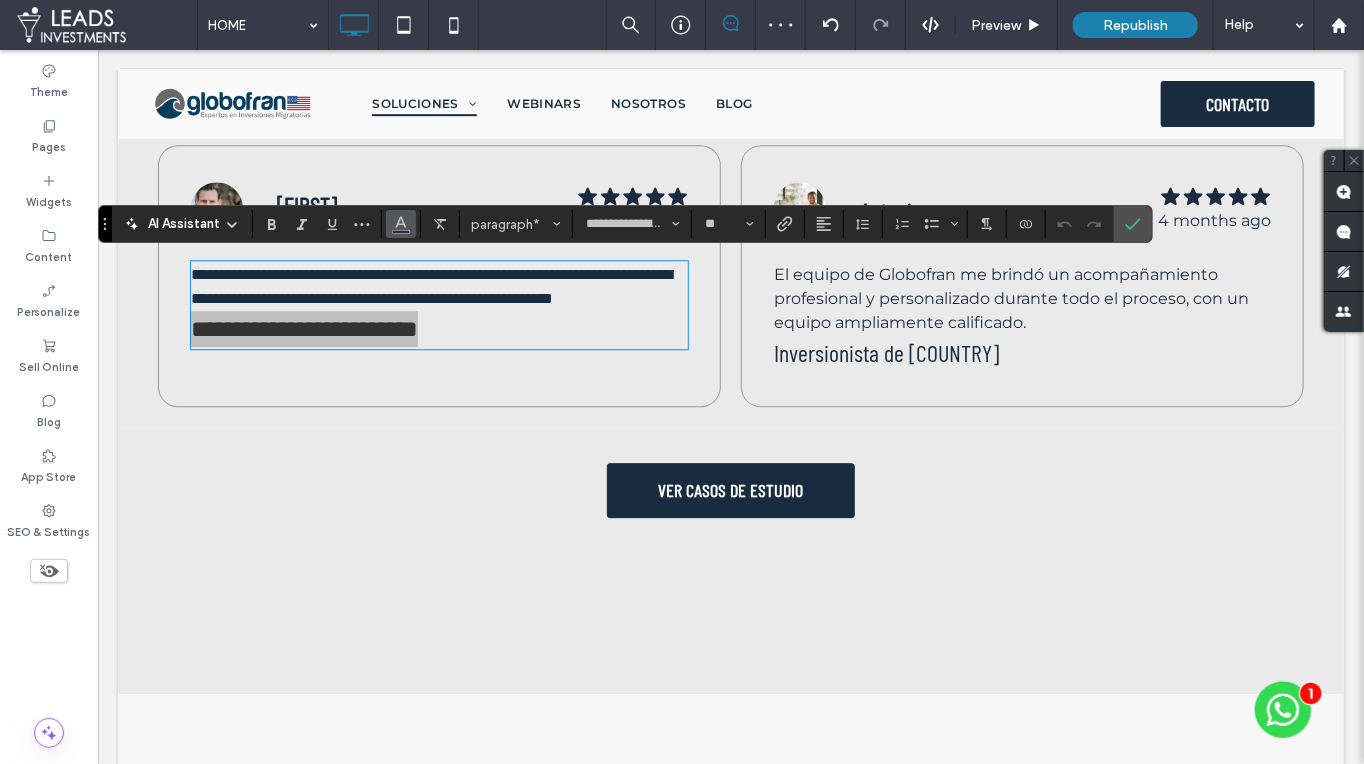 click at bounding box center (401, 224) 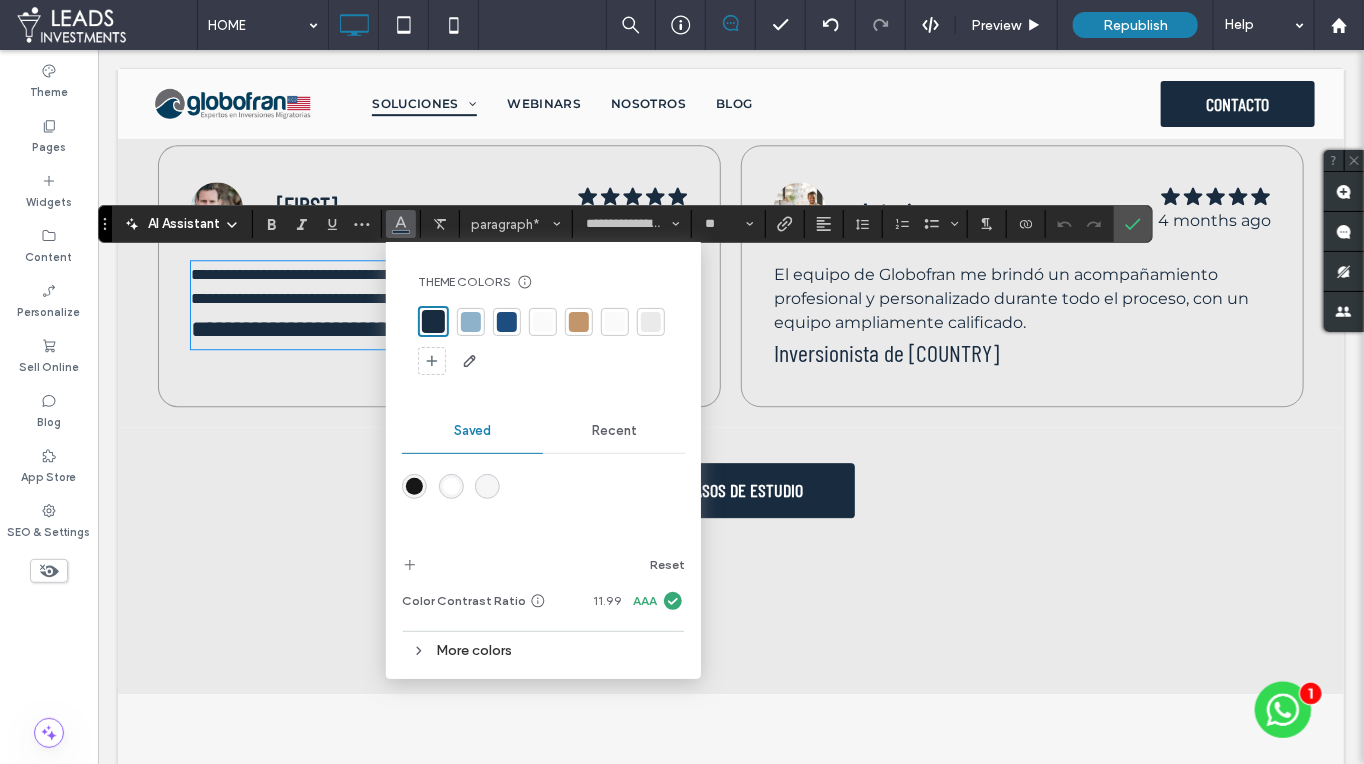 click on "Inversionista de [COUNTRY]" at bounding box center (885, 351) 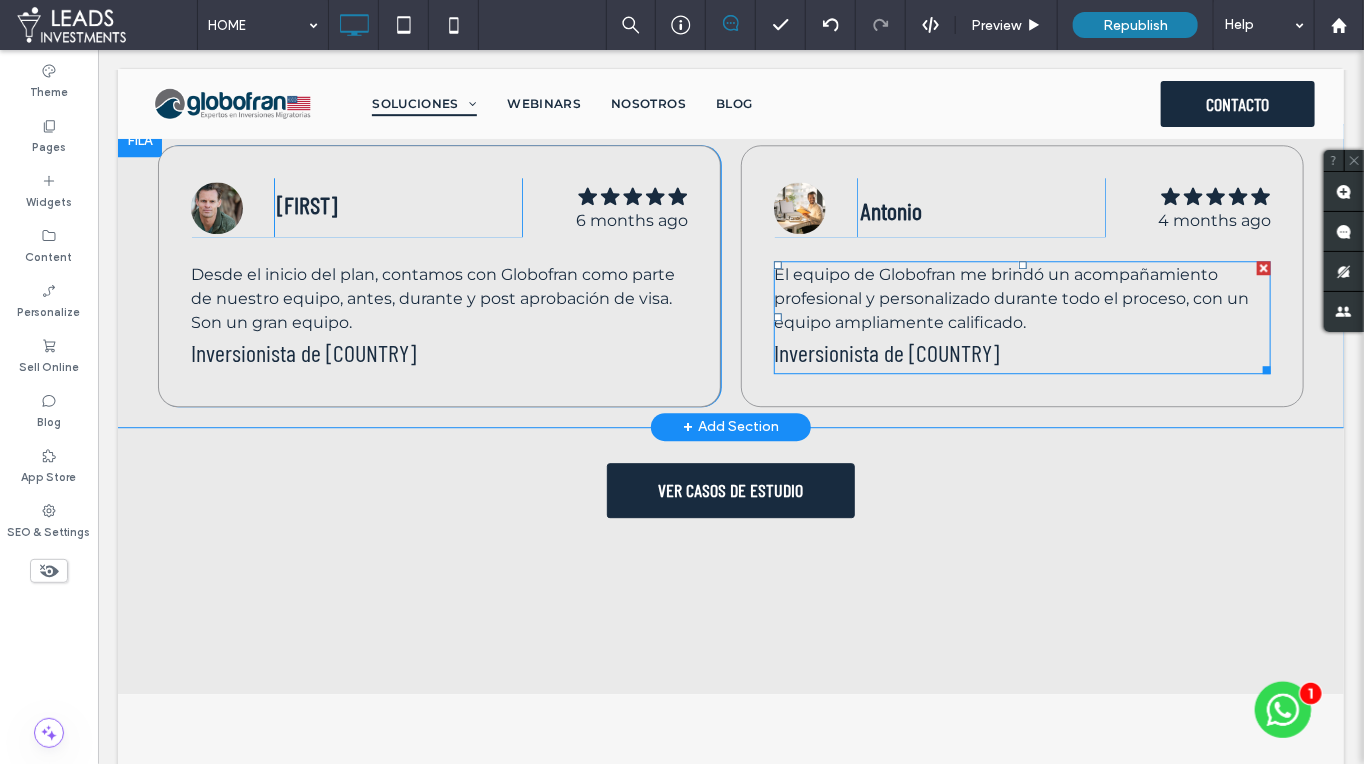 click on "Inversionista de [COUNTRY]" at bounding box center (885, 351) 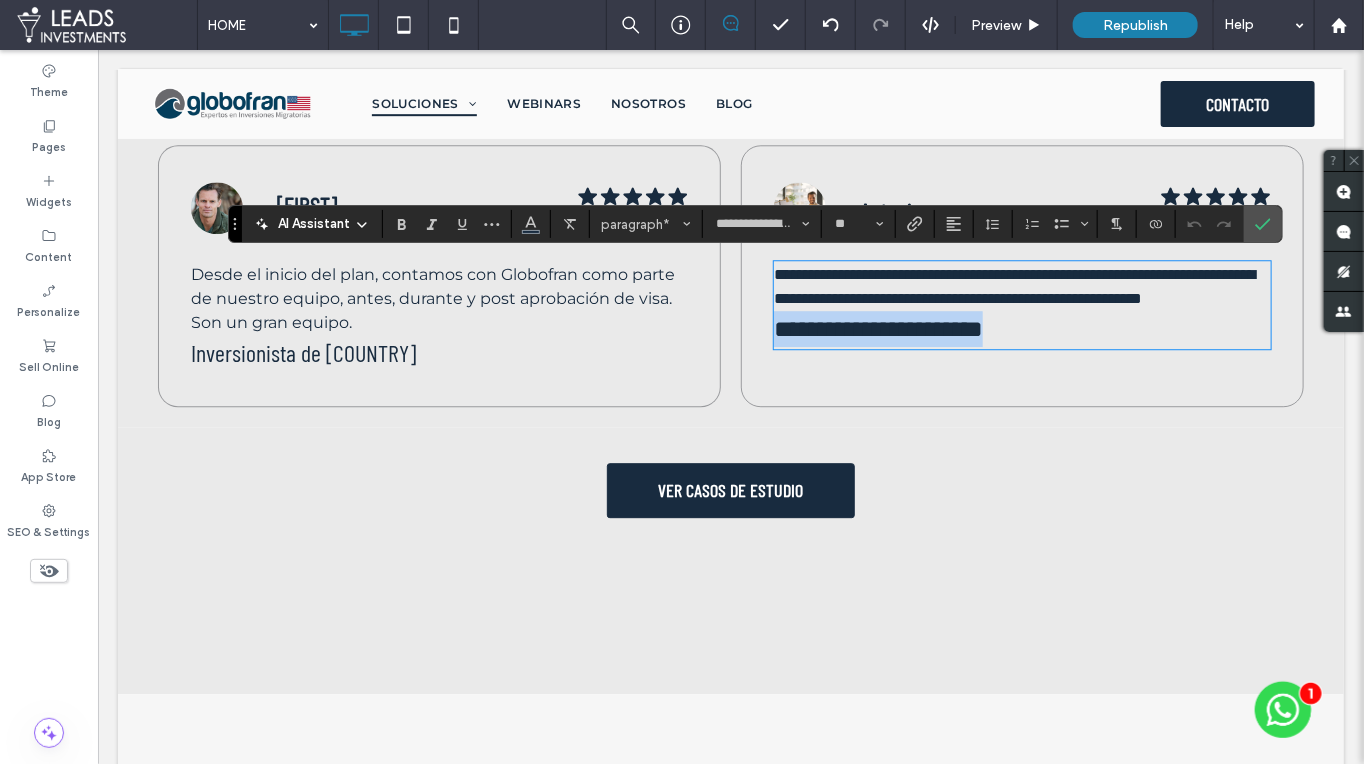 drag, startPoint x: 932, startPoint y: 350, endPoint x: 960, endPoint y: 353, distance: 28.160255 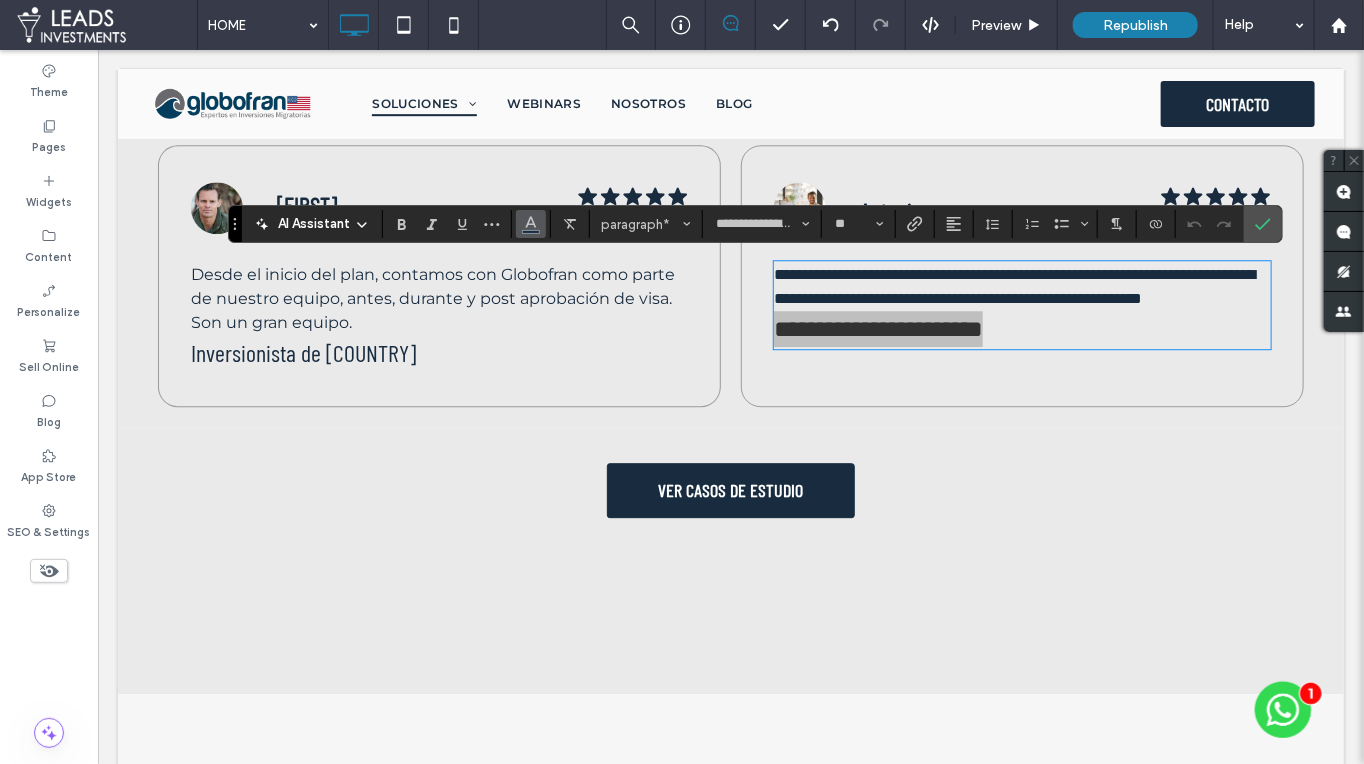 click 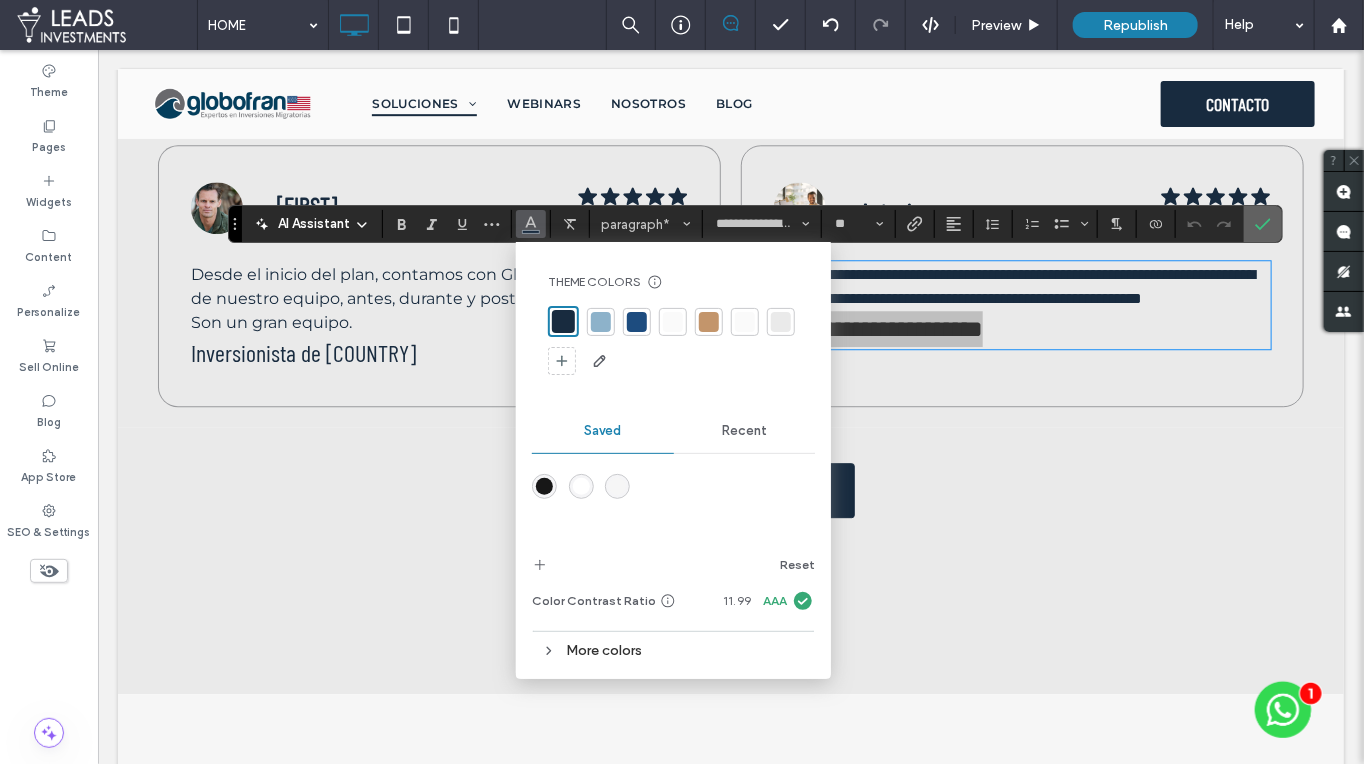 click 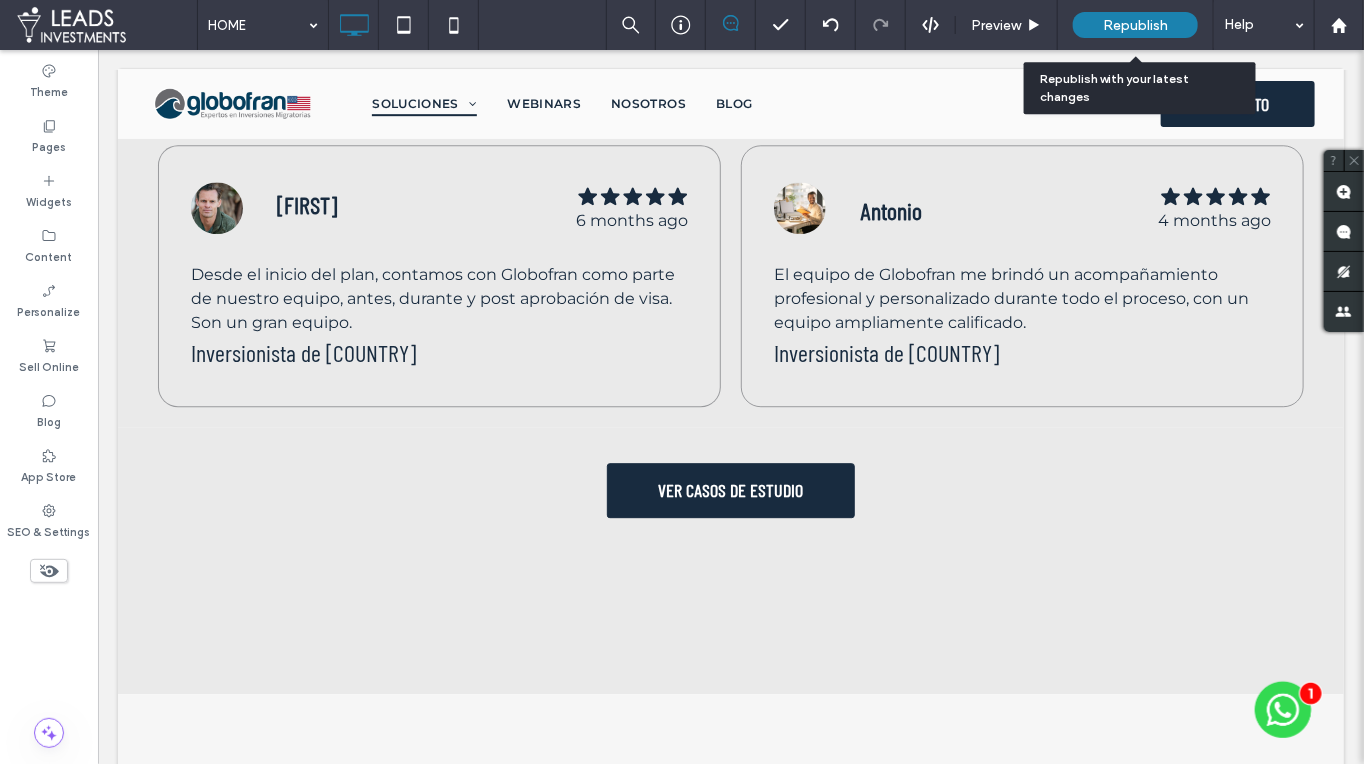 click on "Republish" at bounding box center [1135, 25] 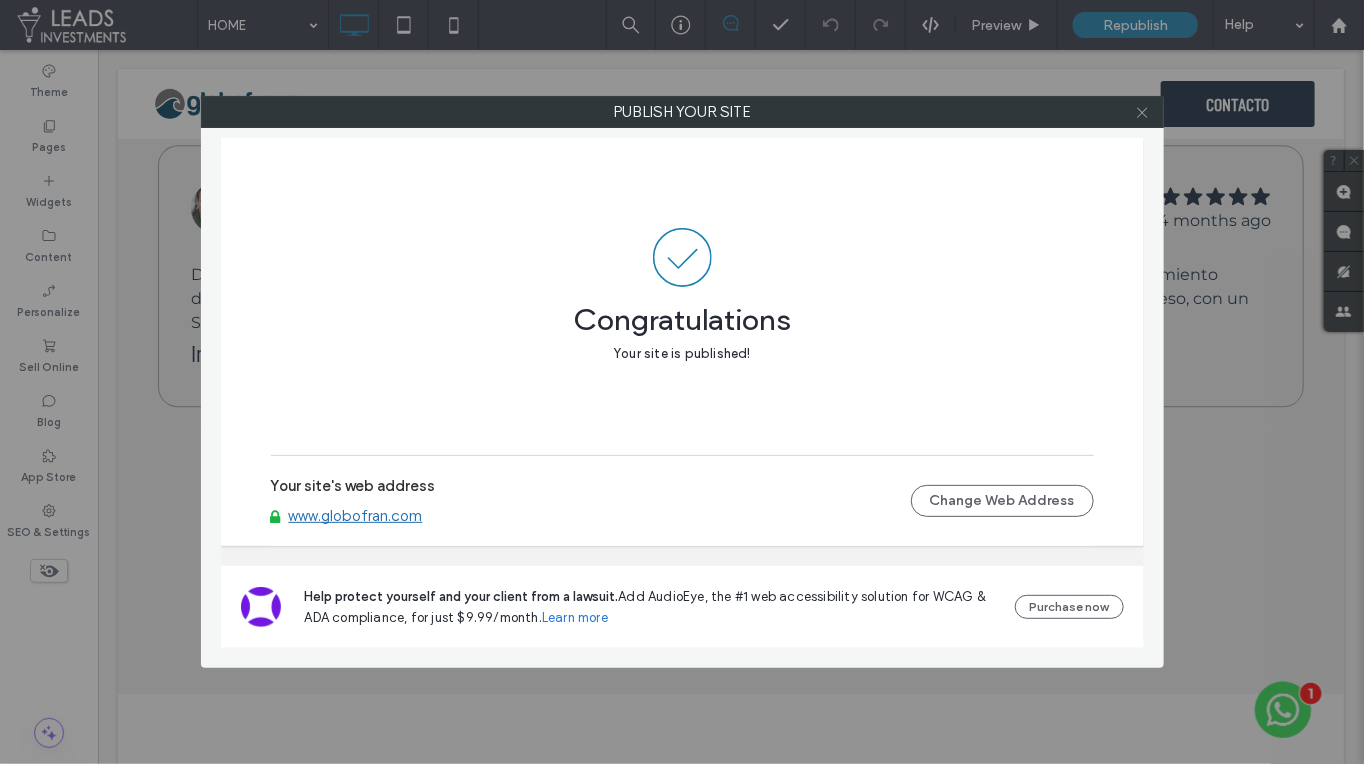 click 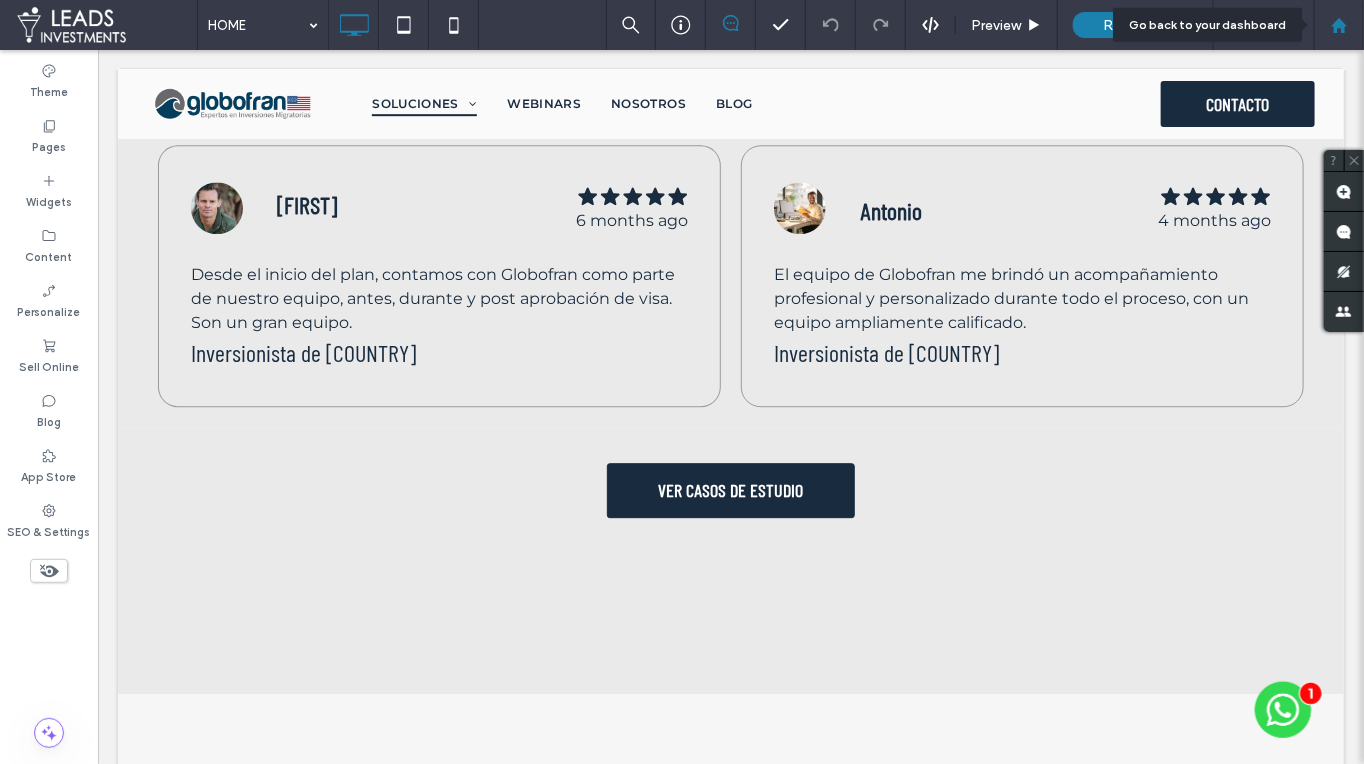 click 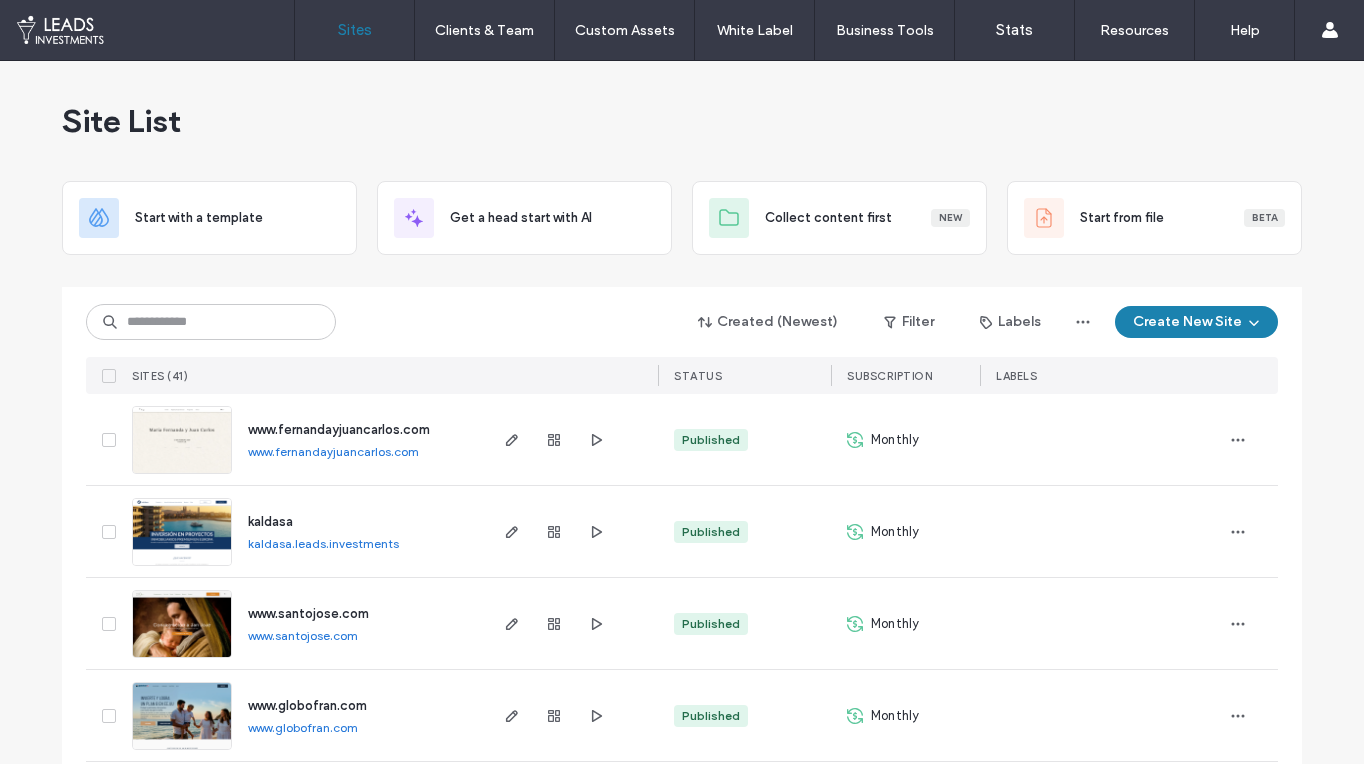 scroll, scrollTop: 0, scrollLeft: 0, axis: both 